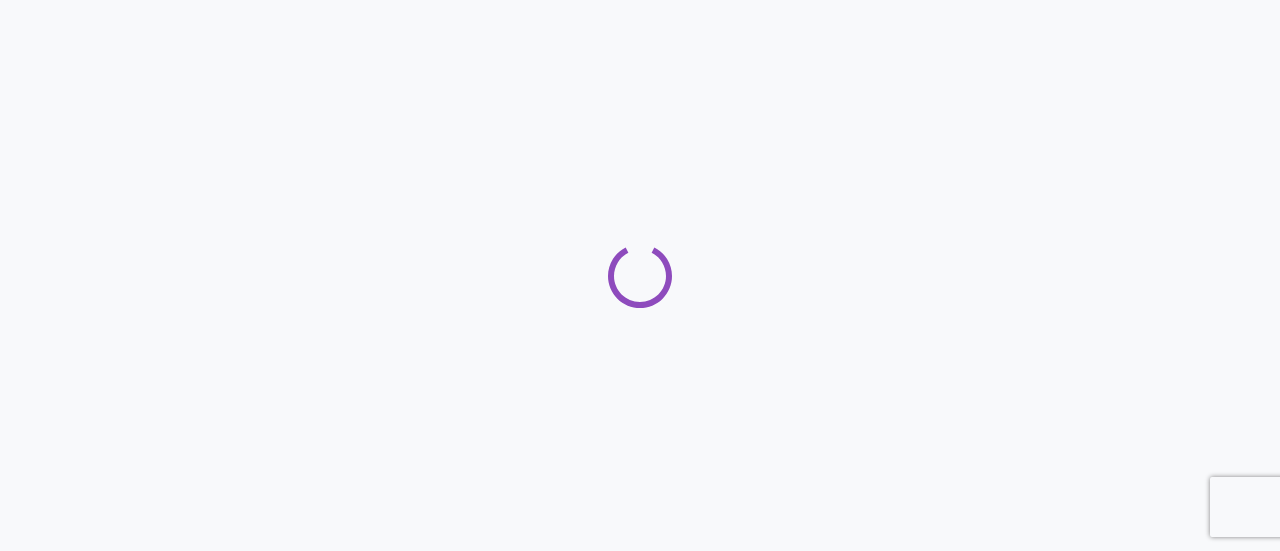 scroll, scrollTop: 0, scrollLeft: 0, axis: both 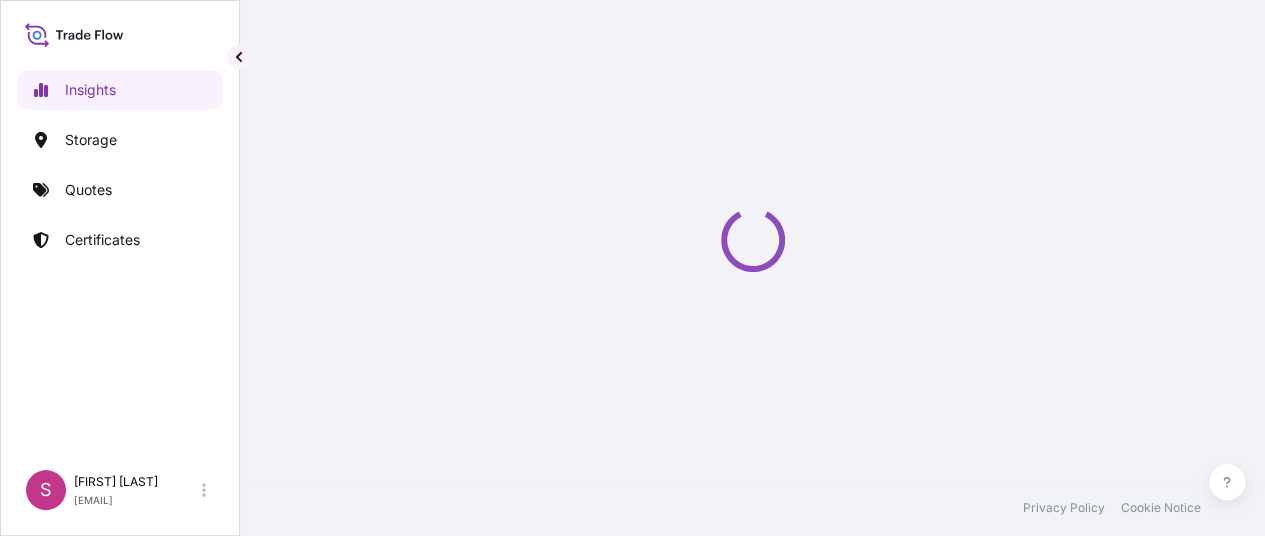 select on "2025" 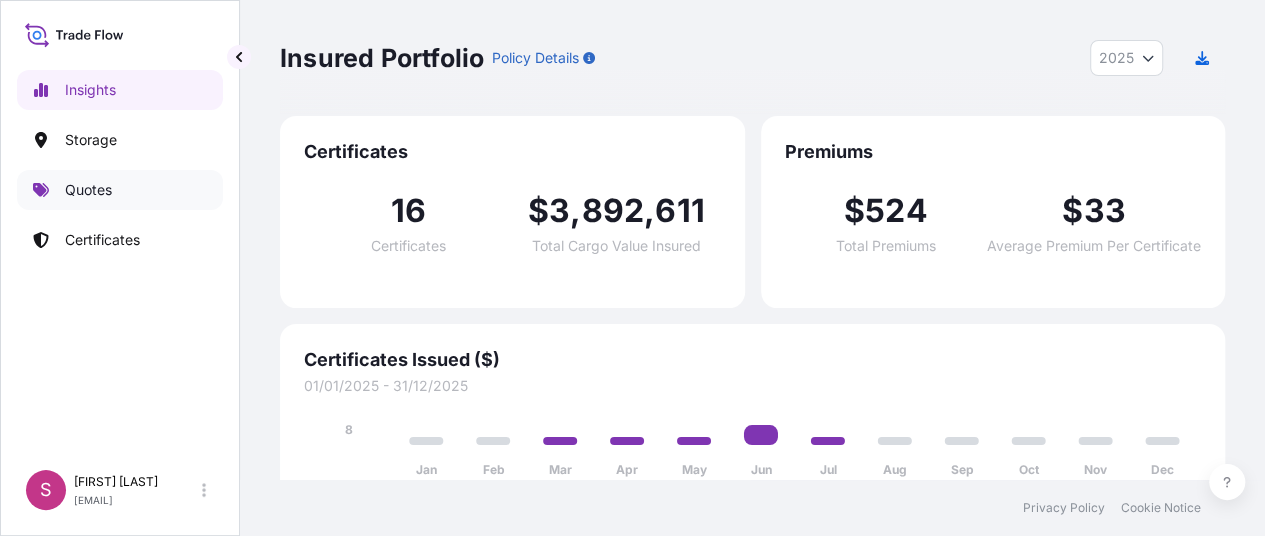 click on "Quotes" at bounding box center (88, 190) 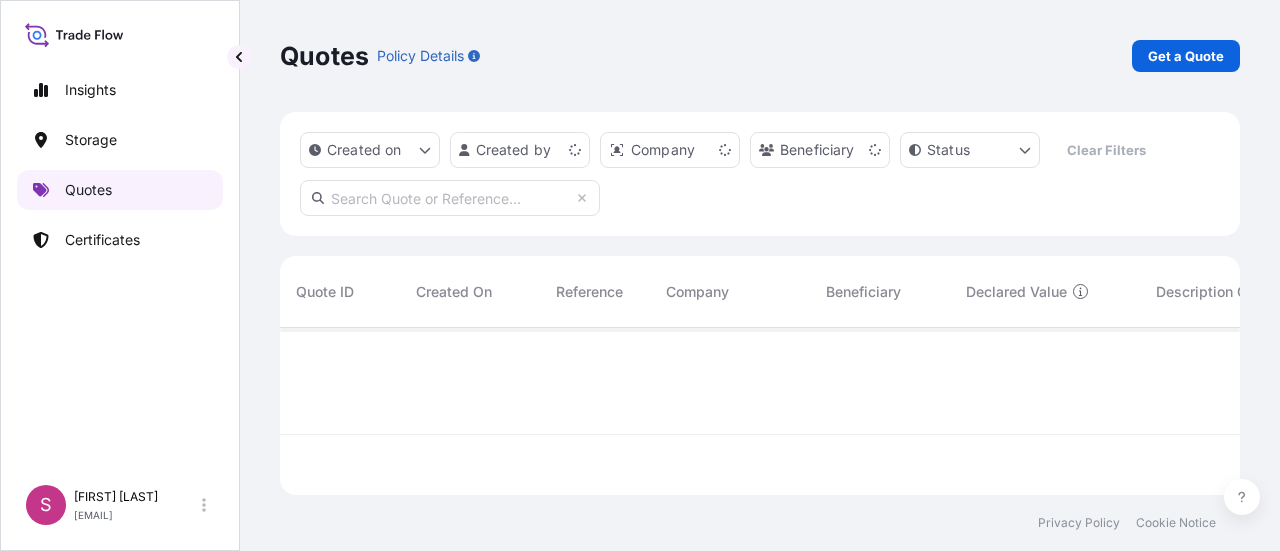scroll, scrollTop: 16, scrollLeft: 16, axis: both 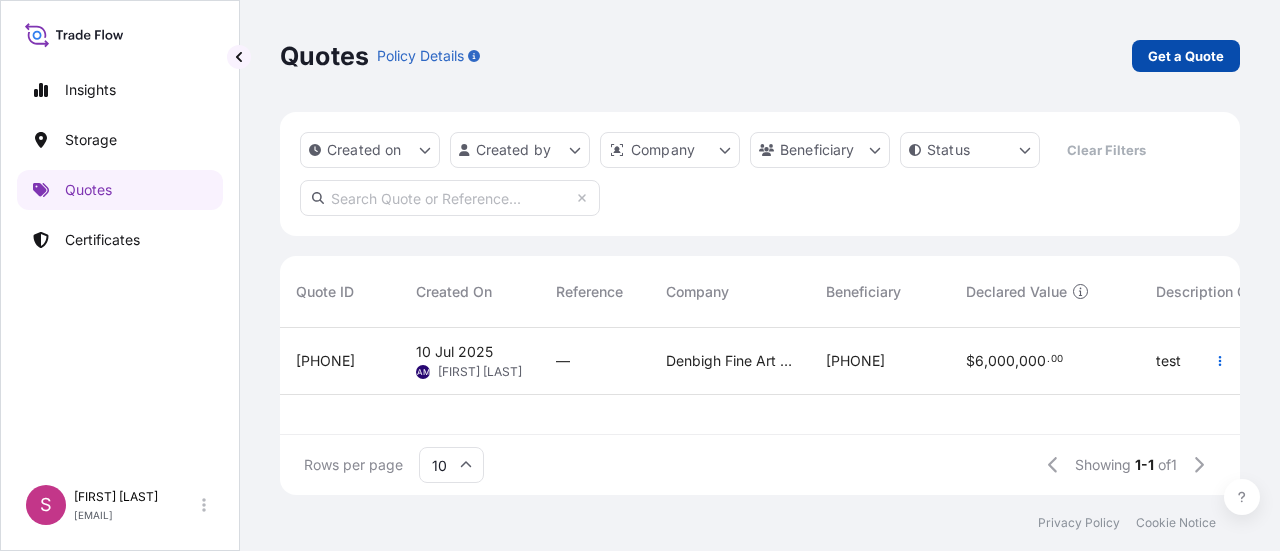 click on "Get a Quote" at bounding box center [1186, 56] 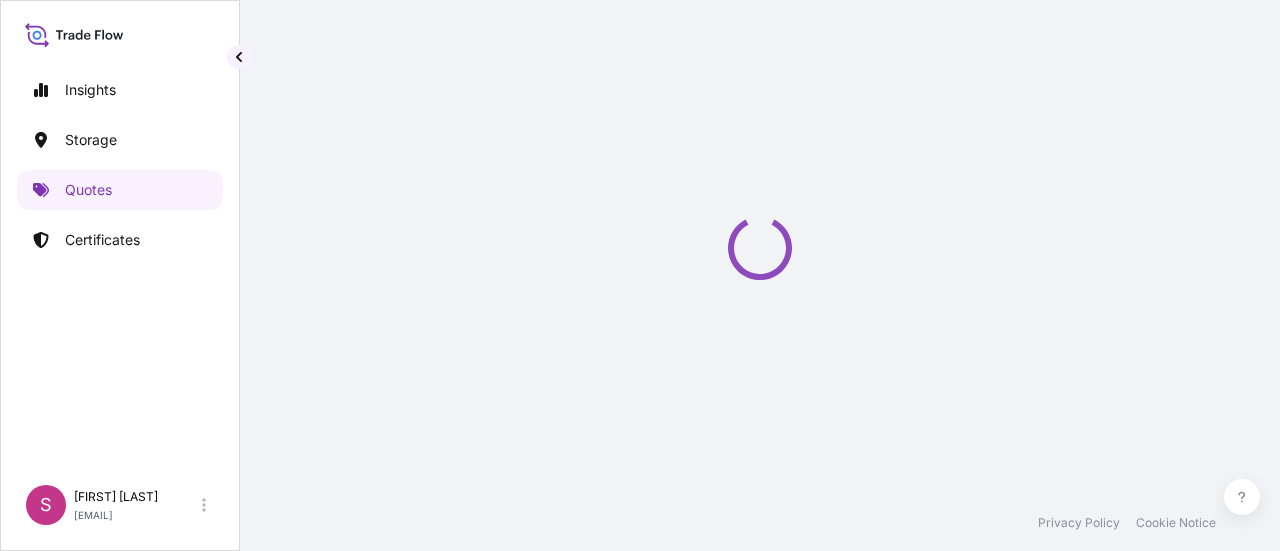 select on "Sea" 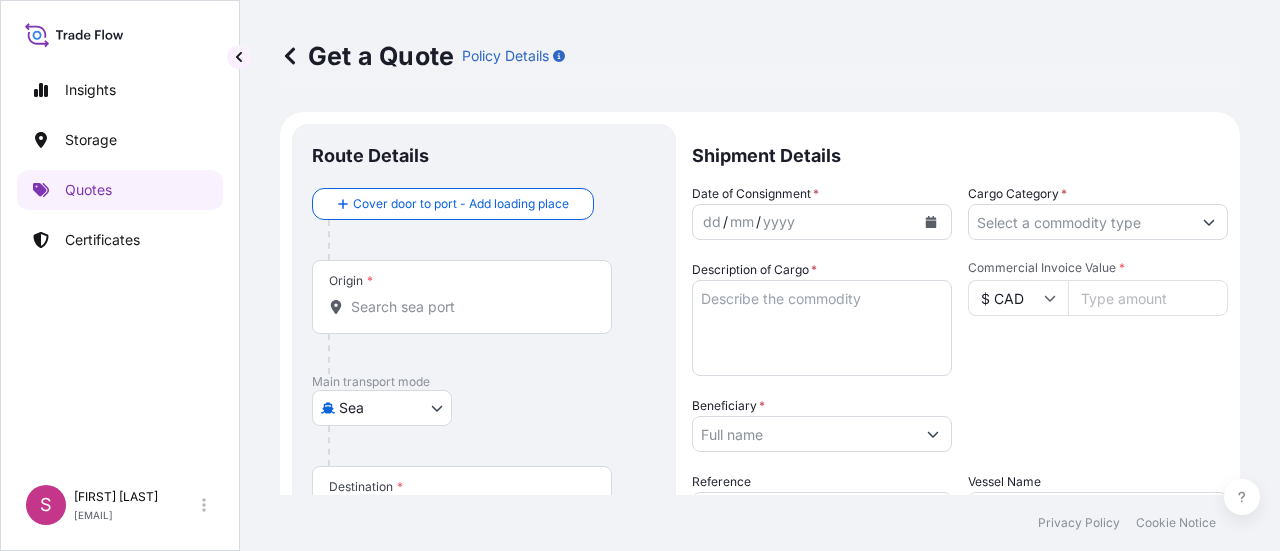scroll, scrollTop: 32, scrollLeft: 0, axis: vertical 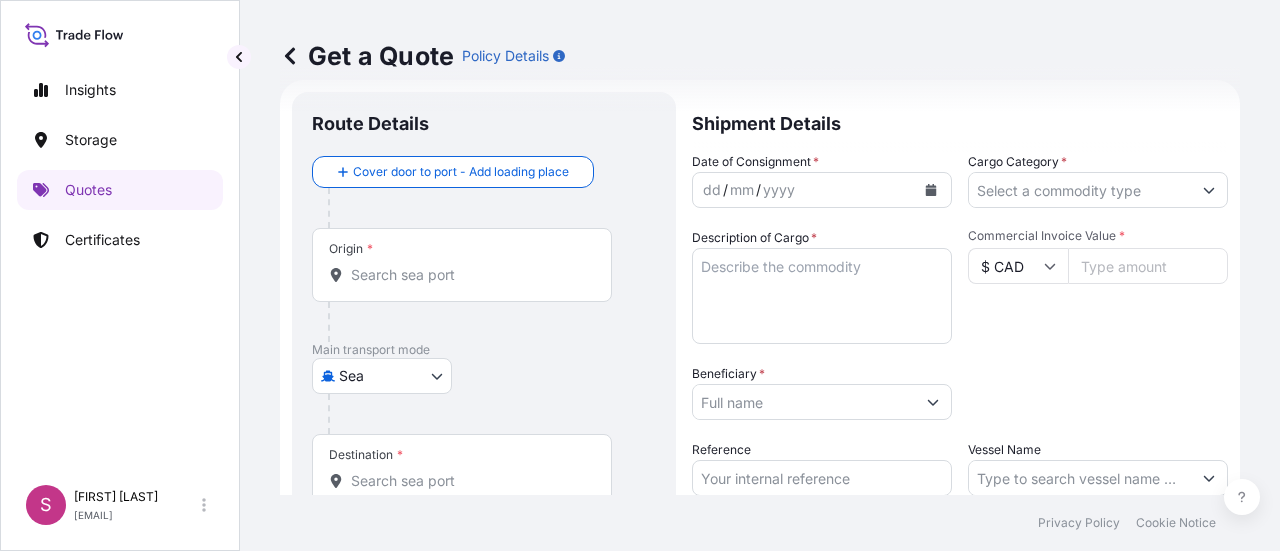 click on "Insights Storage Quotes Certificates S [FIRST]   [LAST] [EMAIL] Get a Quote Policy Details Route Details   Cover door to port - Add loading place Place of loading Road / Inland Road / Inland Origin * Main transport mode Sea Sea Art Handling Courier Taxi or Company Car Land / Air Air Destination * Cover port to door - Add place of discharge Road / Inland Road / Inland Place of Discharge Shipment Details Date of Consignment * dd / mm / yyyy Cargo Category * Description of Cargo * Commercial Invoice Value   * $ CAD Beneficiary * Packing Category Select a packing category Please select a primary mode of transportation first. Reference Vessel Name Marks & Numbers Get a Quote Privacy Policy Cookie Notice
0" at bounding box center (640, 275) 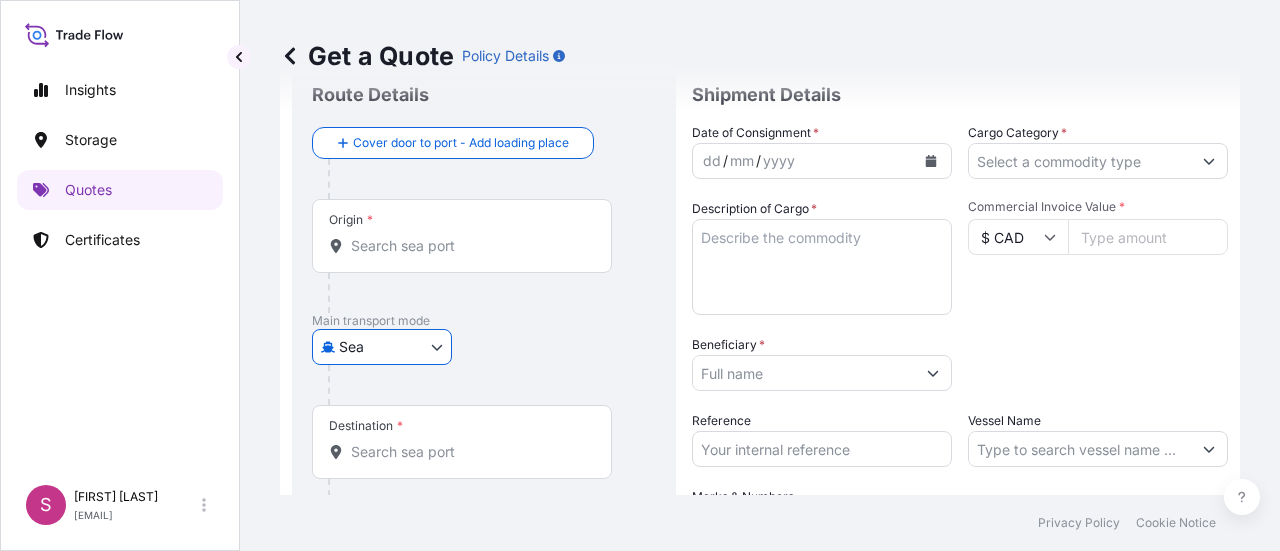 scroll, scrollTop: 64, scrollLeft: 0, axis: vertical 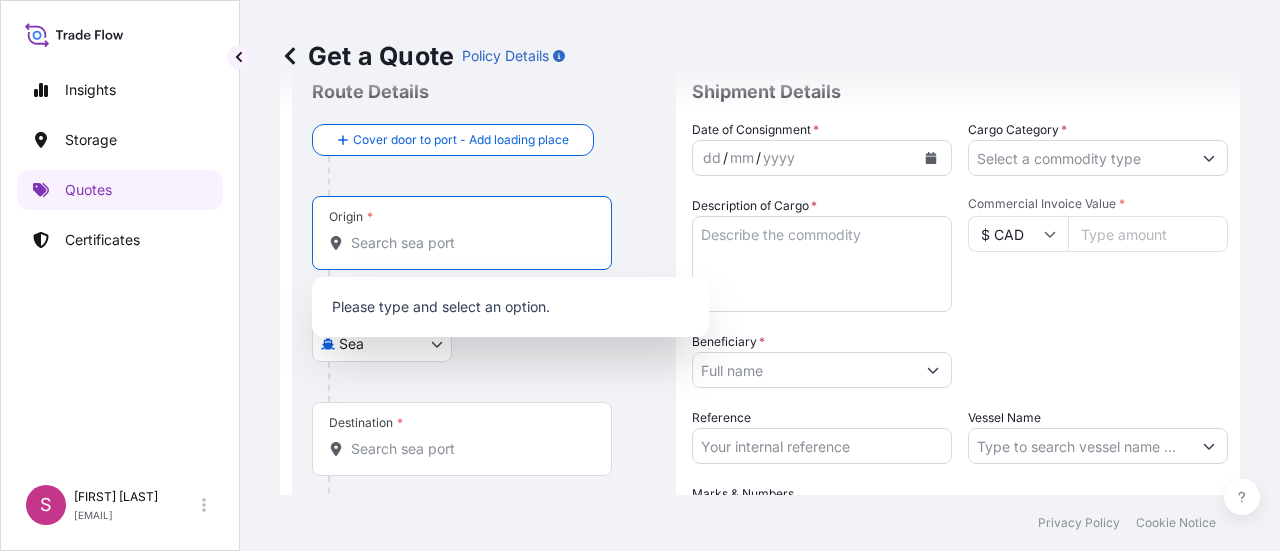 click on "Origin *" at bounding box center (469, 243) 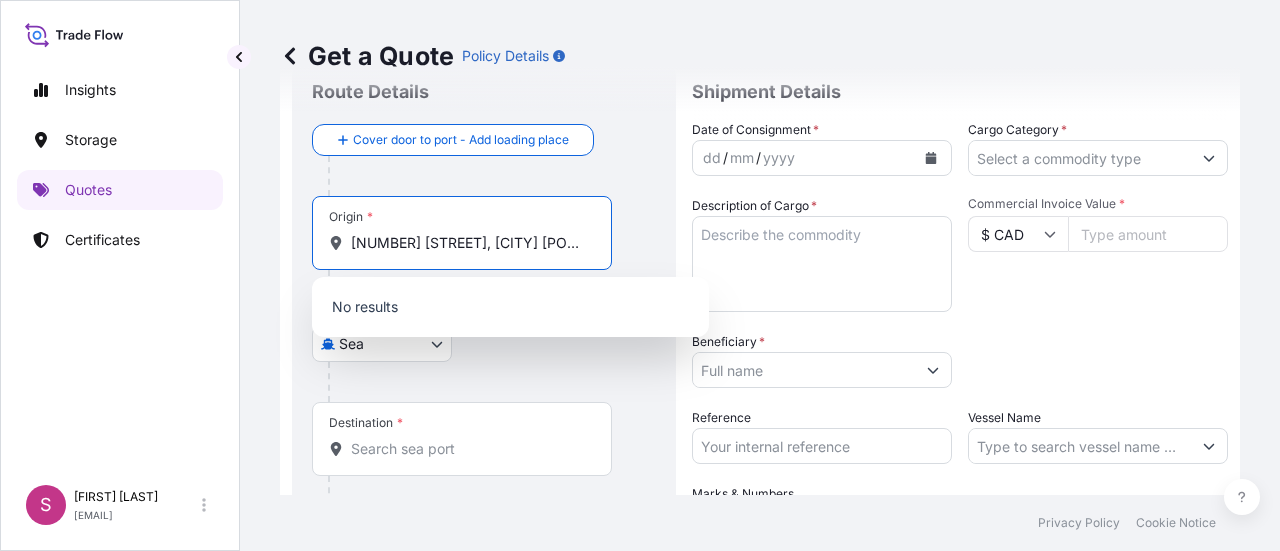scroll, scrollTop: 0, scrollLeft: 82, axis: horizontal 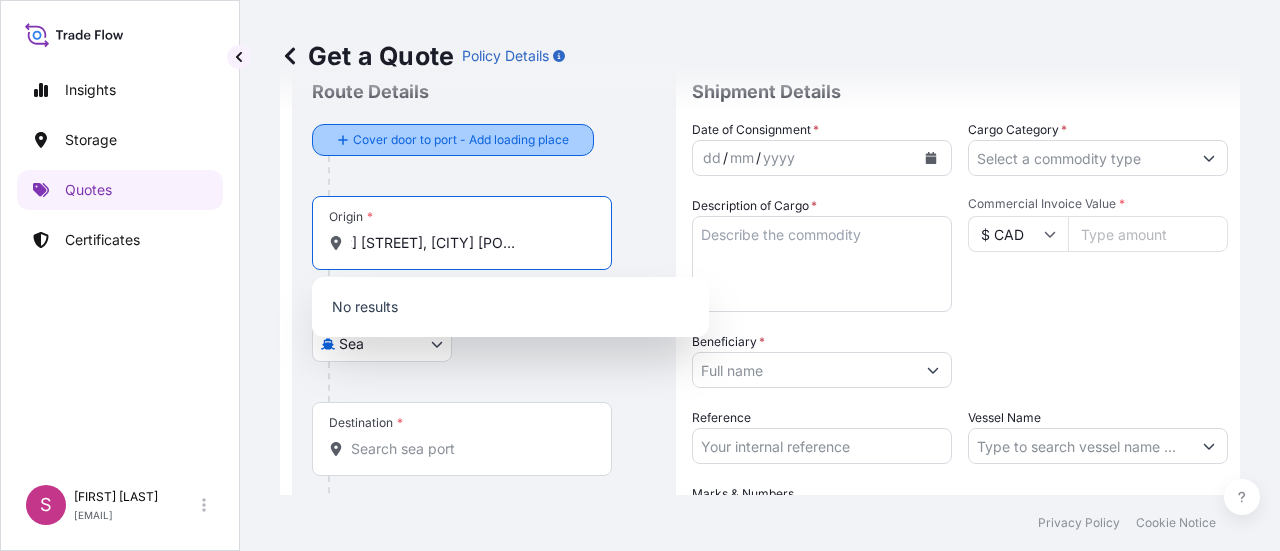 type on "[NUMBER] [STREET], [CITY] [POSTAL_CODE]" 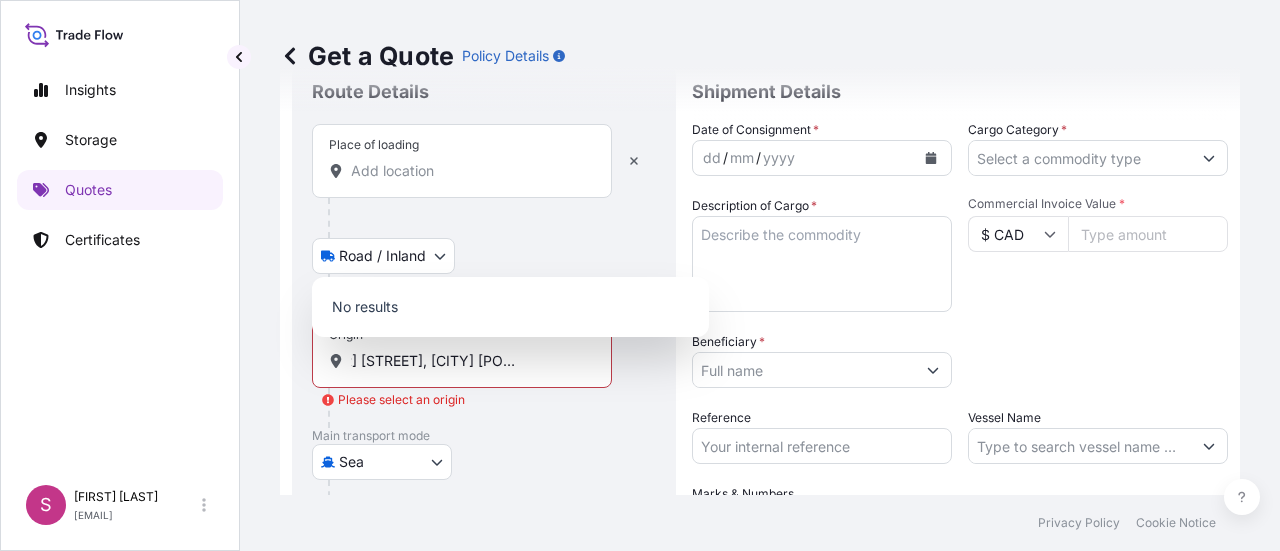 scroll, scrollTop: 0, scrollLeft: 0, axis: both 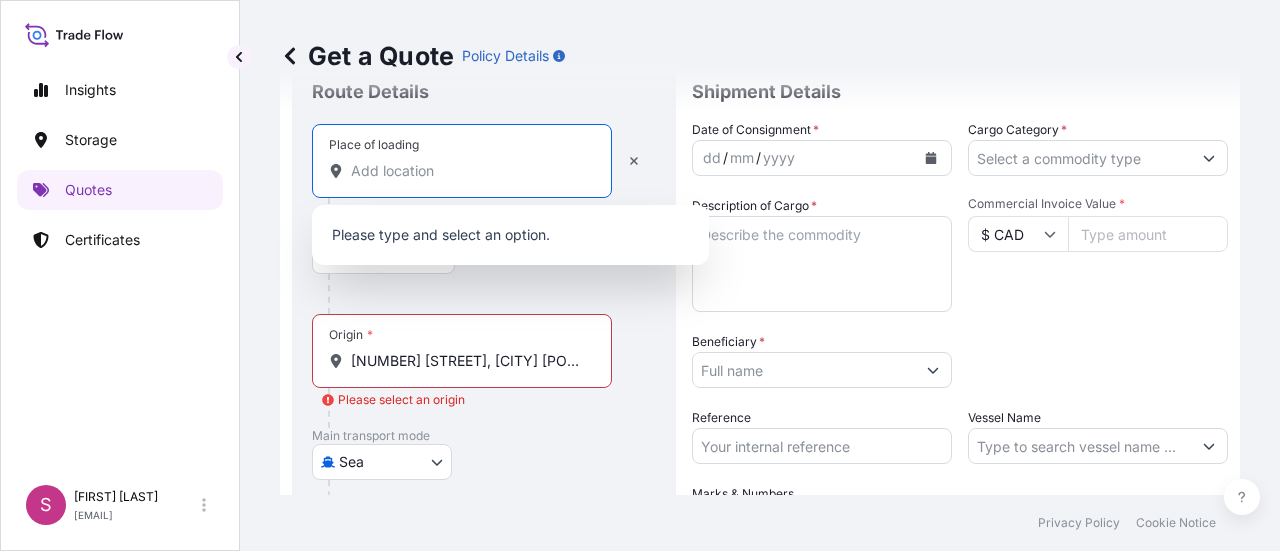 click on "Place of loading" at bounding box center [469, 171] 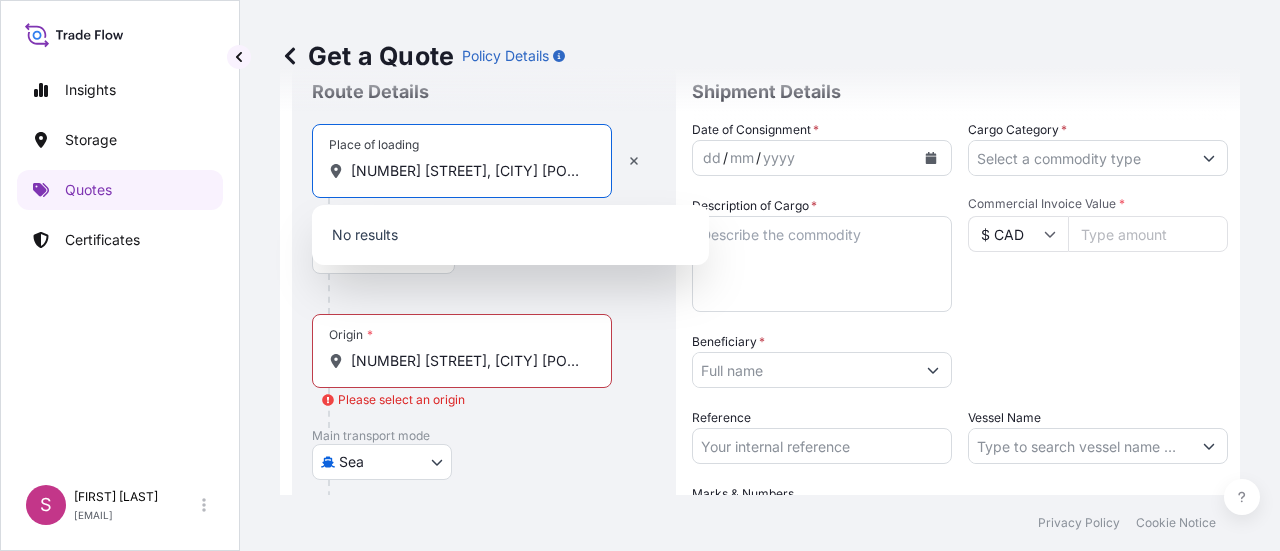 scroll, scrollTop: 0, scrollLeft: 82, axis: horizontal 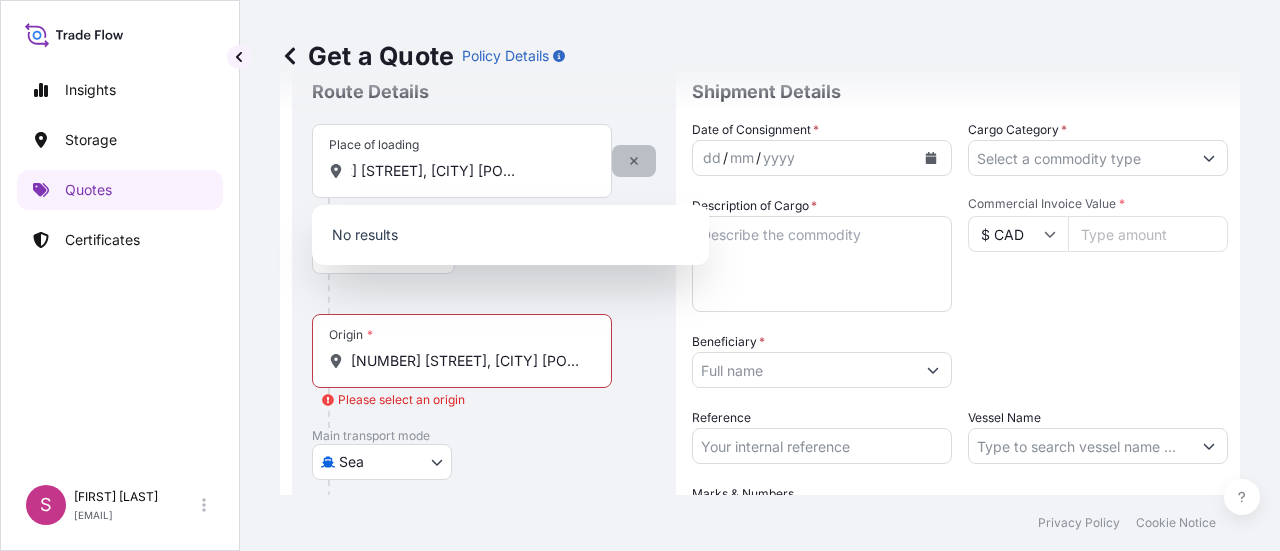 click at bounding box center [634, 161] 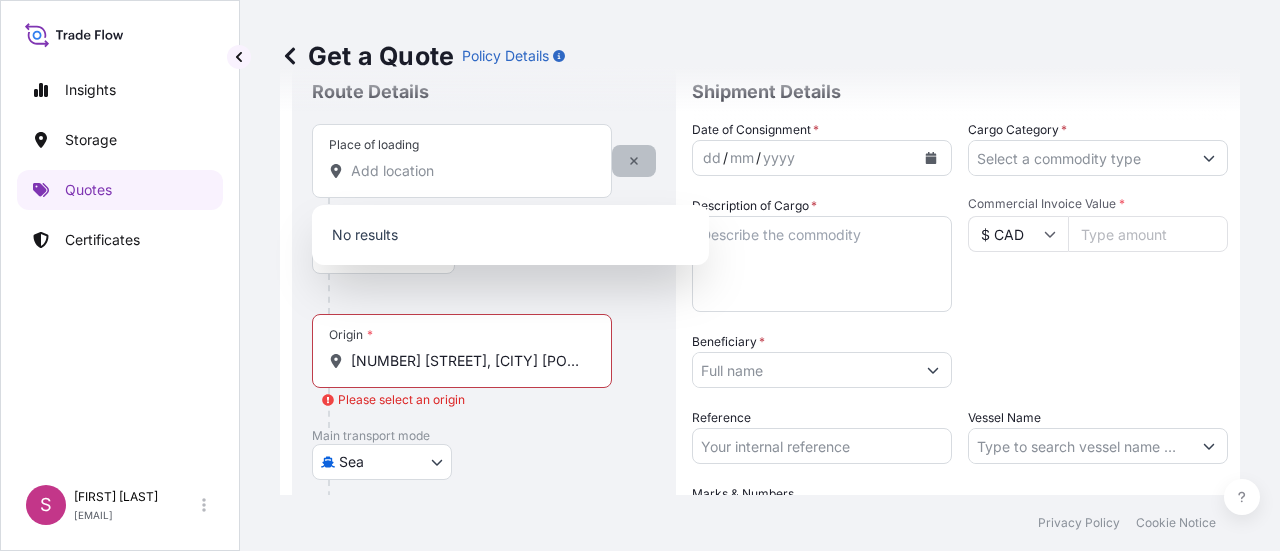scroll, scrollTop: 0, scrollLeft: 0, axis: both 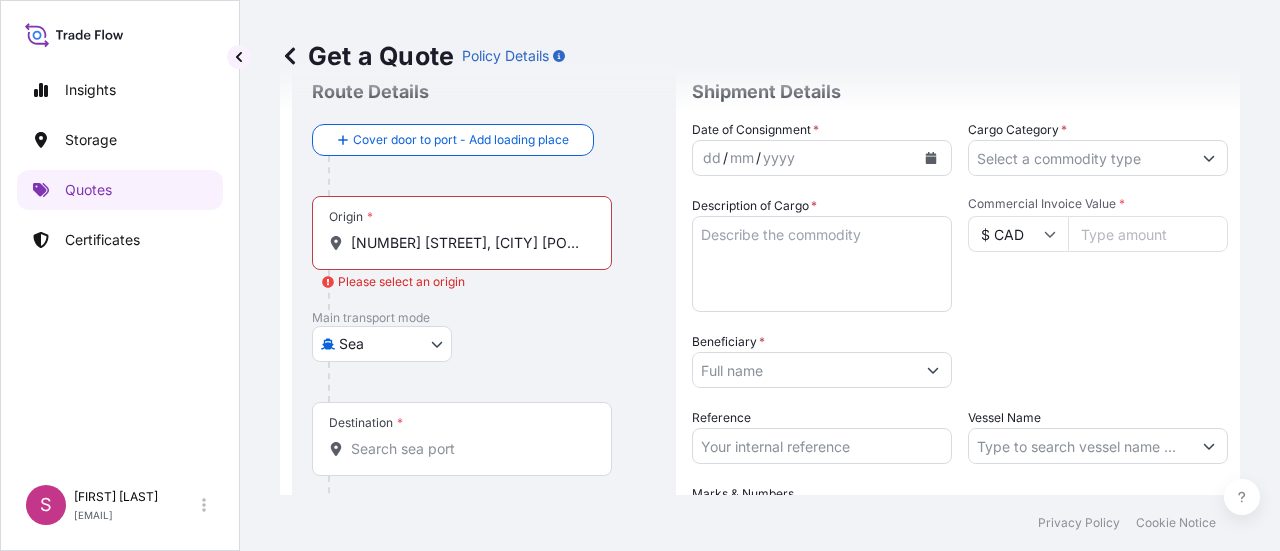 click on "Origin * [NUMBER] [STREET], [CITY] [POSTAL_CODE]" at bounding box center (462, 233) 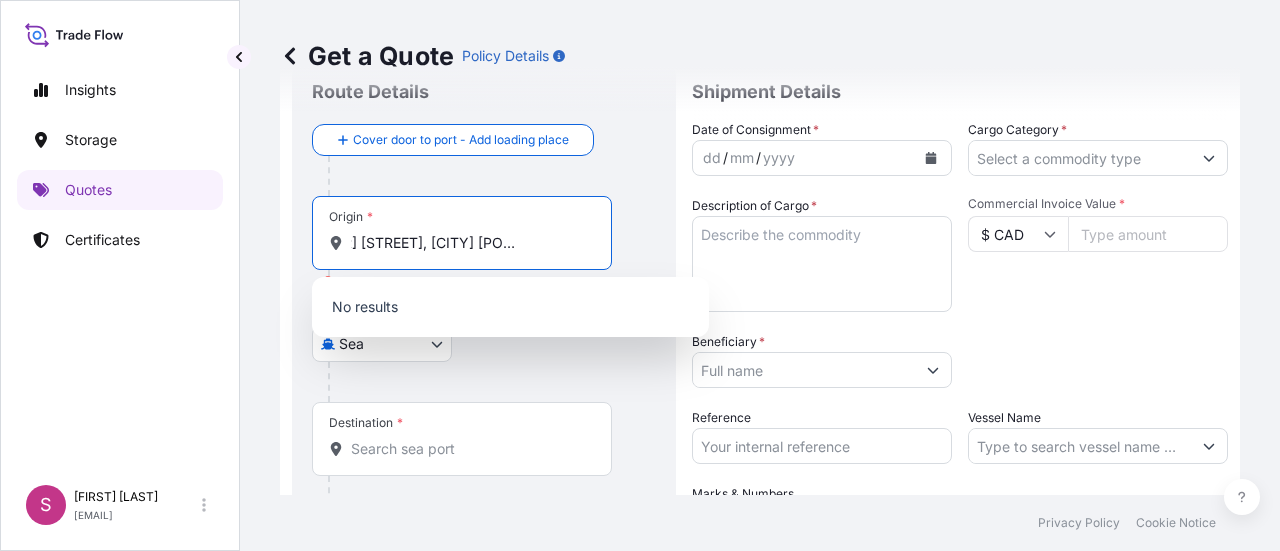 click on "Origin * [NUMBER] [STREET], [CITY] [PROVINCE] [POSTAL_CODE] Please select an origin" at bounding box center [484, 253] 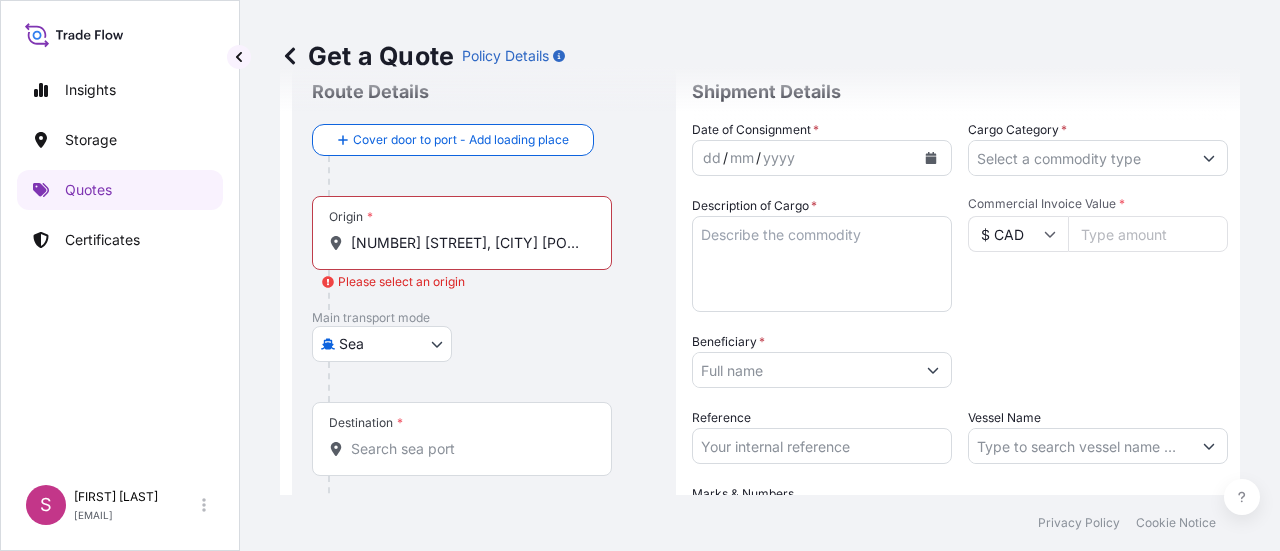 click on "Main transport mode Sea Sea Art Handling Courier Taxi or Company Car Land / Air Air" at bounding box center [484, 356] 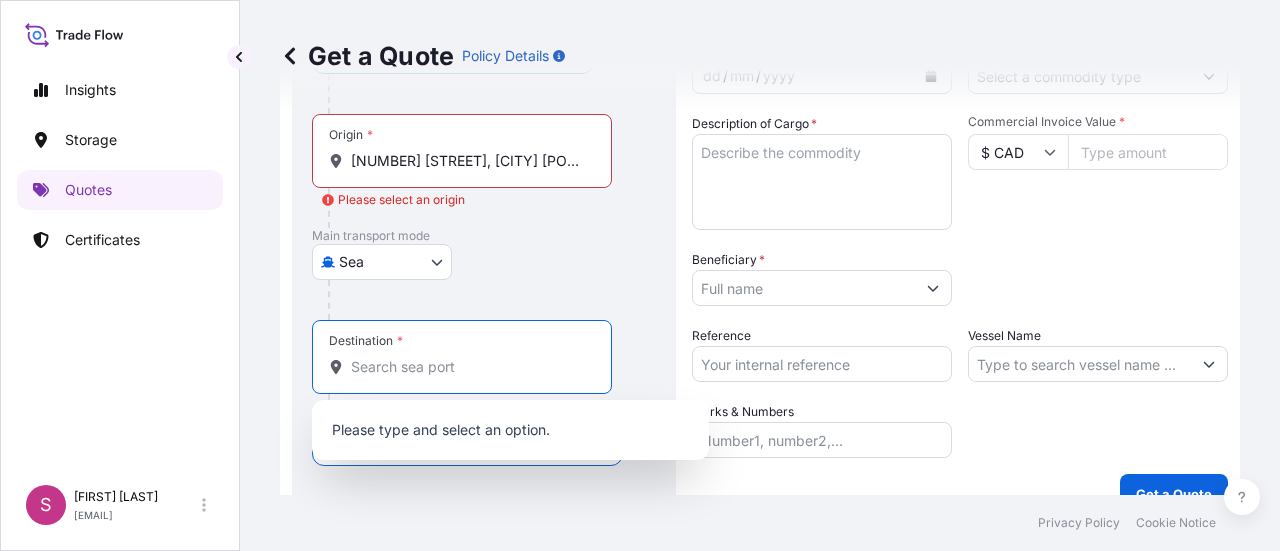 click on "Destination *" at bounding box center [469, 367] 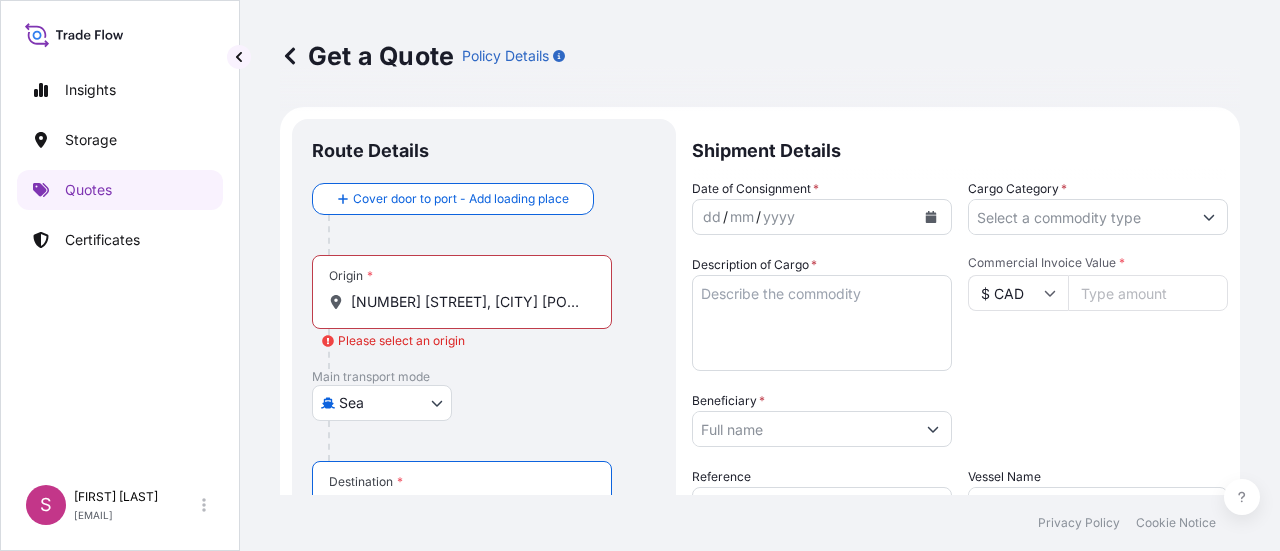 scroll, scrollTop: 0, scrollLeft: 0, axis: both 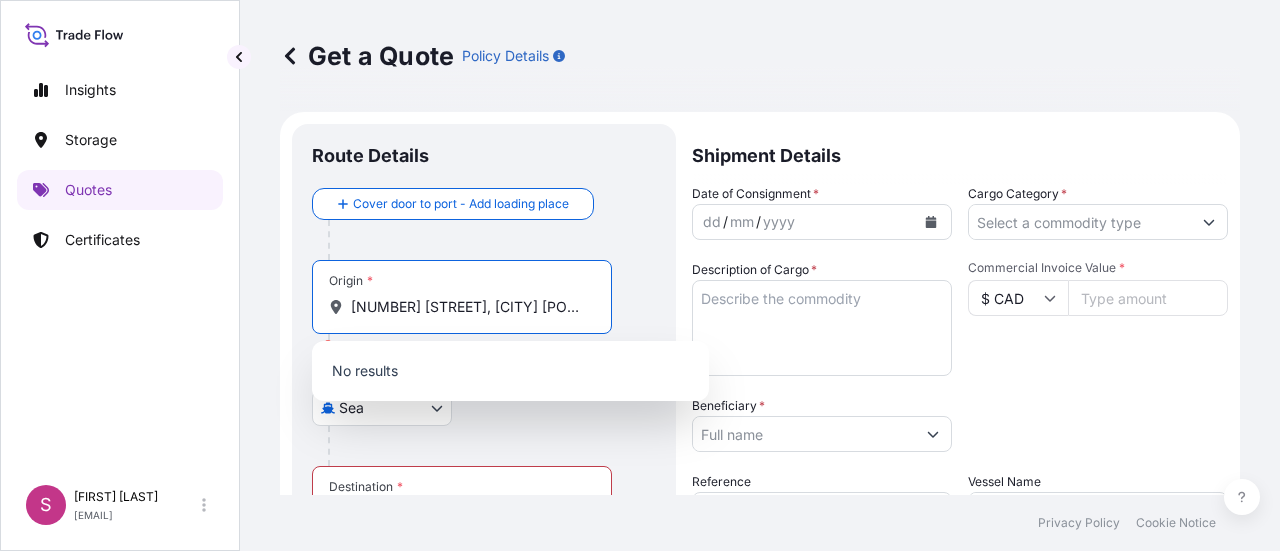 click on "[NUMBER] [STREET], [CITY] [POSTAL_CODE]" at bounding box center [469, 307] 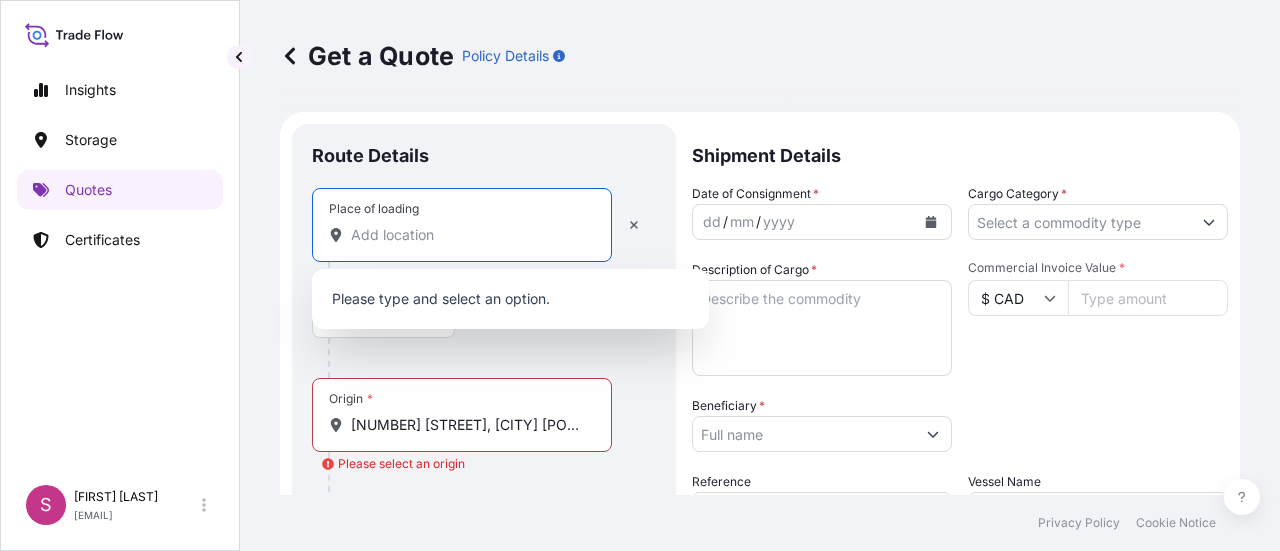 click on "Place of loading" at bounding box center [469, 235] 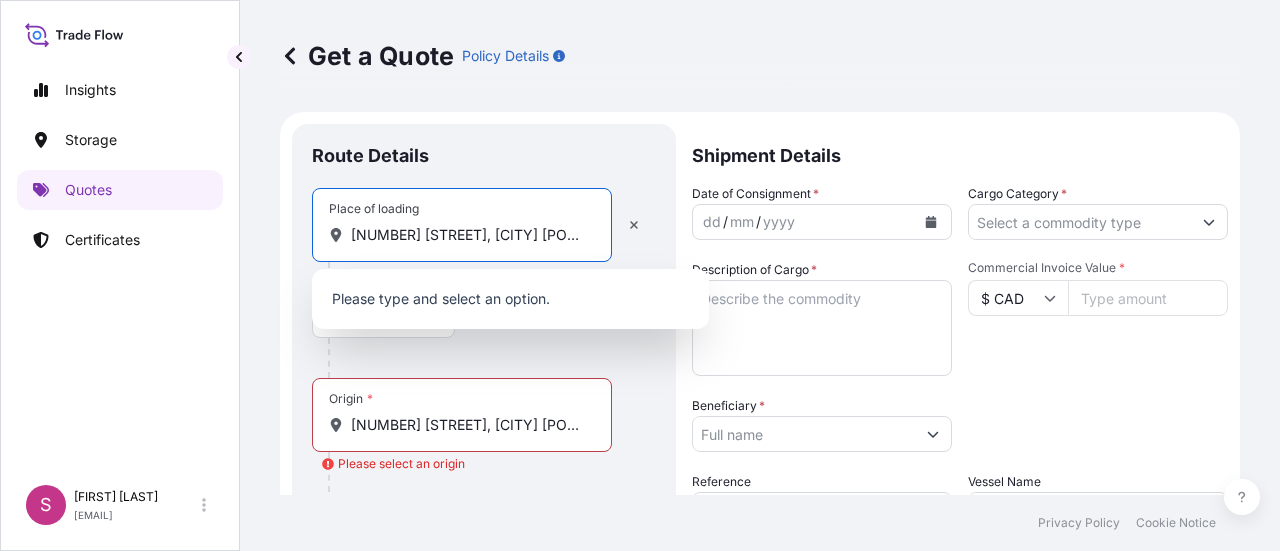 scroll, scrollTop: 0, scrollLeft: 82, axis: horizontal 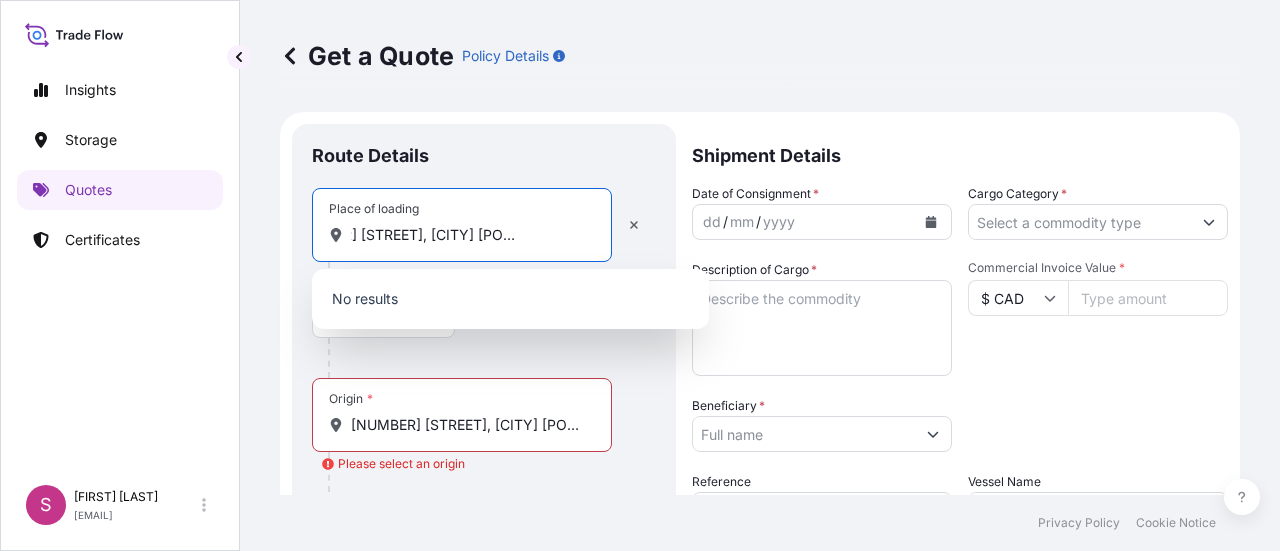 type on "[NUMBER] [STREET], [CITY] [POSTAL_CODE]" 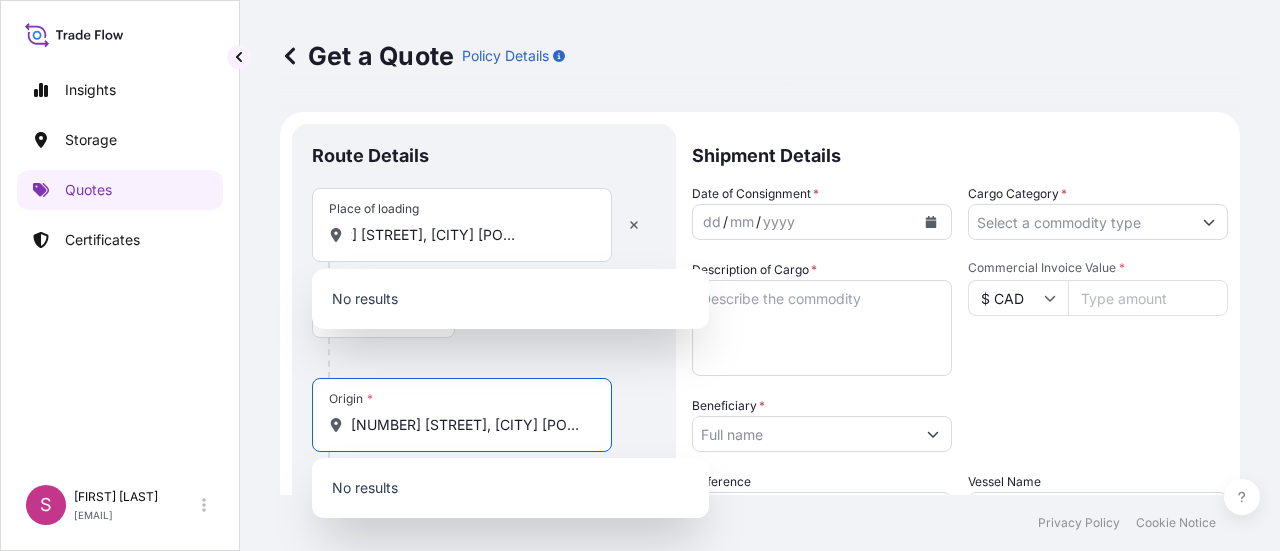 click on "[NUMBER] [STREET], [CITY] [POSTAL_CODE]" at bounding box center (469, 425) 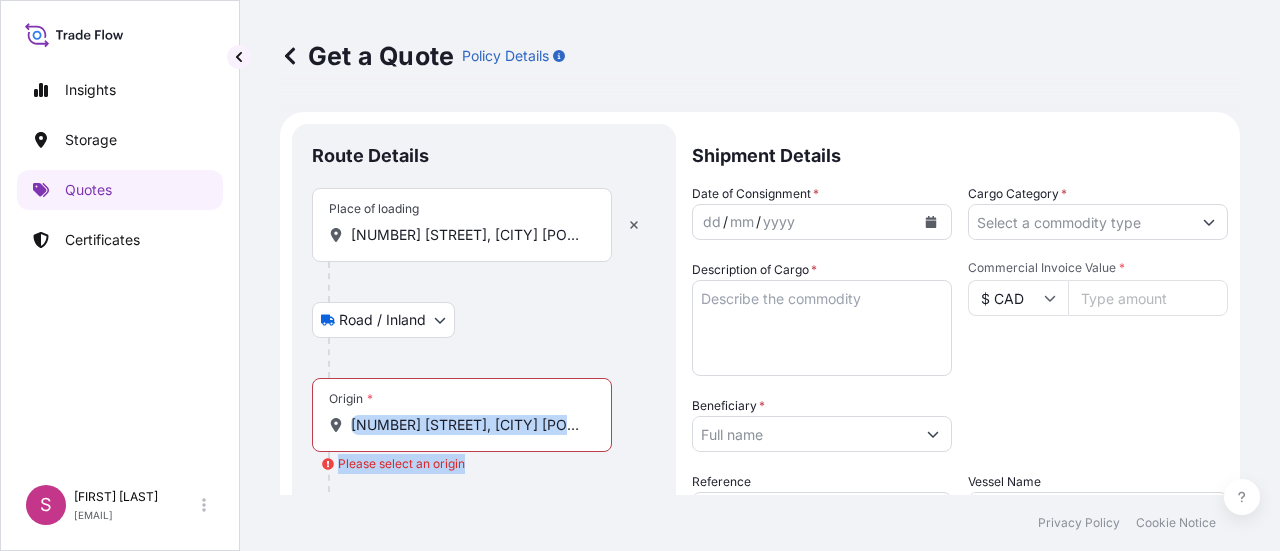 drag, startPoint x: 349, startPoint y: 423, endPoint x: 619, endPoint y: 415, distance: 270.1185 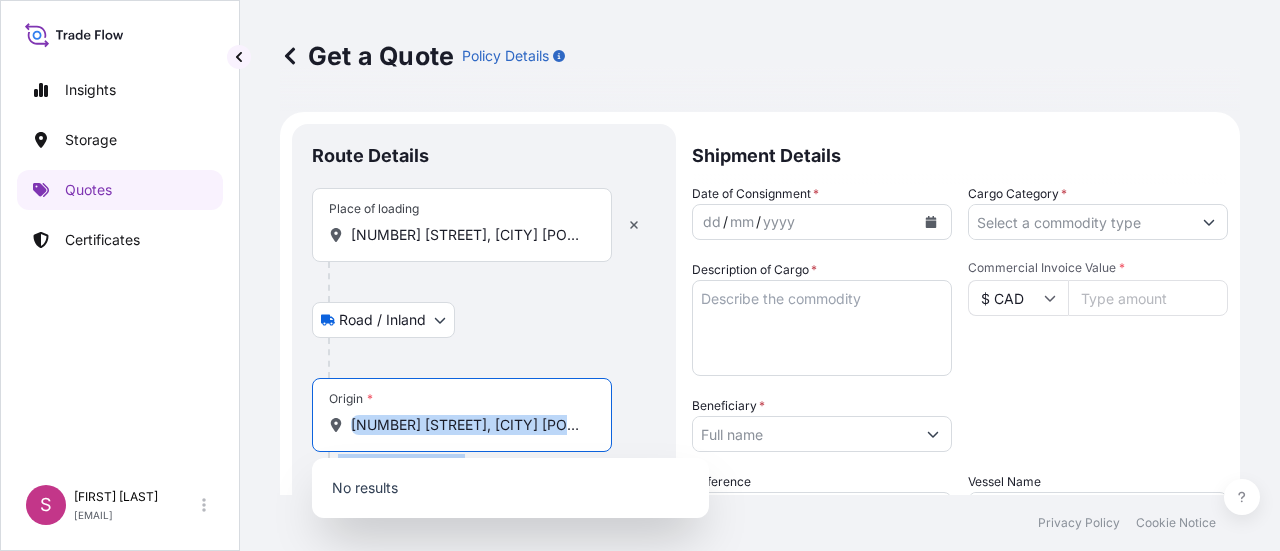 click on "[NUMBER] [STREET], [CITY] [POSTAL_CODE]" at bounding box center [469, 425] 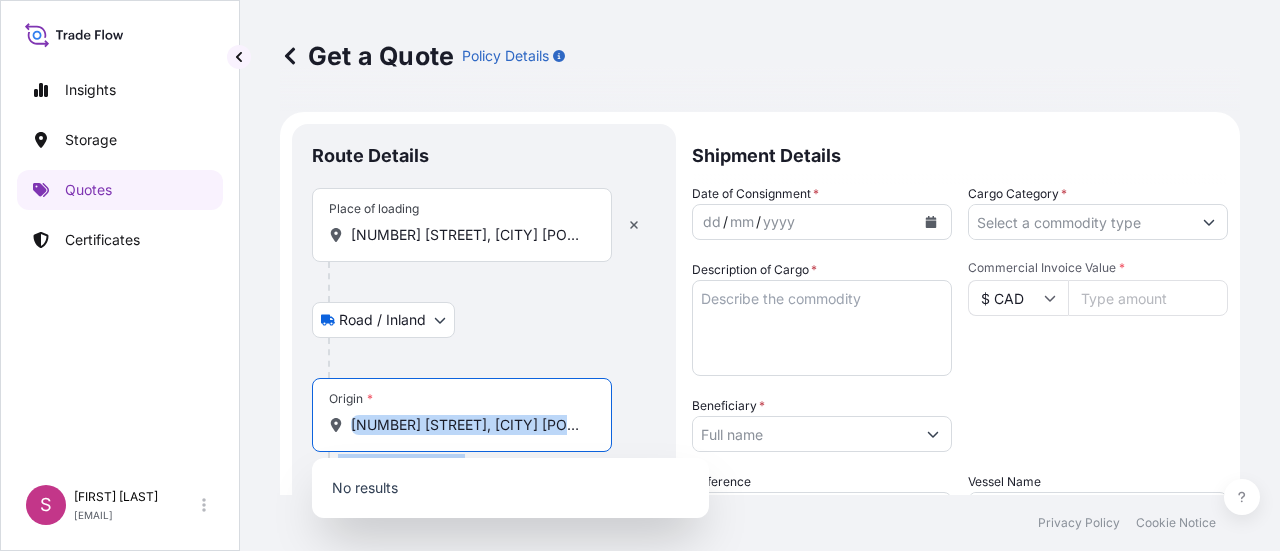click on "[NUMBER] [STREET], [CITY] [POSTAL_CODE]" at bounding box center [469, 425] 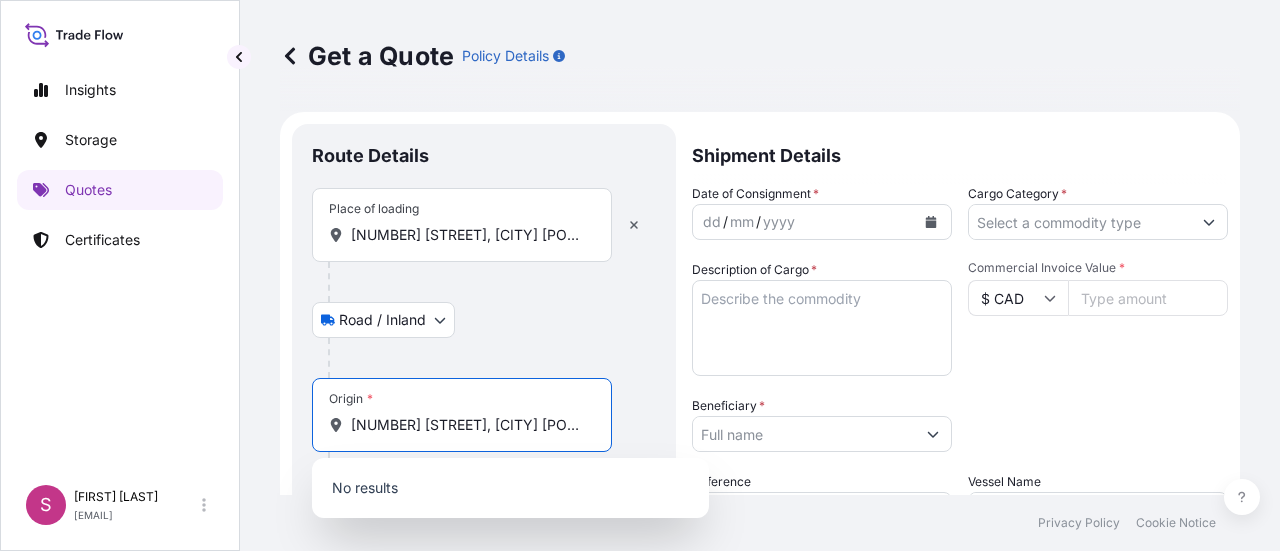click on "[NUMBER] [STREET], [CITY] [POSTAL_CODE]" at bounding box center (469, 425) 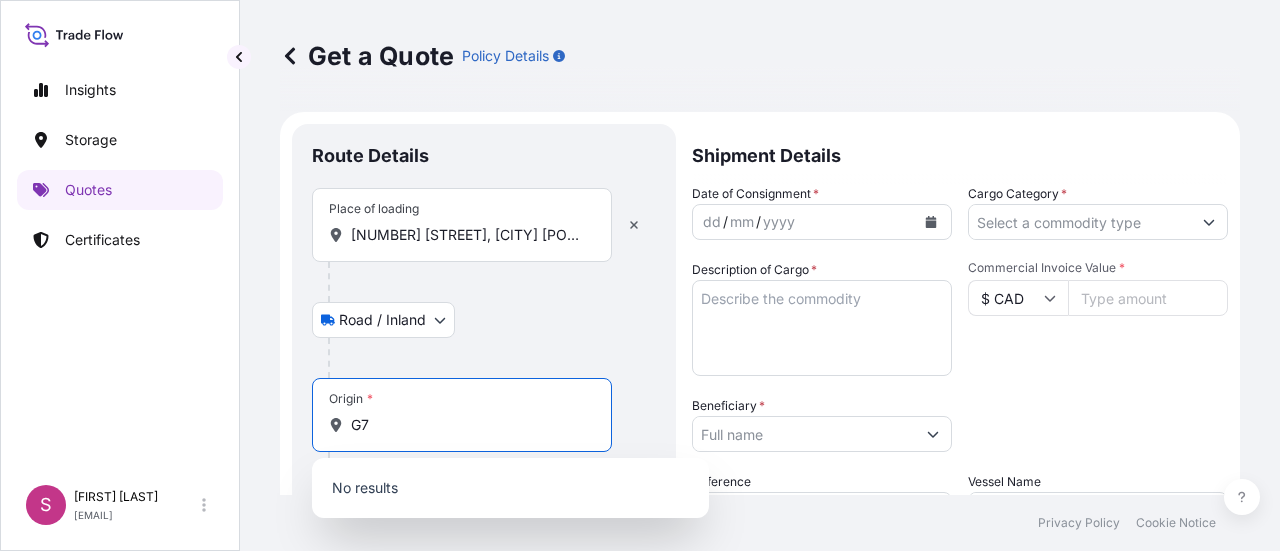 type on "7" 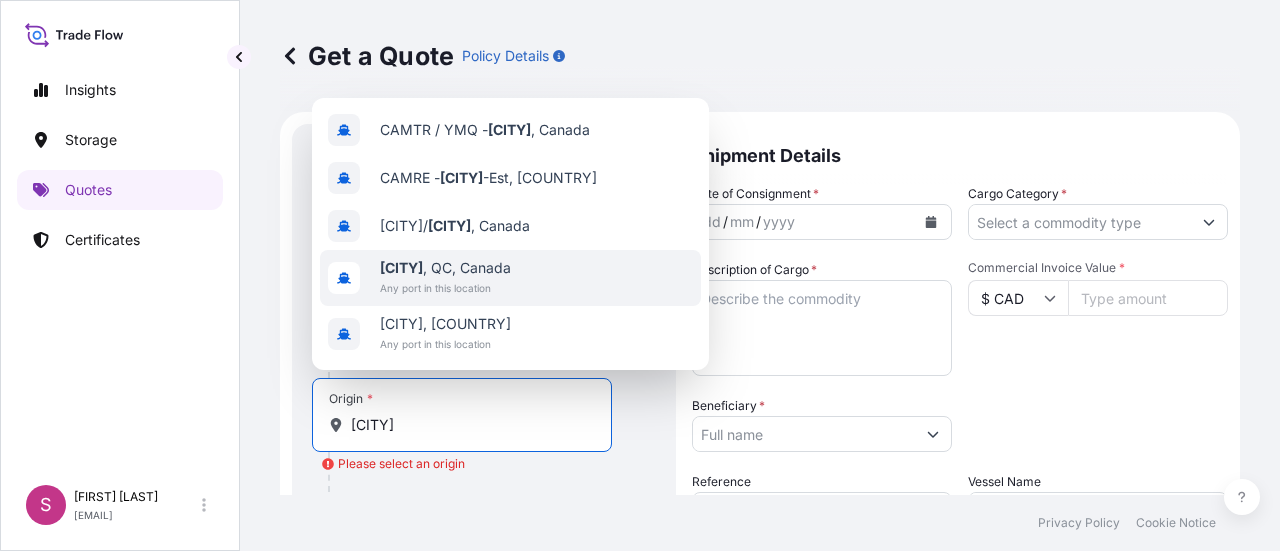 click on "Any port in this location" at bounding box center (445, 288) 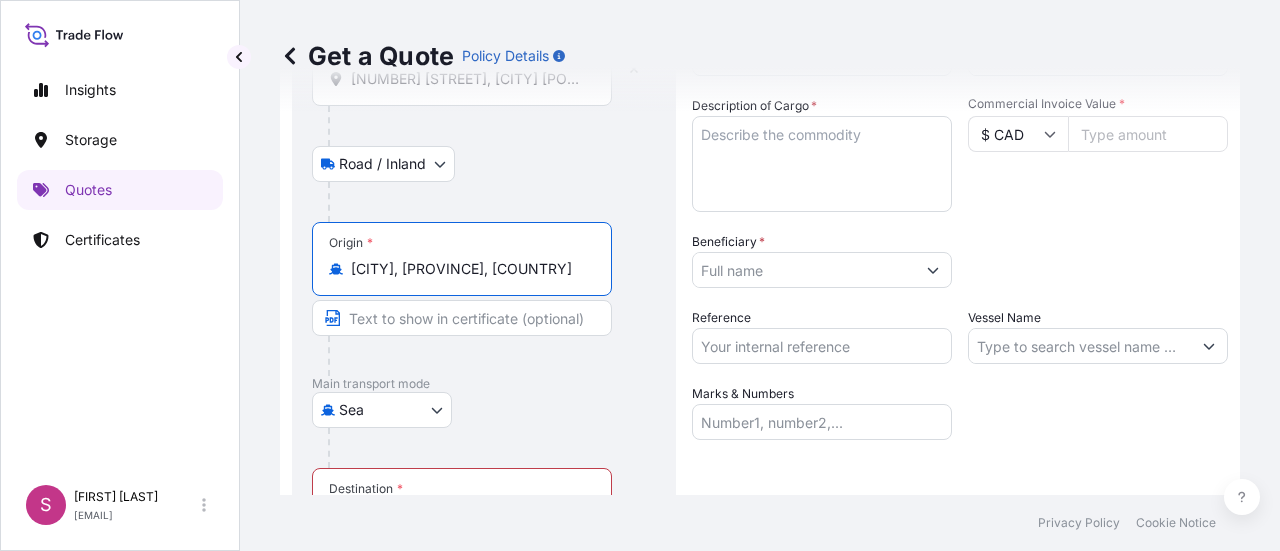 scroll, scrollTop: 0, scrollLeft: 0, axis: both 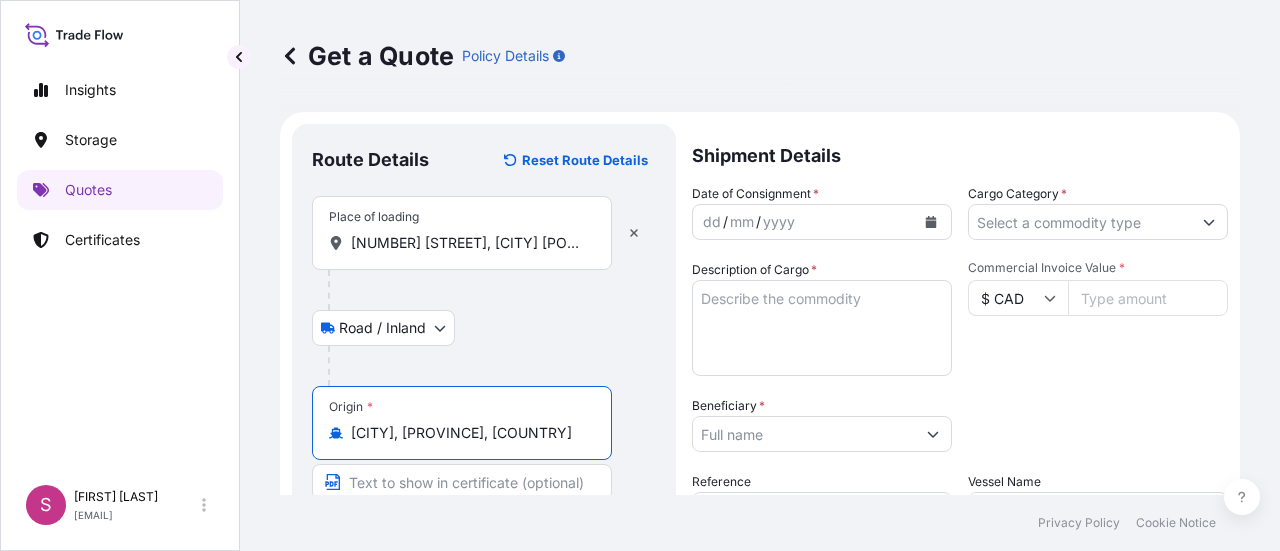 type on "[CITY], [PROVINCE], [COUNTRY]" 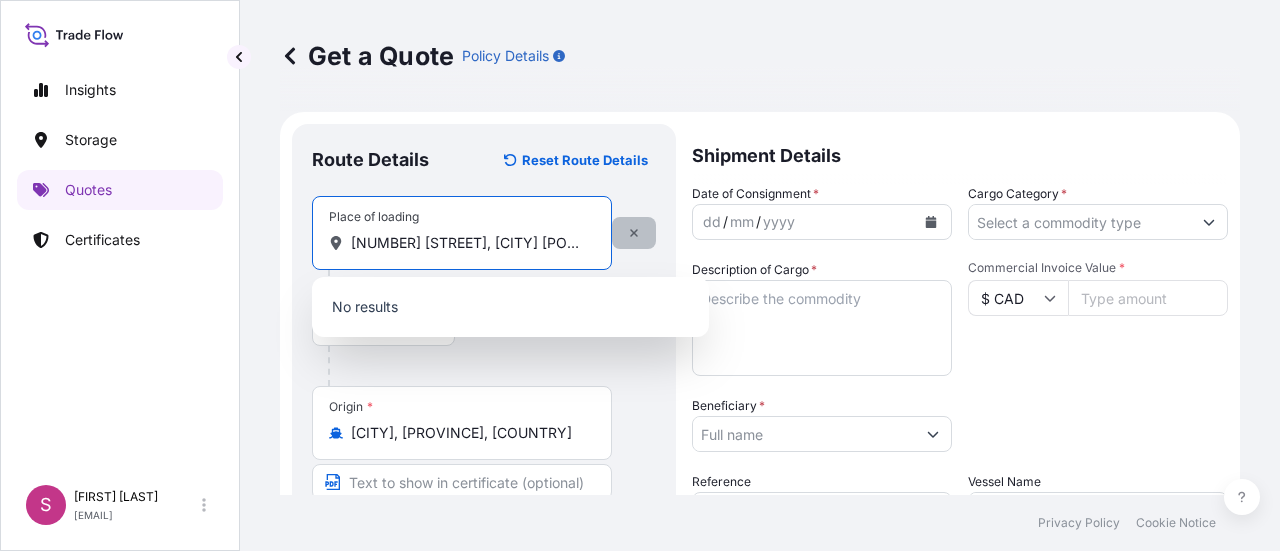 click on "Place of loading [NUMBER] [STREET], [CITY] [PROVINCE] [POSTAL_CODE]" at bounding box center (484, 233) 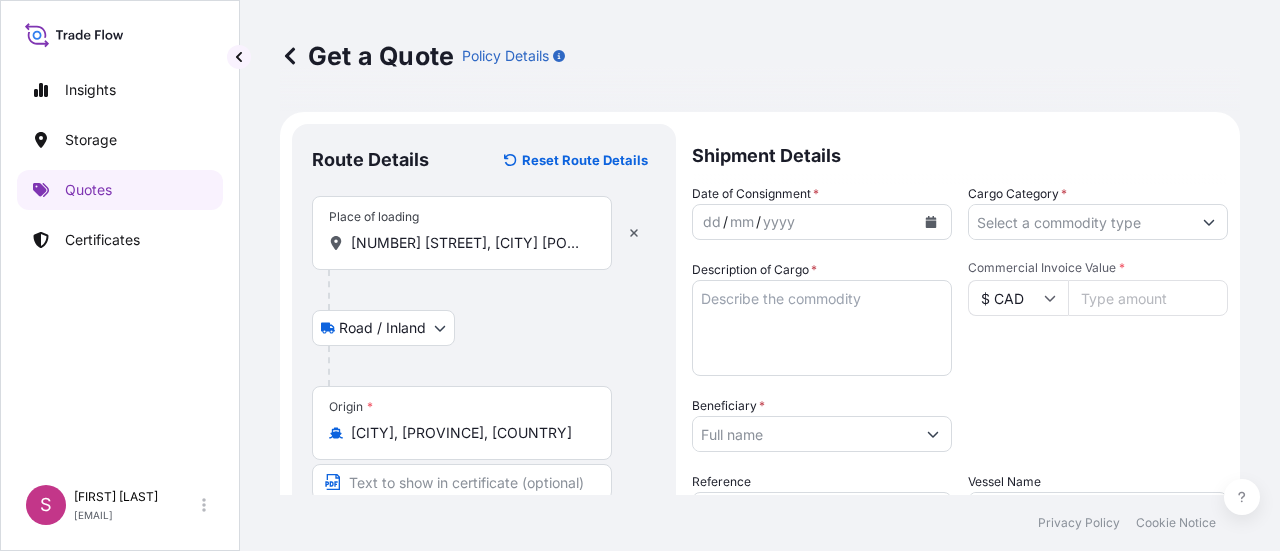 click on "[CITY], [PROVINCE], [COUNTRY] Main transport mode Sea Sea Art Handling Courier Taxi or Company Car Land / Air Air Destination * Please select a destination Cover port to door - Add place of discharge Road / Inland Road / Inland Place of Discharge Shipment Details Date of Consignment * [DATE] Cargo Category * Description of Cargo * Commercial Invoice Value   * $ CAD Beneficiary * Packing Category Select a packing category Please select a primary mode of transportation first. Reference Vessel Name Marks & Numbers Get a Quote Privacy Policy Cookie Notice
0" at bounding box center (640, 275) 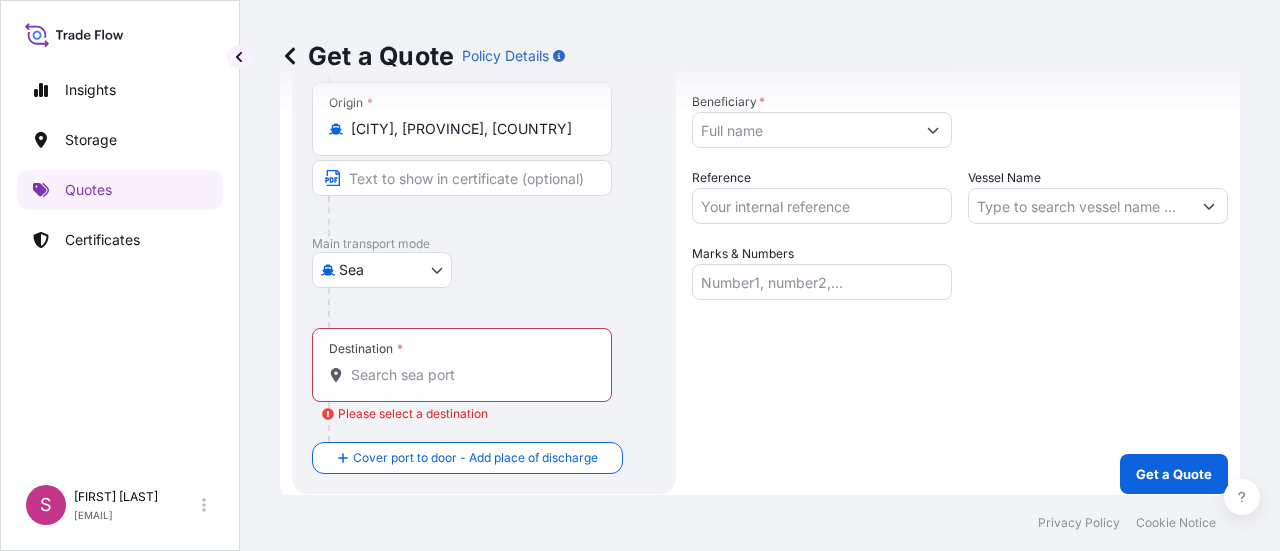 scroll, scrollTop: 312, scrollLeft: 0, axis: vertical 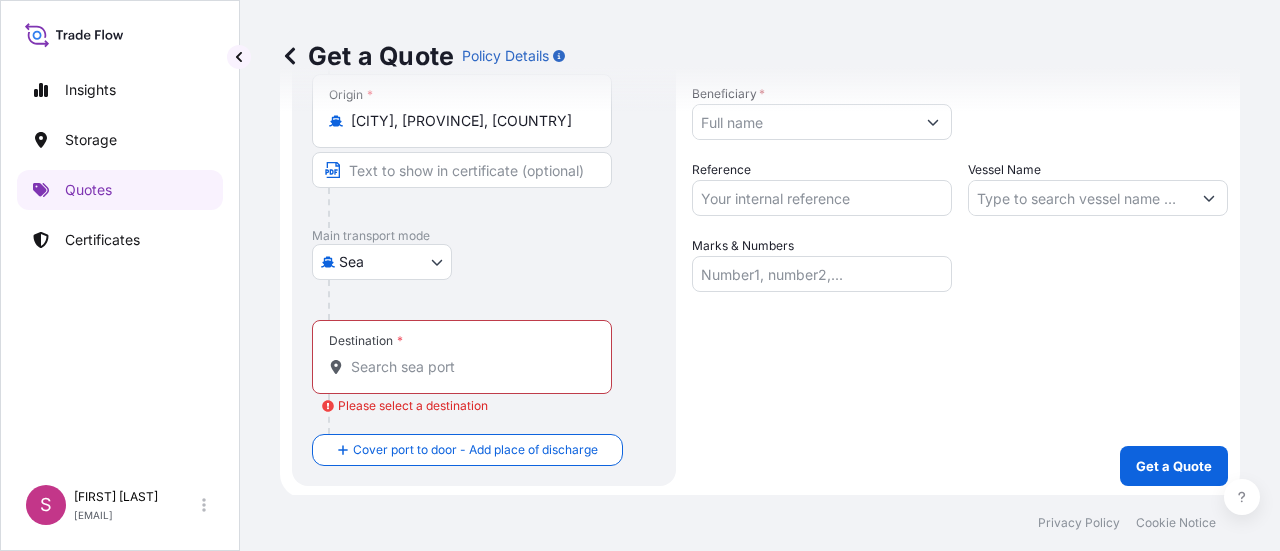 click on "[CITY], [PROVINCE], [COUNTRY] Main transport mode Sea Sea Art Handling Courier Taxi or Company Car Land / Air Air Destination * Please select a destination Cover port to door - Add place of discharge Road / Inland Road / Inland Place of Discharge Shipment Details Date of Consignment * [DATE] Cargo Category * Description of Cargo * Commercial Invoice Value   * $ CAD Beneficiary * Packing Category Select a packing category Please select a primary mode of transportation first. Reference Vessel Name Marks & Numbers Get a Quote Privacy Policy Cookie Notice
0" at bounding box center (640, 275) 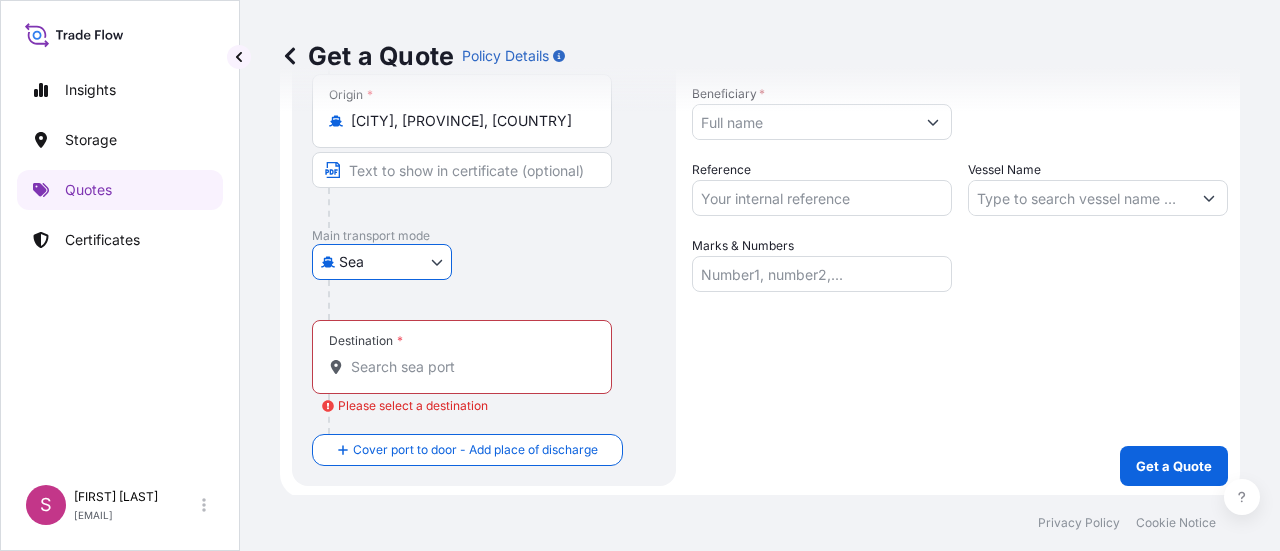 click on "Destination * Please select a destination" at bounding box center [469, 367] 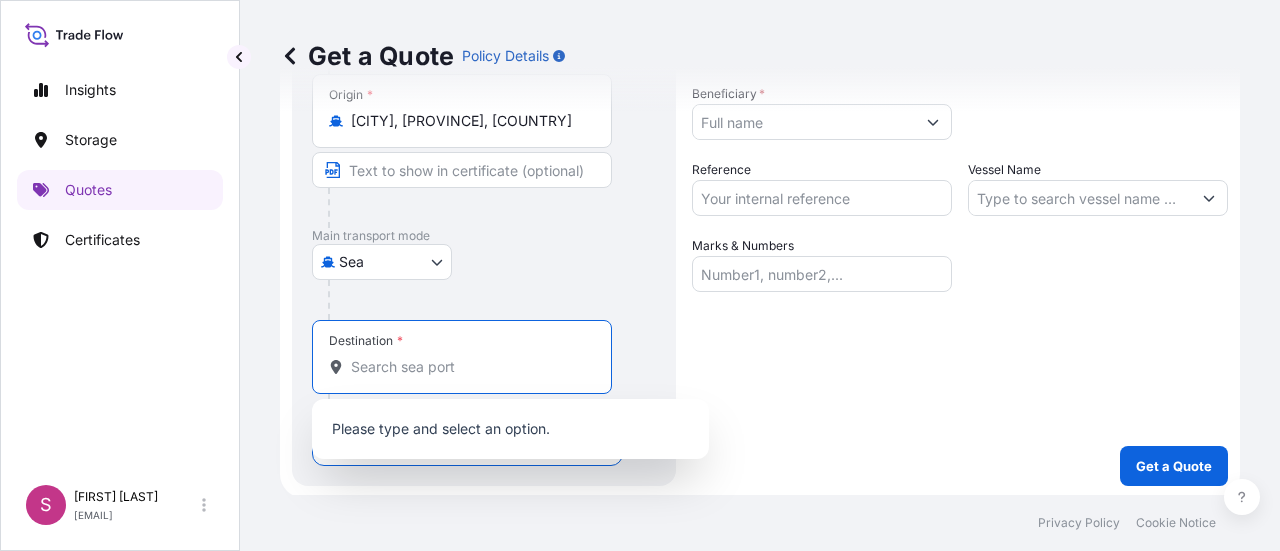 click on "Beneficiary *" at bounding box center (804, 122) 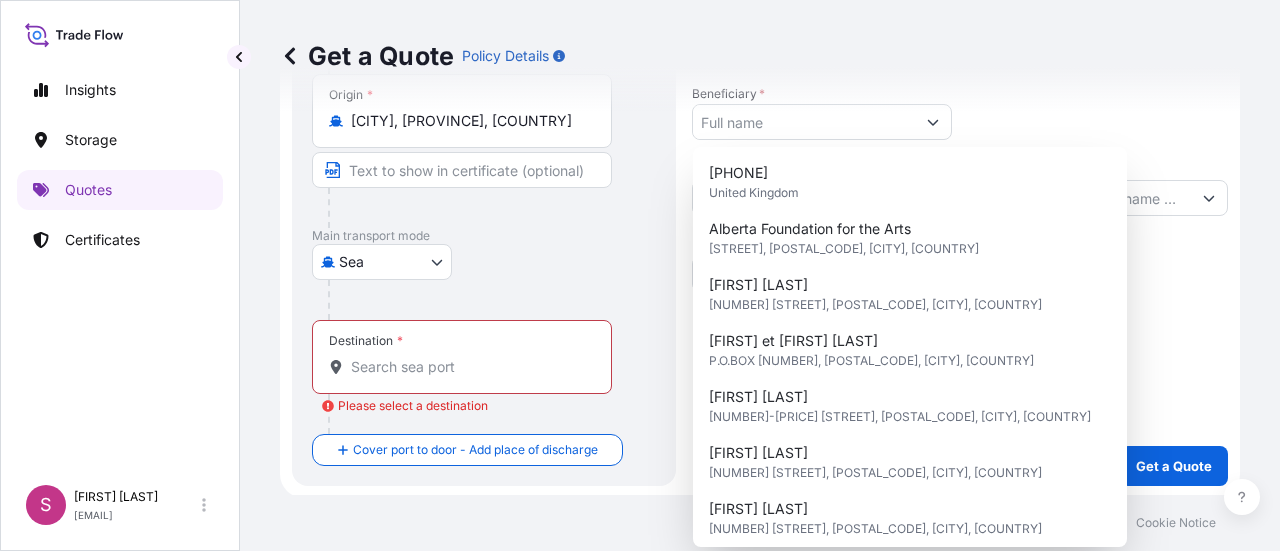 click on "Shipment Details Date of Consignment * dd / mm / yyyy Cargo Category * Description of Cargo * Commercial Invoice Value   * $ CAD Beneficiary * Packing Category Select a packing category Please select a primary mode of transportation first. Reference Vessel Name Marks & Numbers Get a Quote" at bounding box center (960, 149) 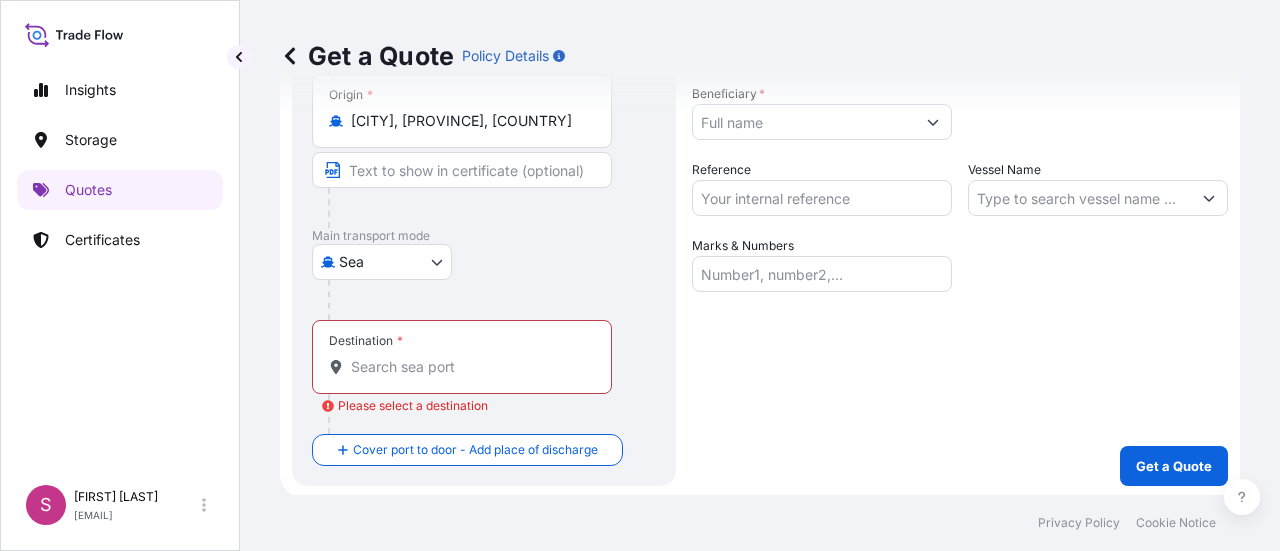 click on "Beneficiary *" at bounding box center (804, 122) 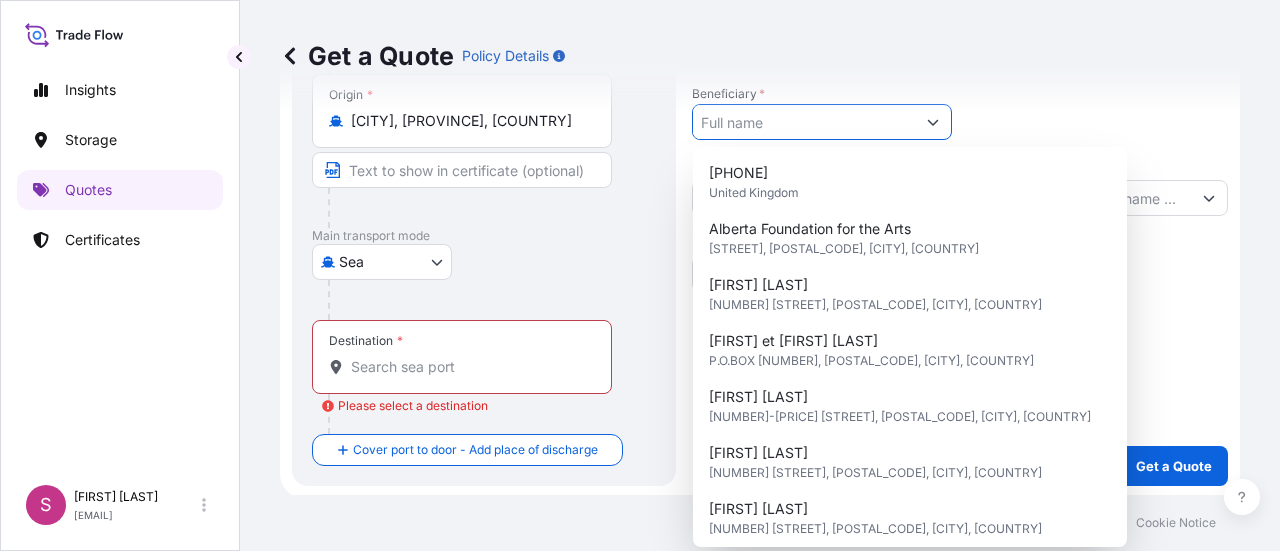 paste on "[FIRST] [LAST]" 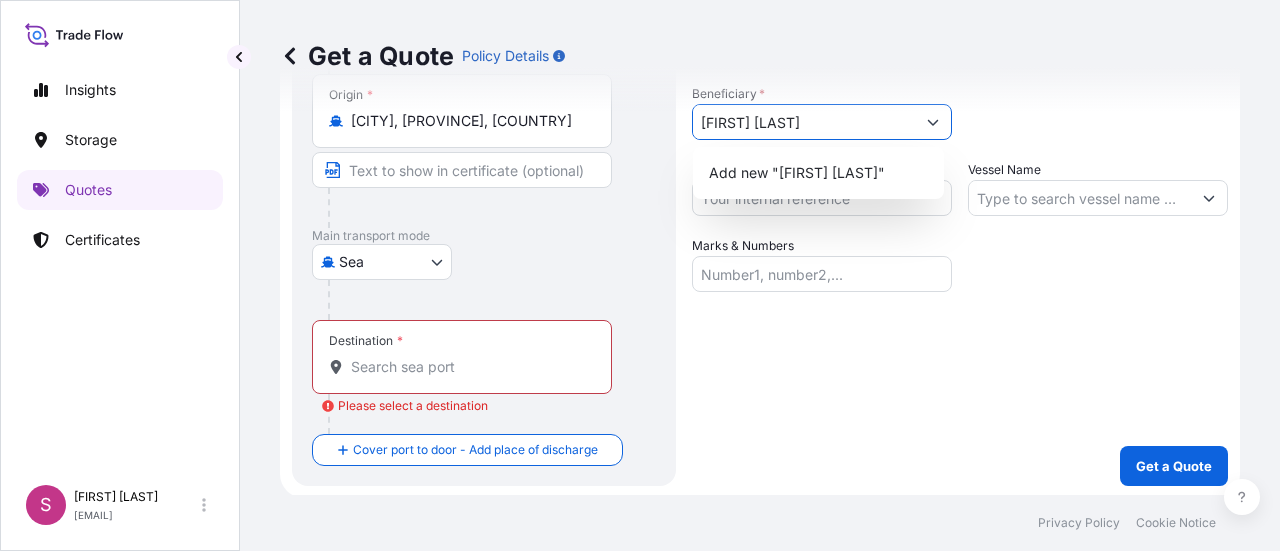 type on "[FIRST] [LAST]" 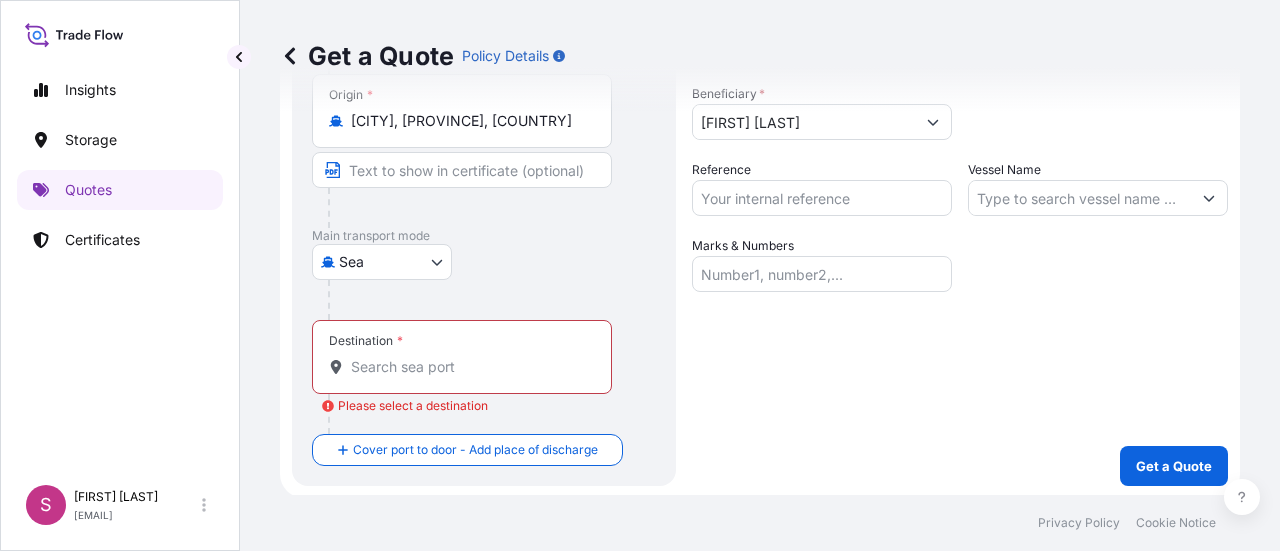 click on "Vessel Name" at bounding box center (1080, 198) 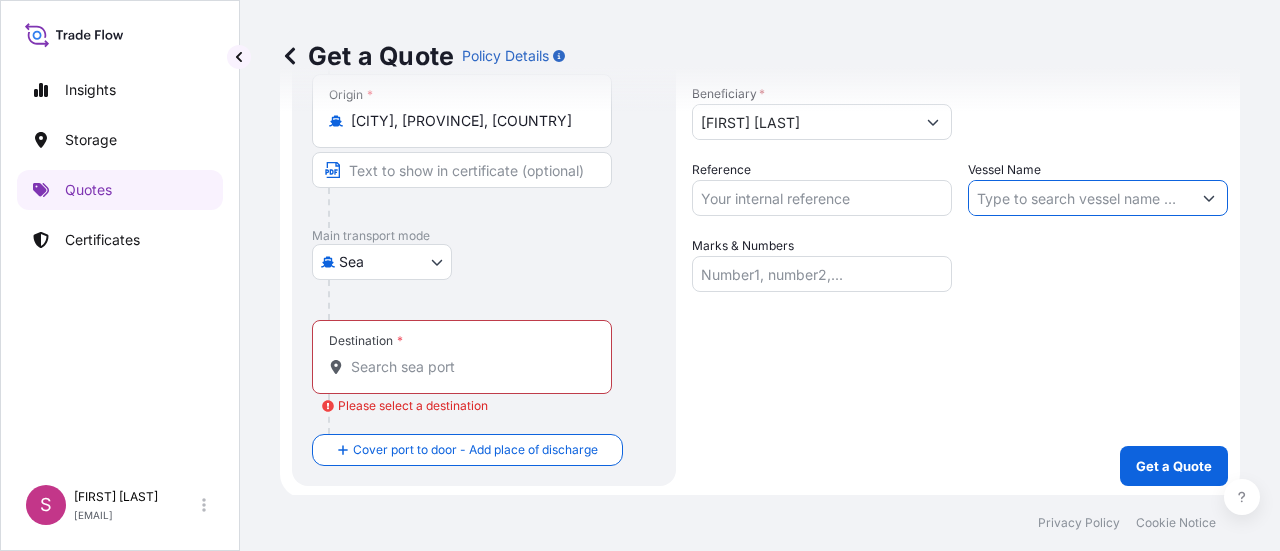 click 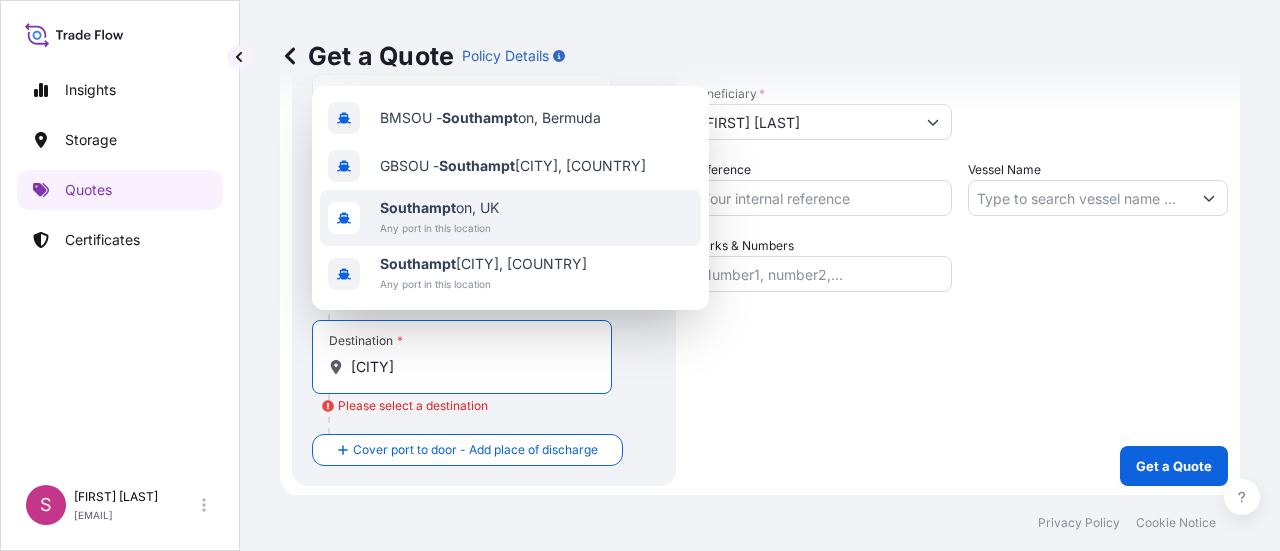 click on "[CITY], [COUNTRY] Any port in this location" at bounding box center (510, 218) 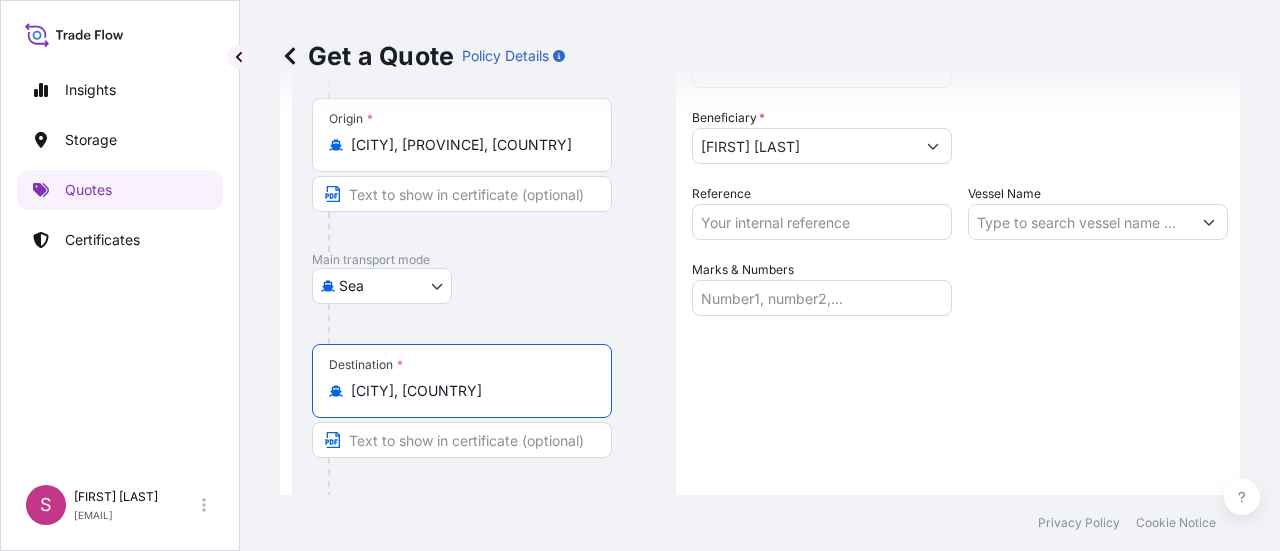 scroll, scrollTop: 352, scrollLeft: 0, axis: vertical 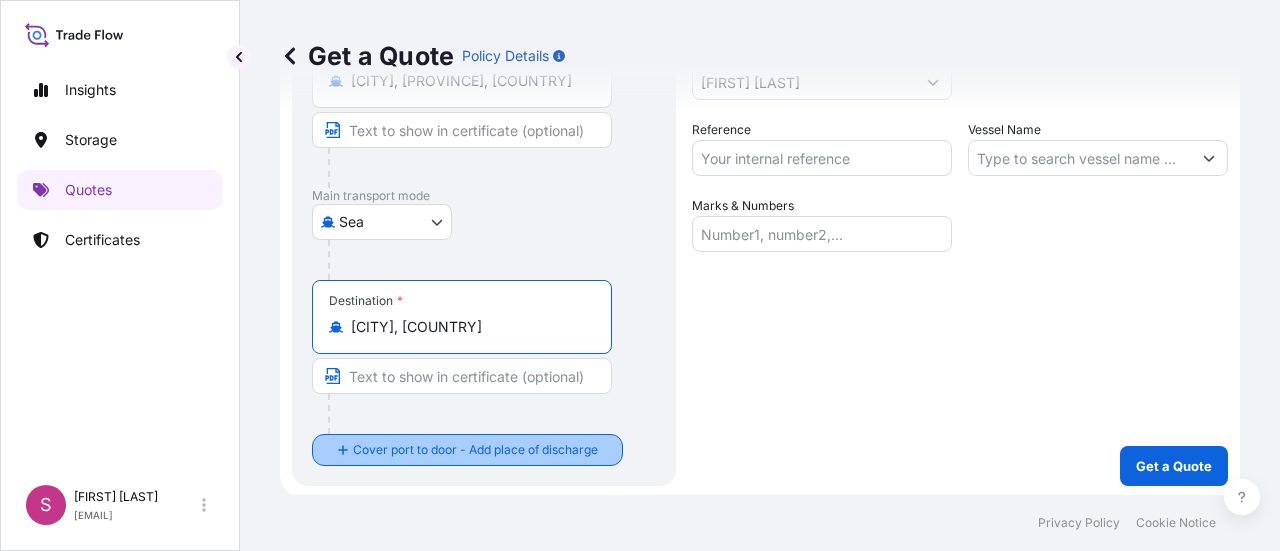 type on "[CITY], [COUNTRY]" 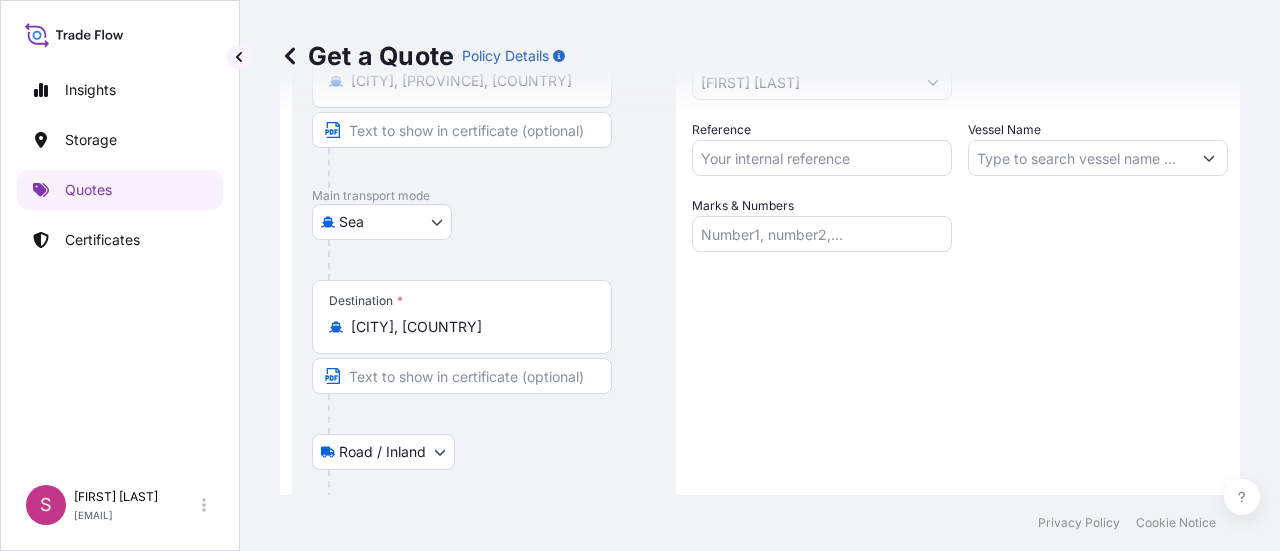 scroll, scrollTop: 470, scrollLeft: 0, axis: vertical 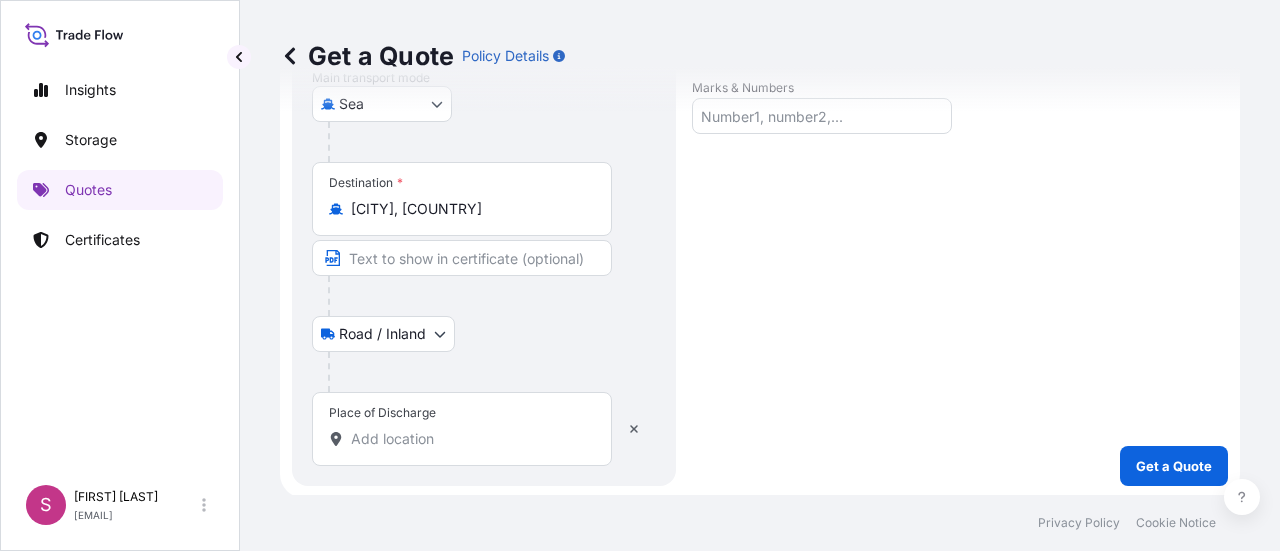 click on "Place of Discharge" at bounding box center (469, 439) 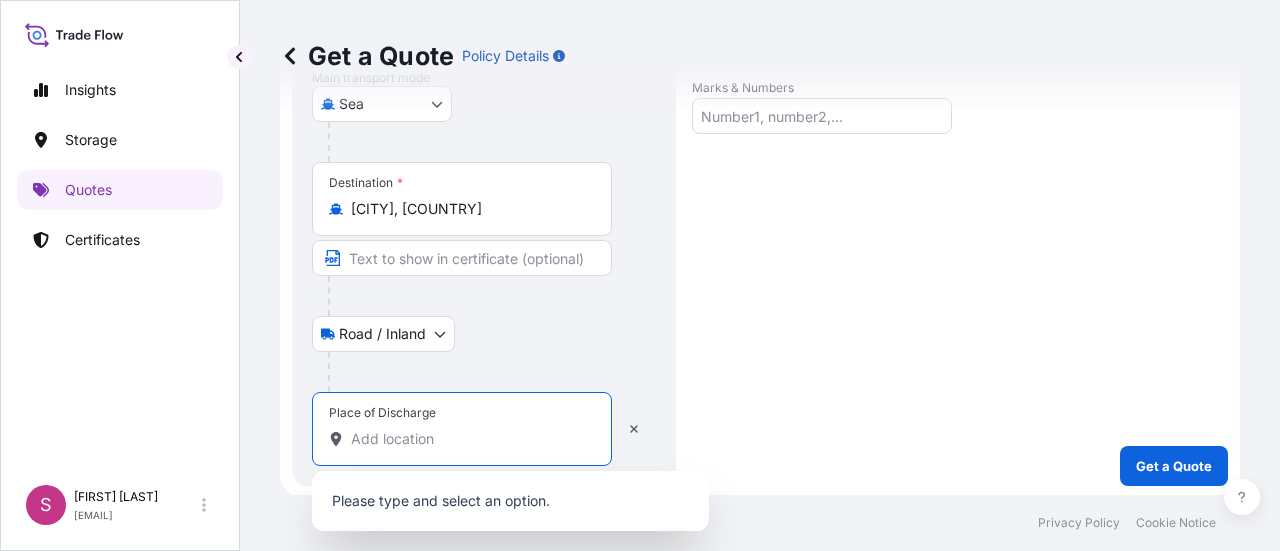 paste on "[CITY], [STREET], [CITY] [POSTAL_CODE]" 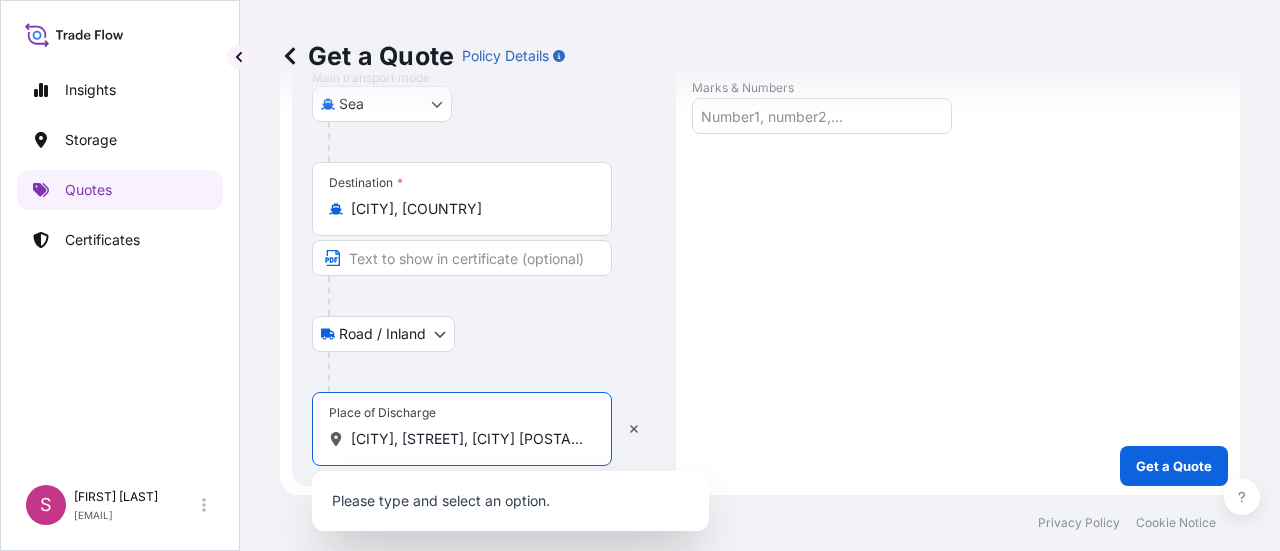 scroll, scrollTop: 0, scrollLeft: 39, axis: horizontal 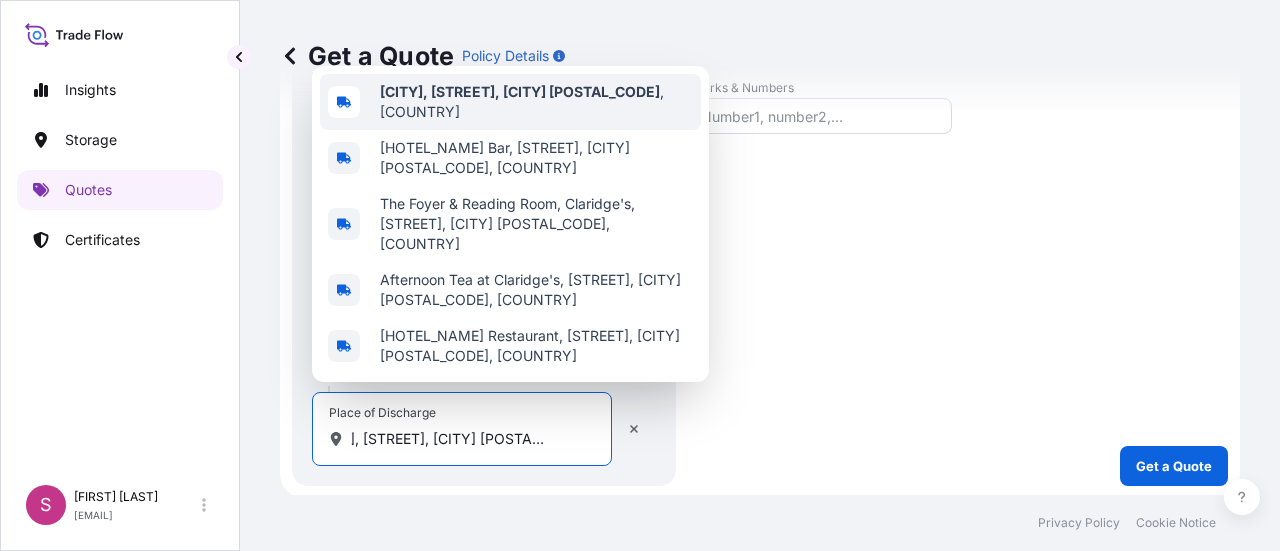 click on "[CITY], [STREET], [CITY] [POSTAL_CODE]" at bounding box center [520, 91] 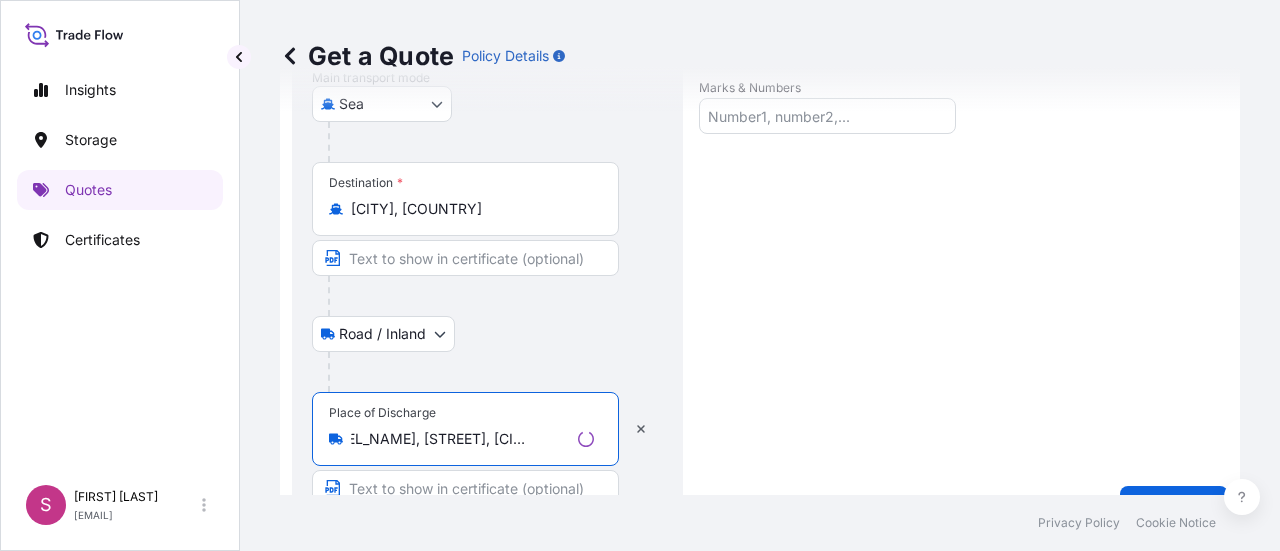type on "[HOTEL_NAME], [STREET], [CITY] [POSTAL_CODE], [COUNTRY]" 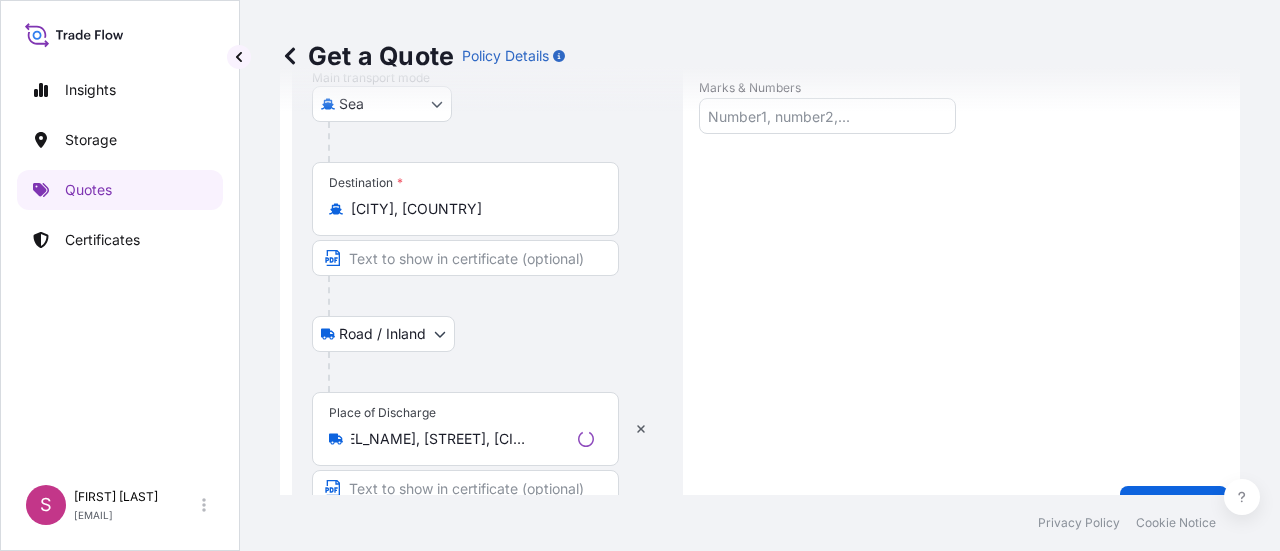 click on "Route Details Reset Route Details Place of loading [NUMBER] [STREET], [CITY] [POSTAL_CODE] Road / Inland Road / Inland Origin * [CITY], [COUNTRY] Main transport mode Sea Sea Art Handling Courier Taxi or Company Car Land / Air Air Destination * [CITY], [COUNTRY] Road / Inland Road / Inland Place of Discharge [CITY], [STREET], [CITY] [POSTAL_CODE], [COUNTRY] Shipment Details Date of Consignment * dd / mm / yyyy Cargo Category * Description of Cargo * Commercial Invoice Value   * $ CAD Beneficiary * [FIRST] [LAST] Packing Category Select a packing category Please select a primary mode of transportation first. Reference Vessel Name Marks & Numbers Get a Quote" at bounding box center [760, 90] 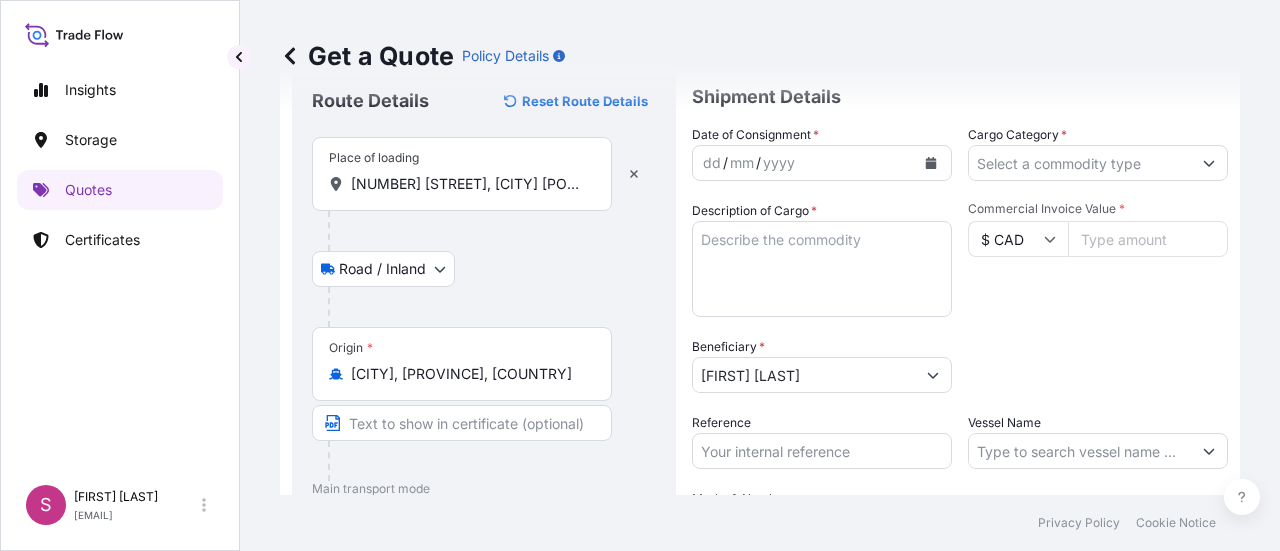 scroll, scrollTop: 0, scrollLeft: 0, axis: both 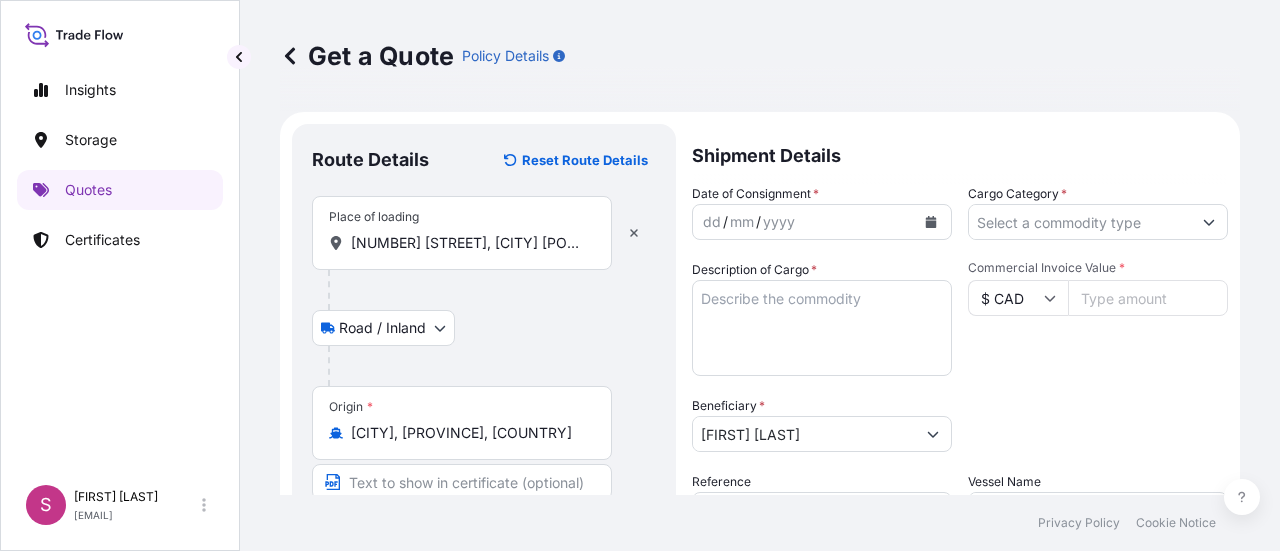click at bounding box center (931, 222) 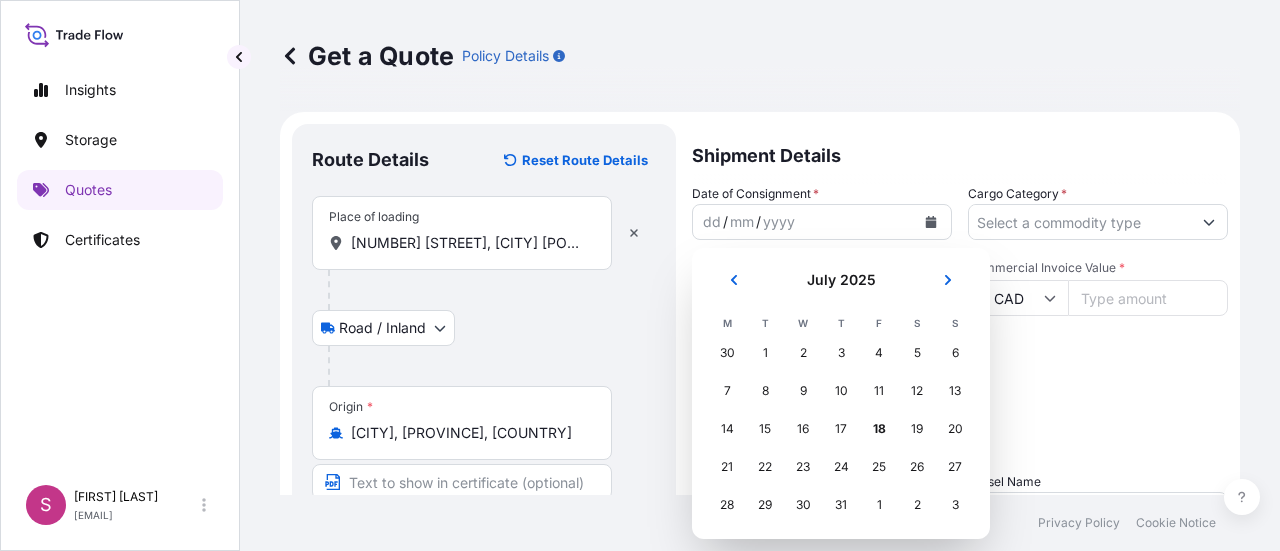 click on "Shipment Details" at bounding box center (960, 154) 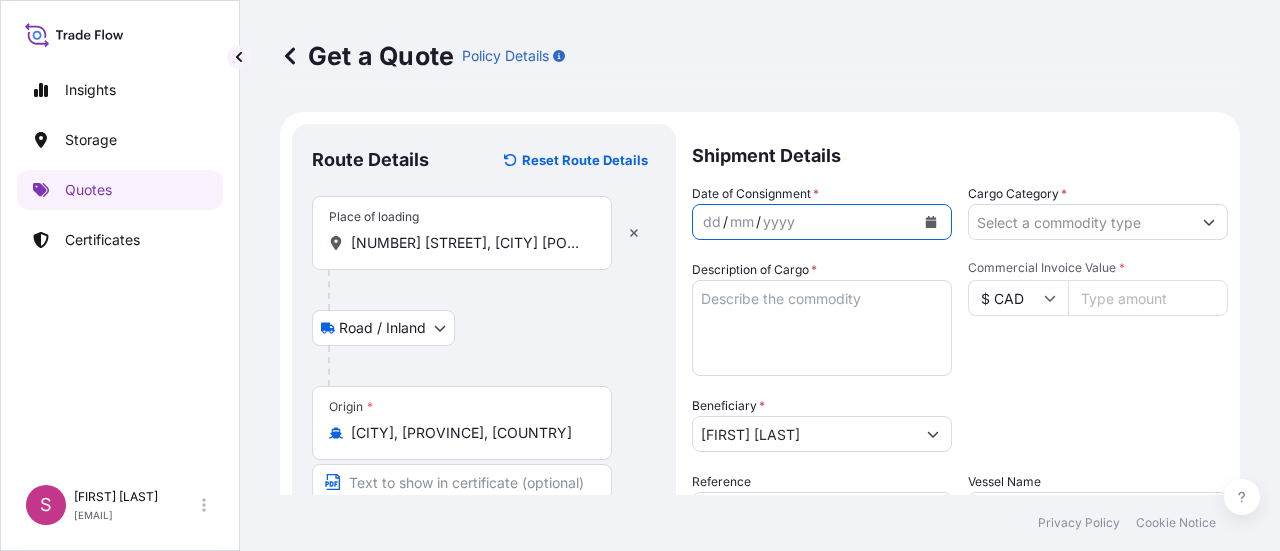 click on "Cargo Category *" at bounding box center (1080, 222) 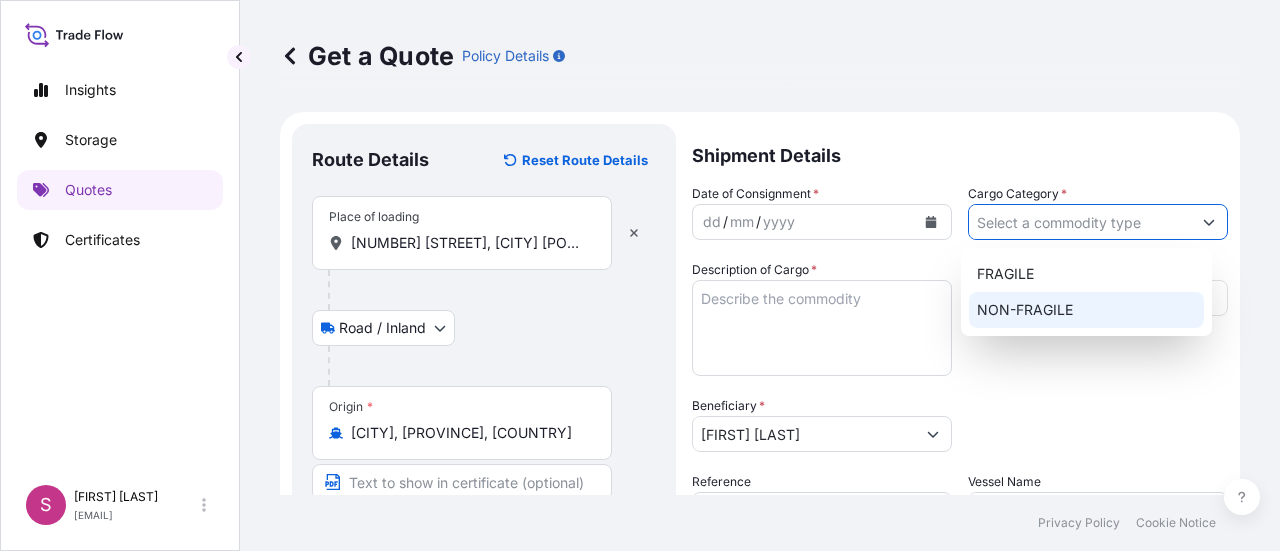click on "NON-FRAGILE" at bounding box center [1086, 310] 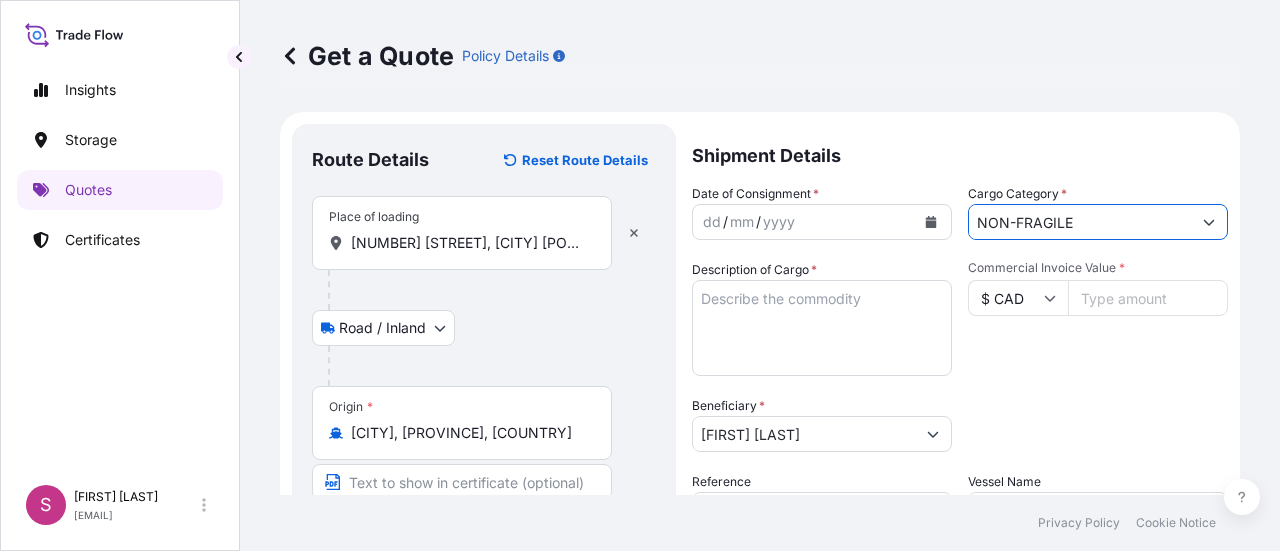 click on "Commercial Invoice Value   *" at bounding box center (1148, 298) 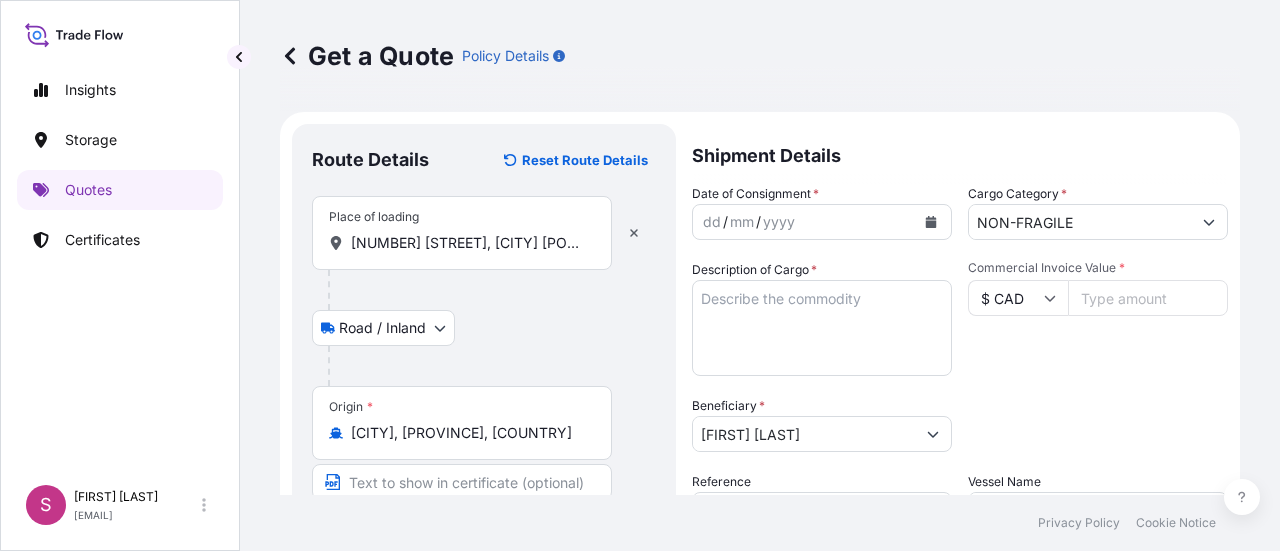 type on "[PHONE]" 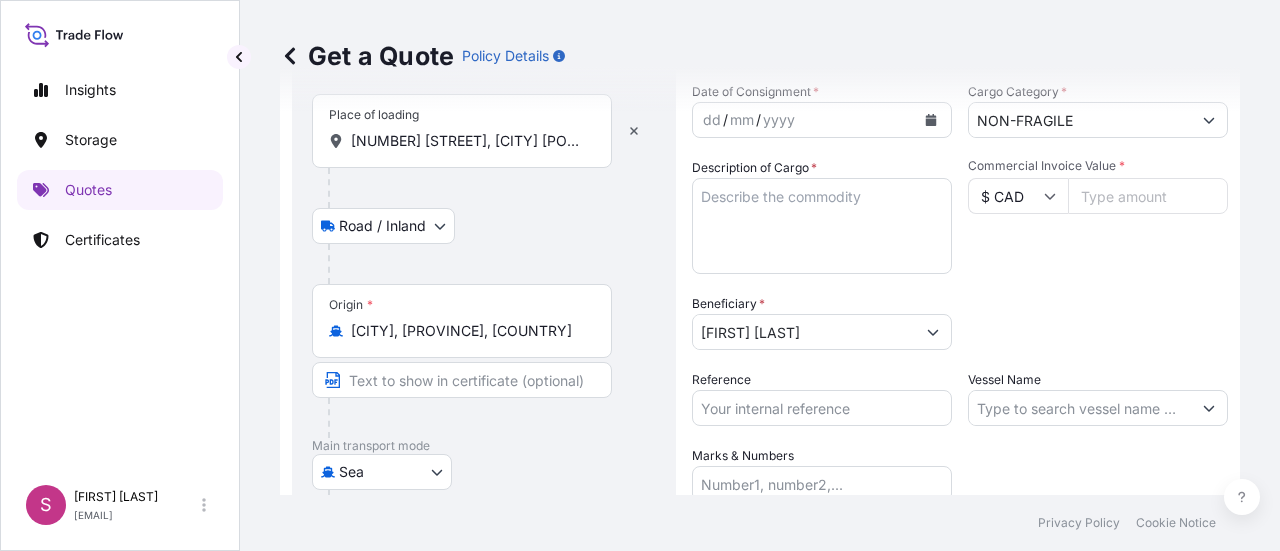 scroll, scrollTop: 101, scrollLeft: 0, axis: vertical 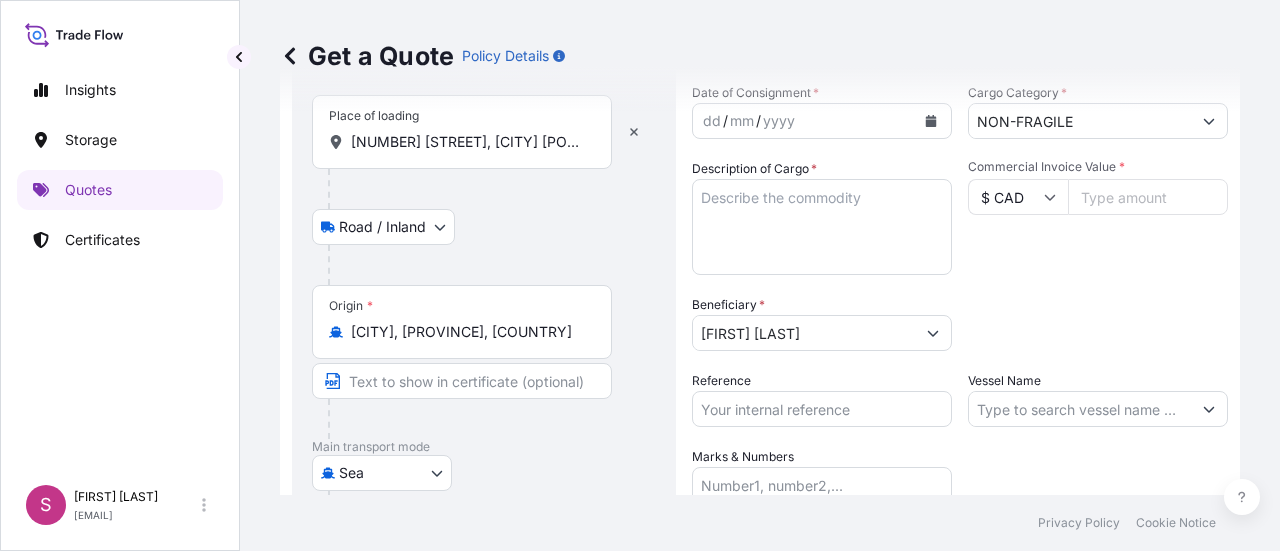 click on "Description of Cargo *" at bounding box center [822, 227] 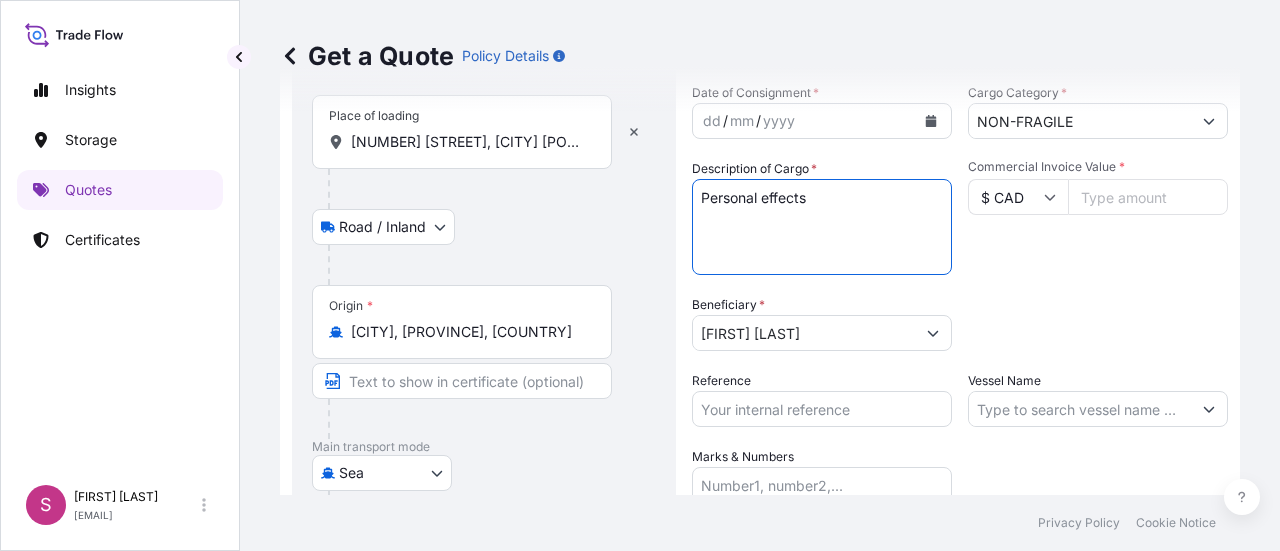 type on "Personal effects" 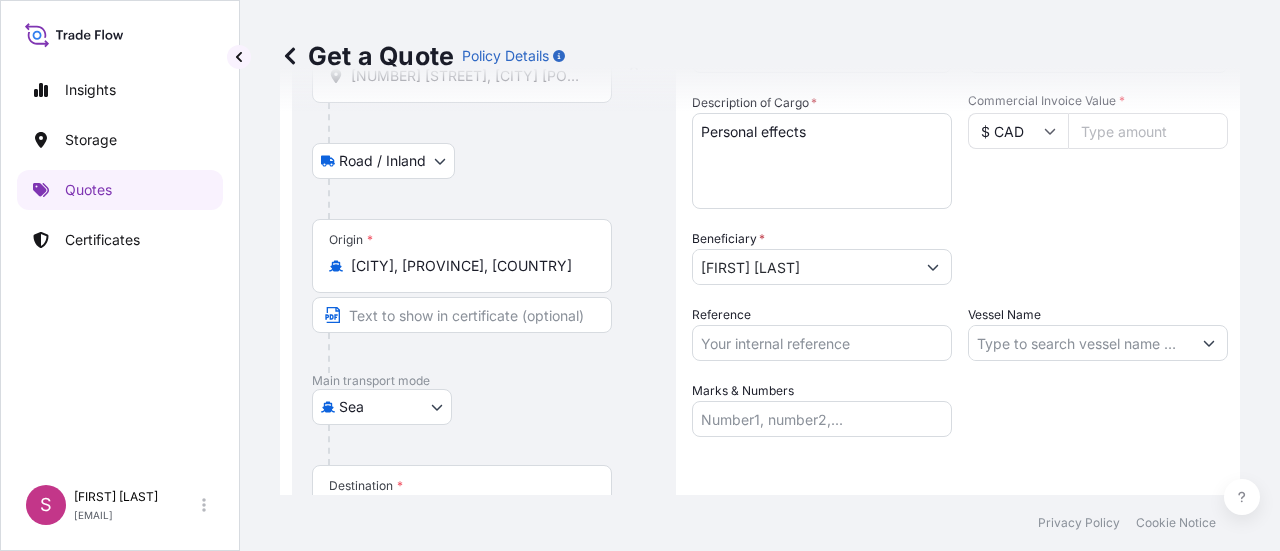 scroll, scrollTop: 172, scrollLeft: 0, axis: vertical 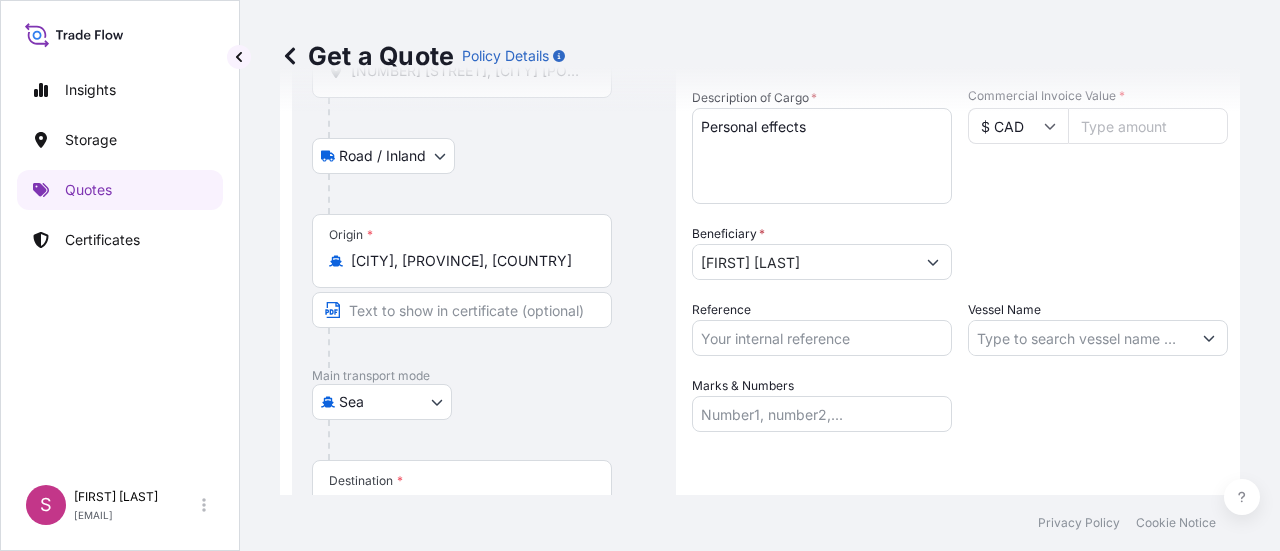 click on "Vessel Name" at bounding box center (1080, 338) 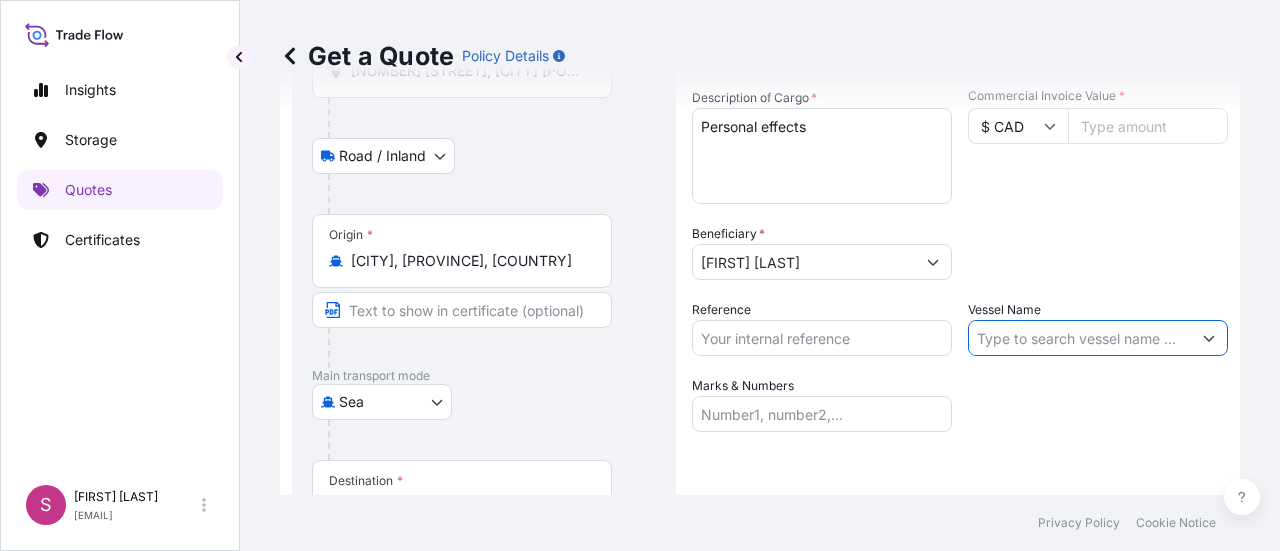 paste on "OOCL [CITY]" 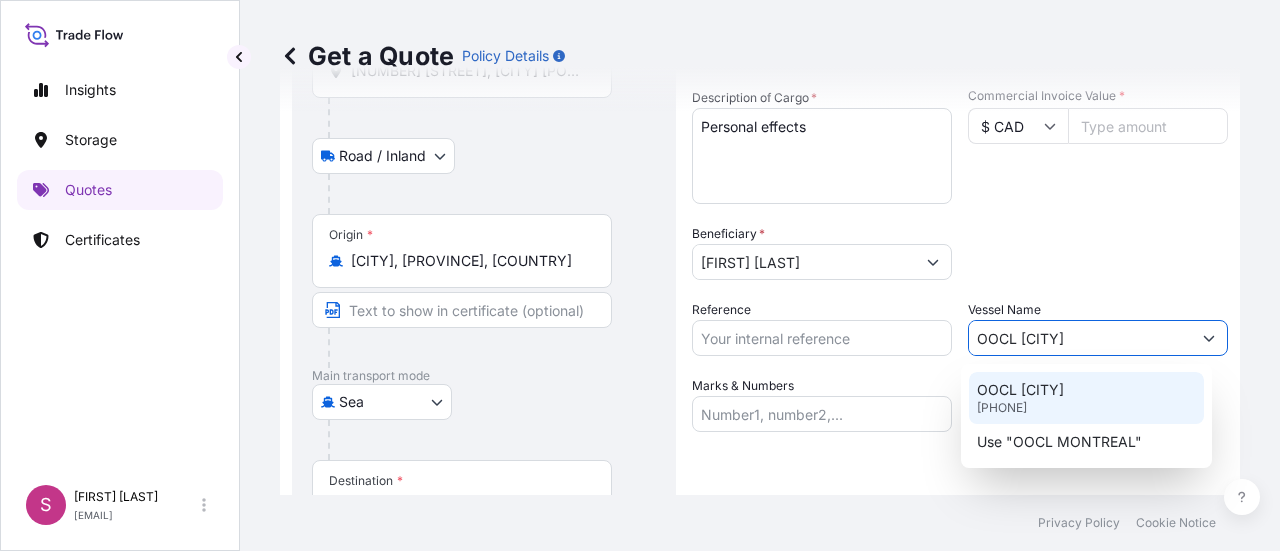 click on "OOCL MONTREAL [PHONE]" at bounding box center [1086, 398] 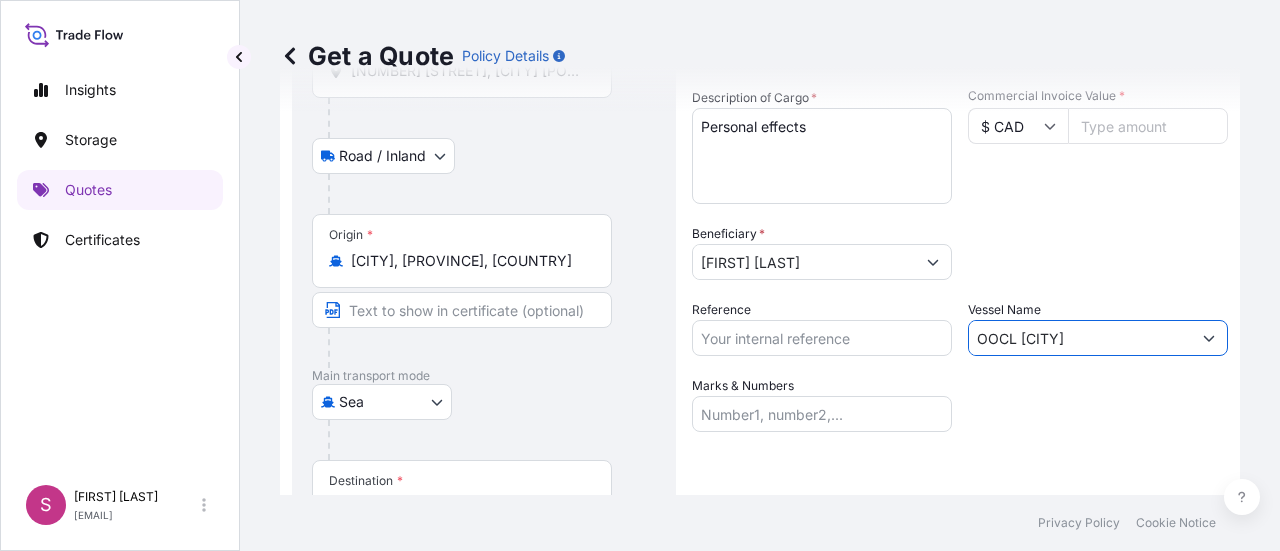 type on "OOCL [CITY]" 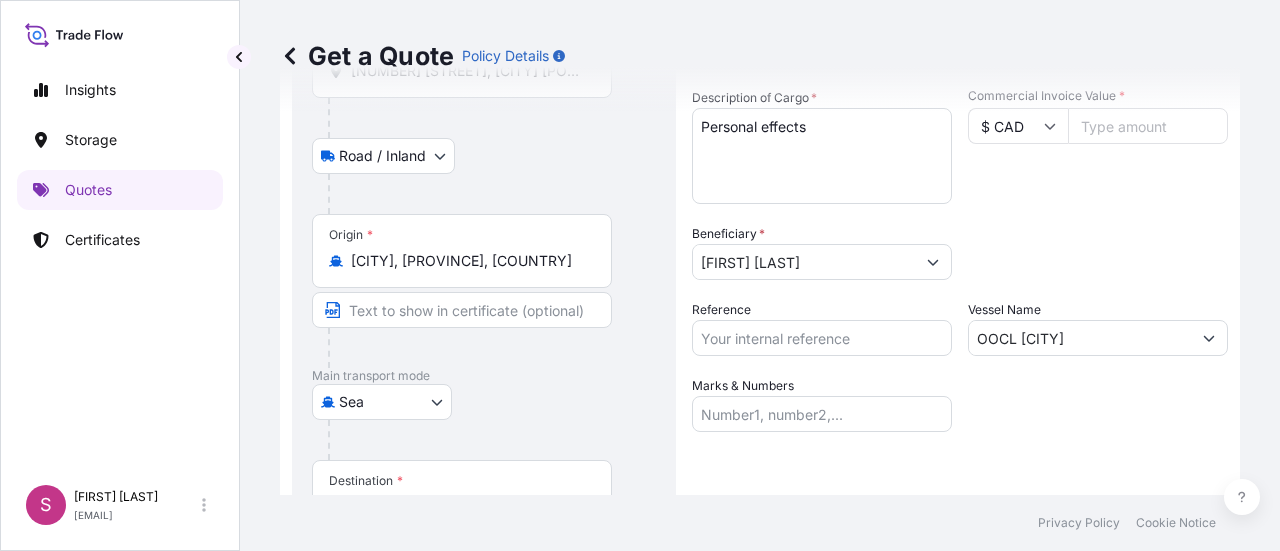 click on "Reference" at bounding box center (822, 338) 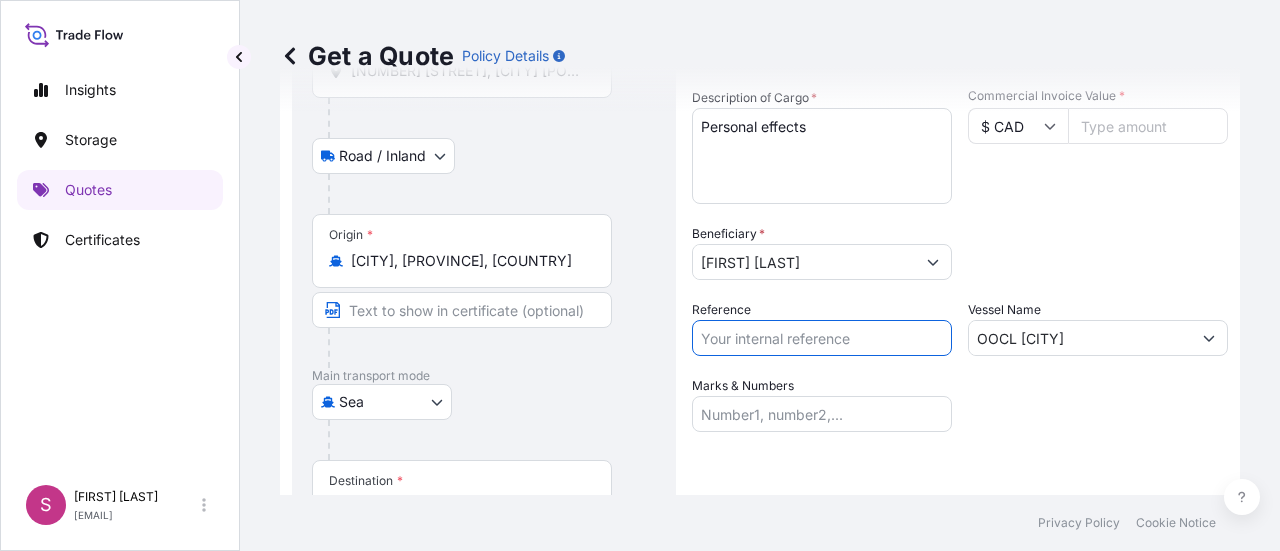 paste on "B-027051" 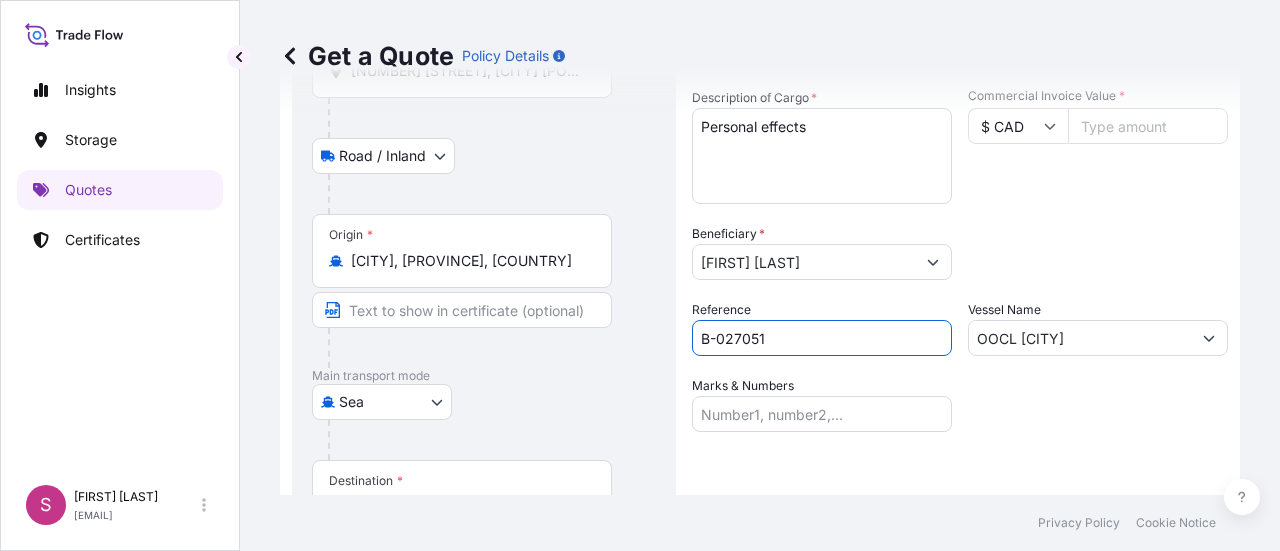 type on "B-027051" 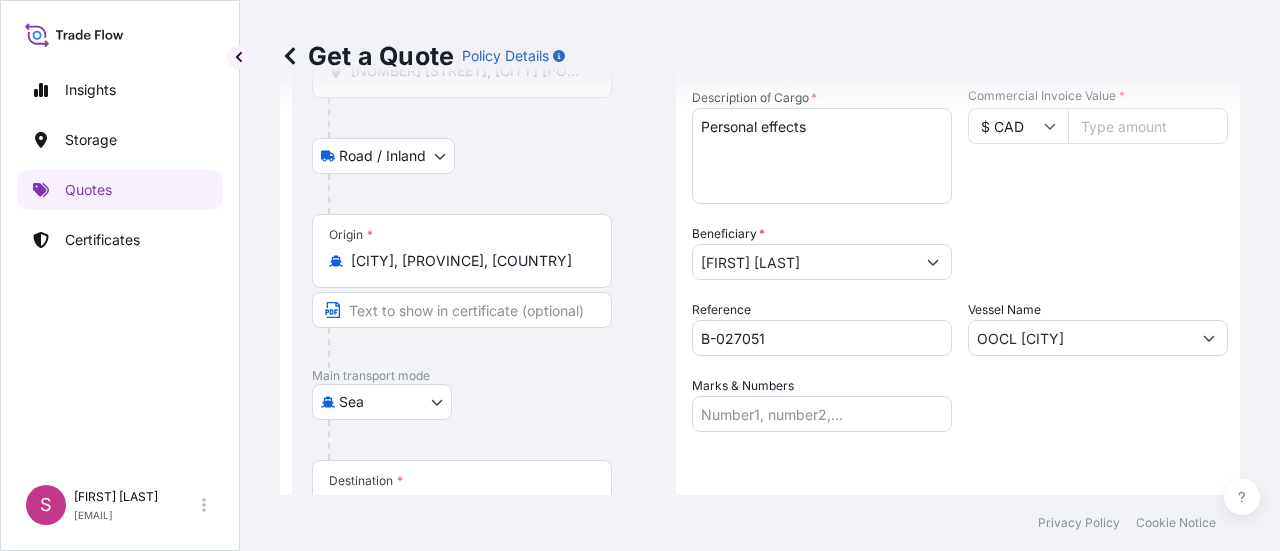 click on "Main transport mode" at bounding box center [484, 376] 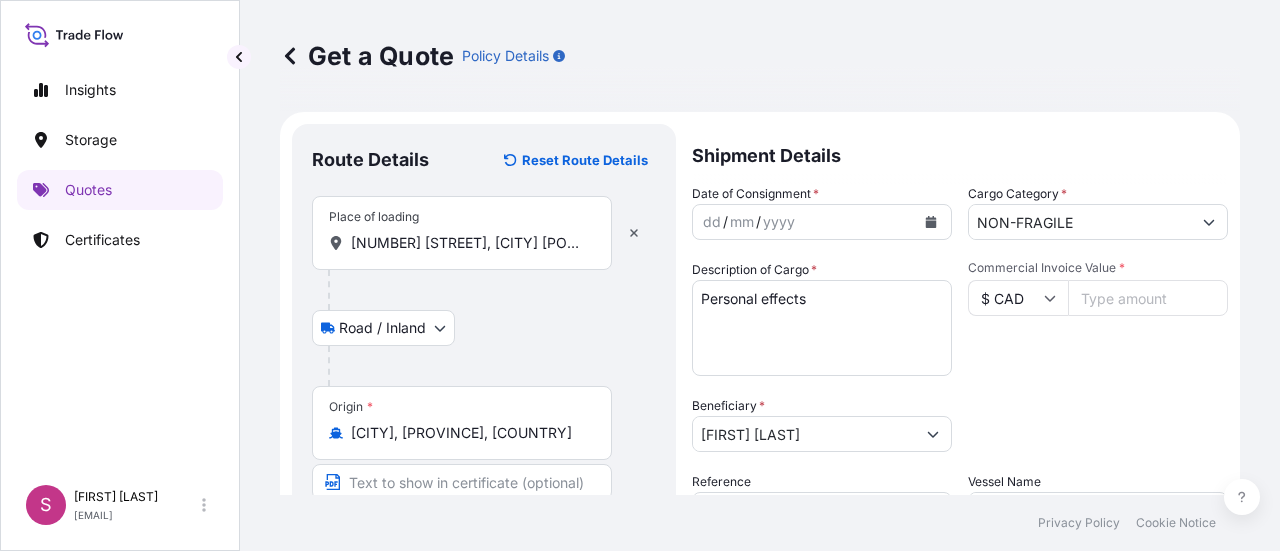 scroll, scrollTop: 35, scrollLeft: 0, axis: vertical 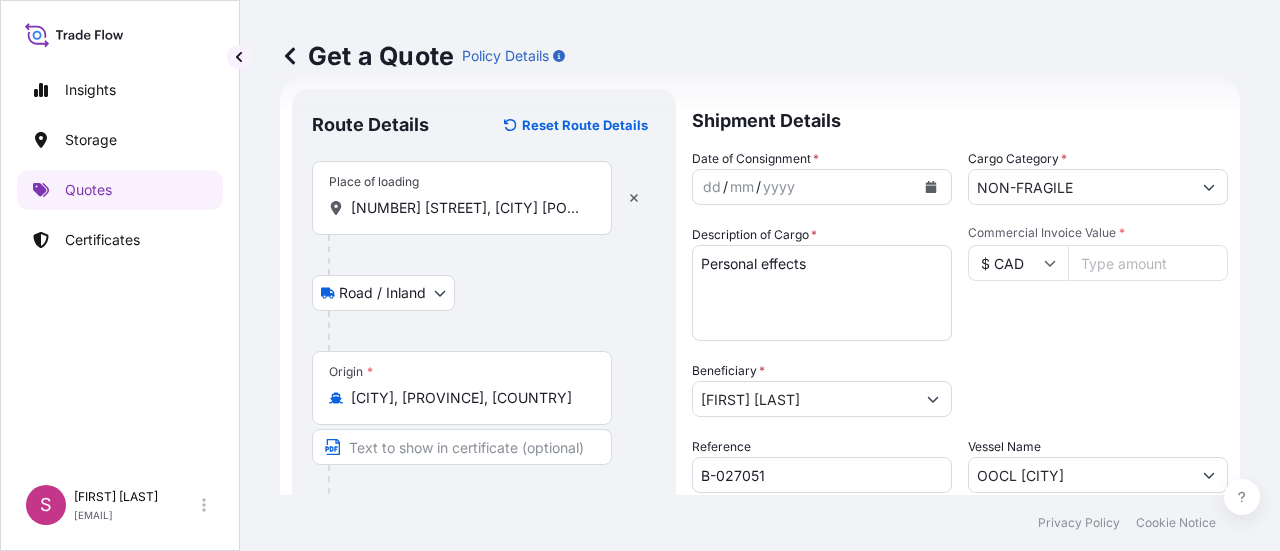 click 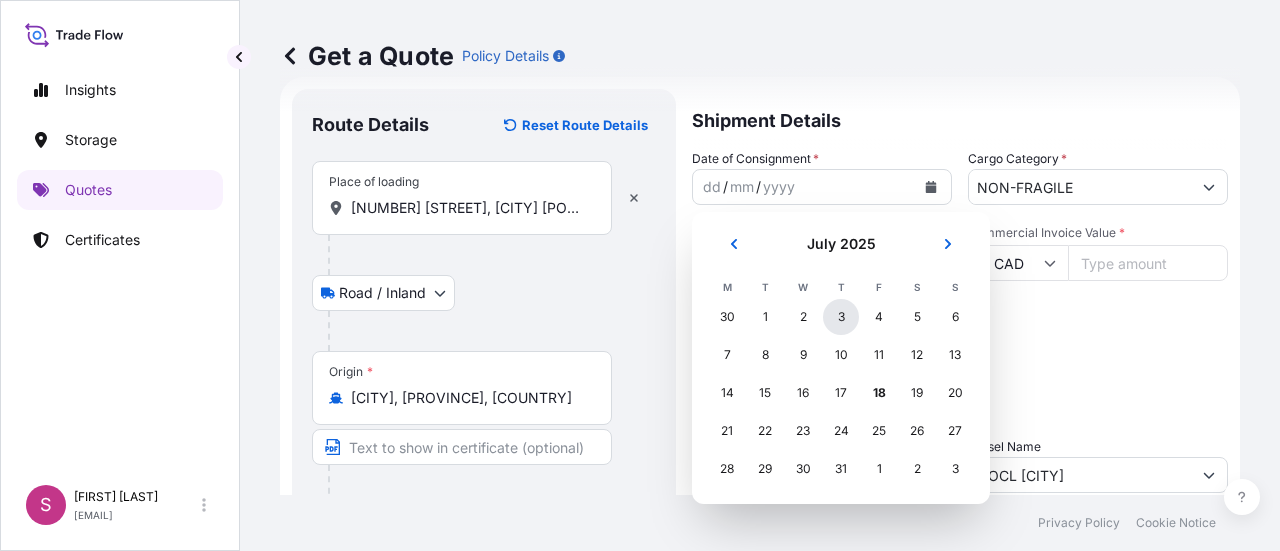 click on "3" at bounding box center [841, 317] 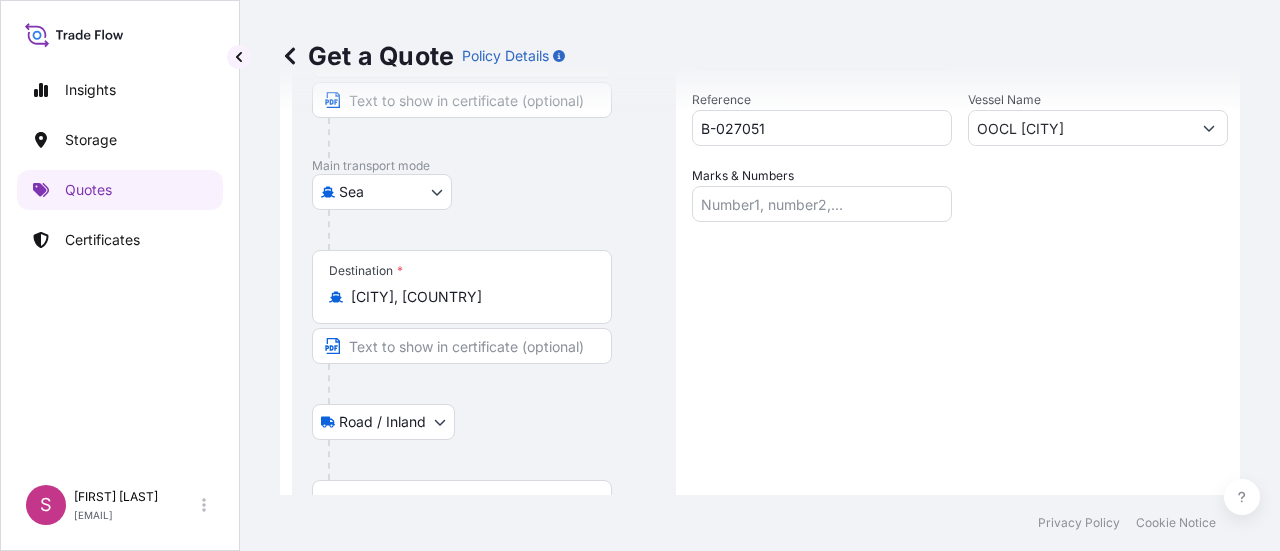 scroll, scrollTop: 510, scrollLeft: 0, axis: vertical 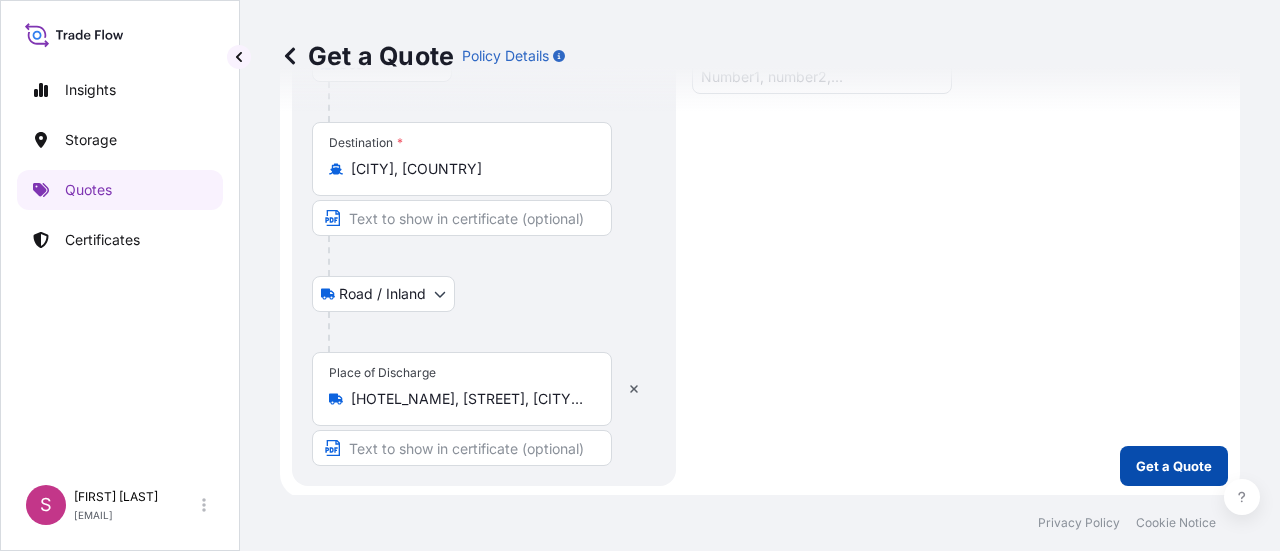 click on "Get a Quote" at bounding box center [1174, 466] 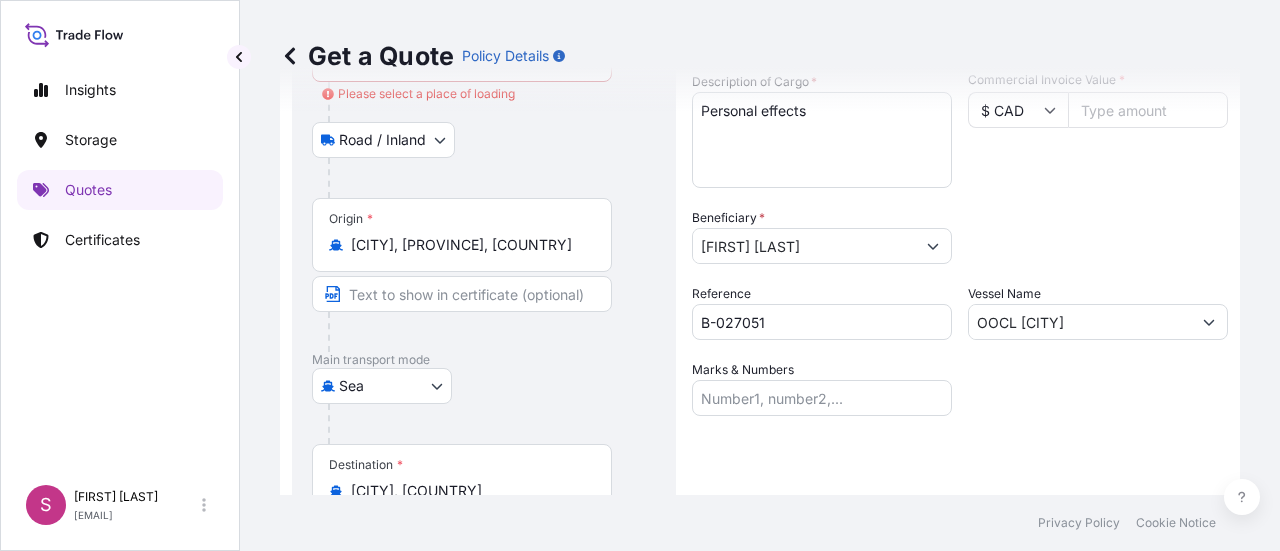 scroll, scrollTop: 0, scrollLeft: 0, axis: both 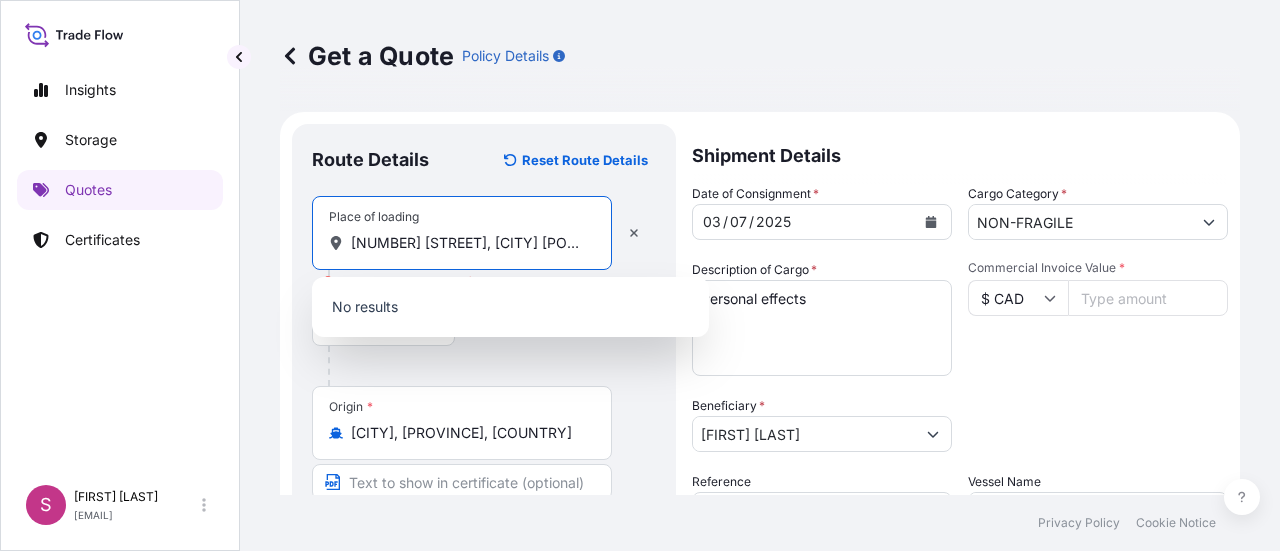 click on "[NUMBER] [STREET], [CITY] [POSTAL_CODE]" at bounding box center (469, 243) 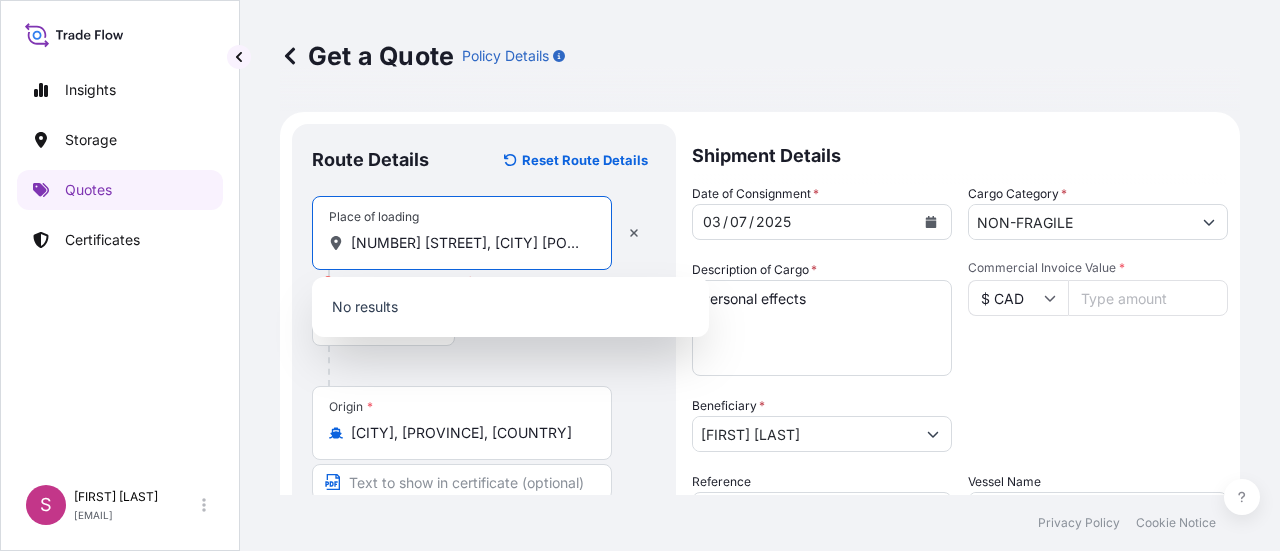 scroll, scrollTop: 0, scrollLeft: 82, axis: horizontal 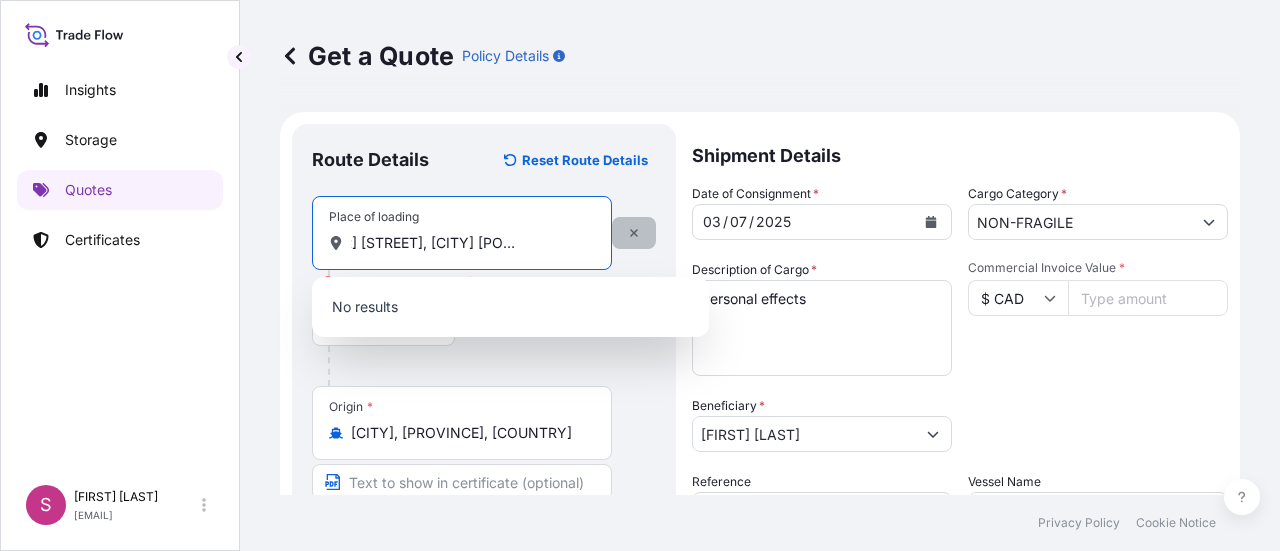 drag, startPoint x: 497, startPoint y: 244, endPoint x: 644, endPoint y: 233, distance: 147.411 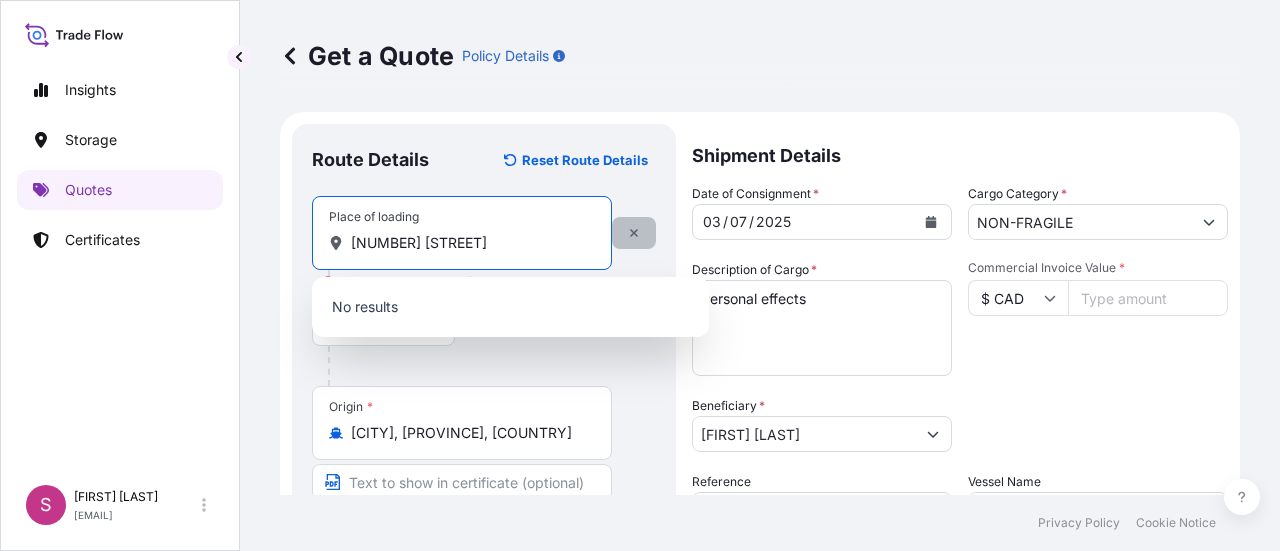 scroll, scrollTop: 0, scrollLeft: 0, axis: both 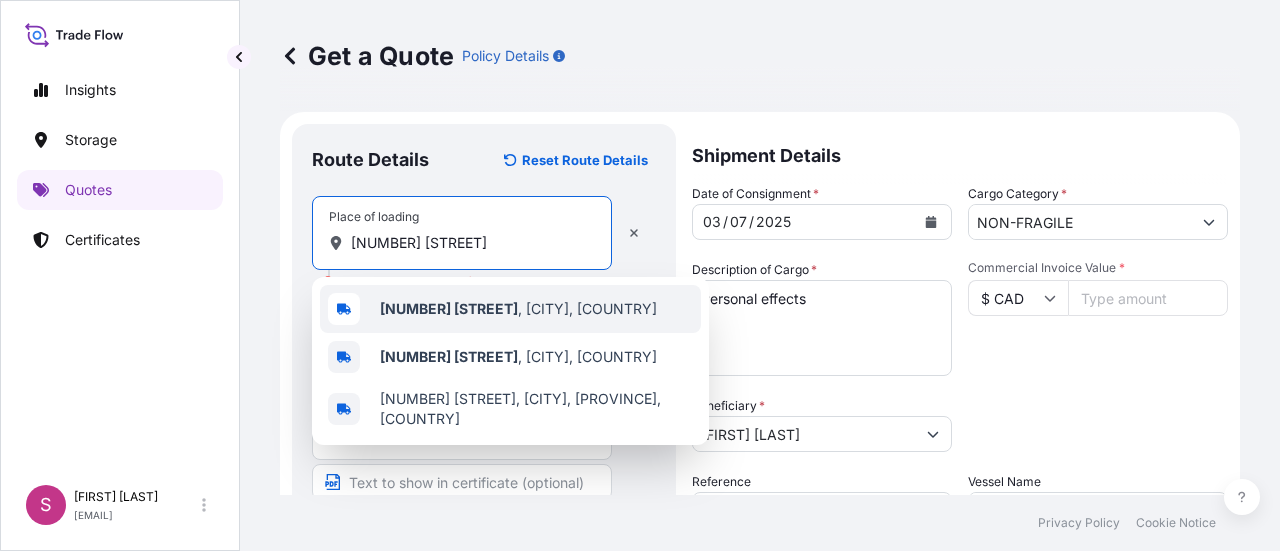 click on "[NUMBER] [STREET] , [CITY], [COUNTRY]" at bounding box center [518, 309] 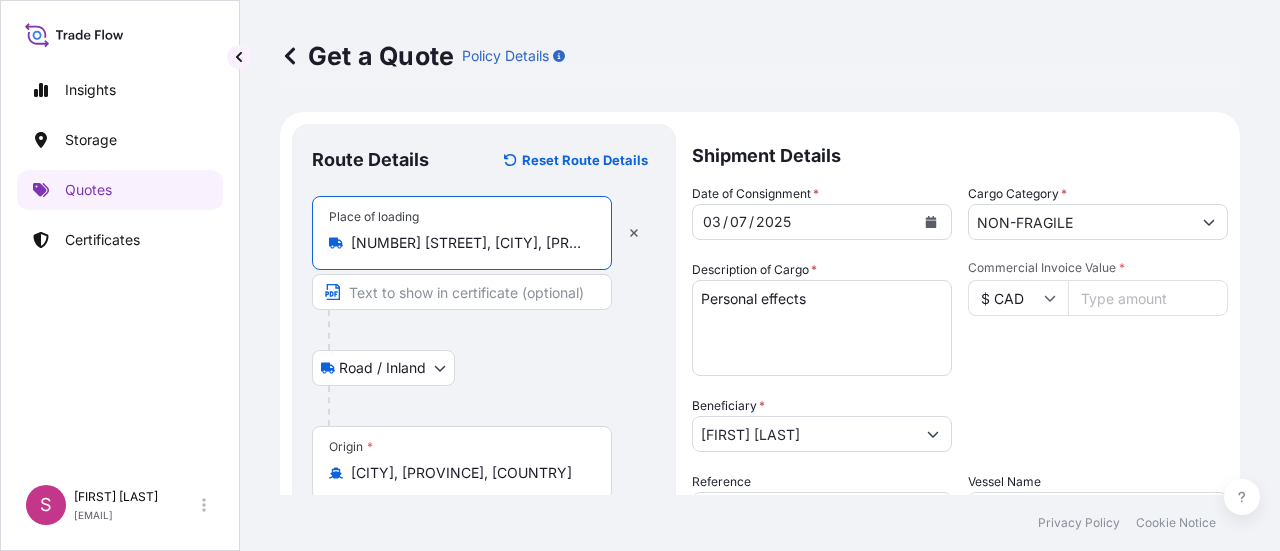 scroll, scrollTop: 550, scrollLeft: 0, axis: vertical 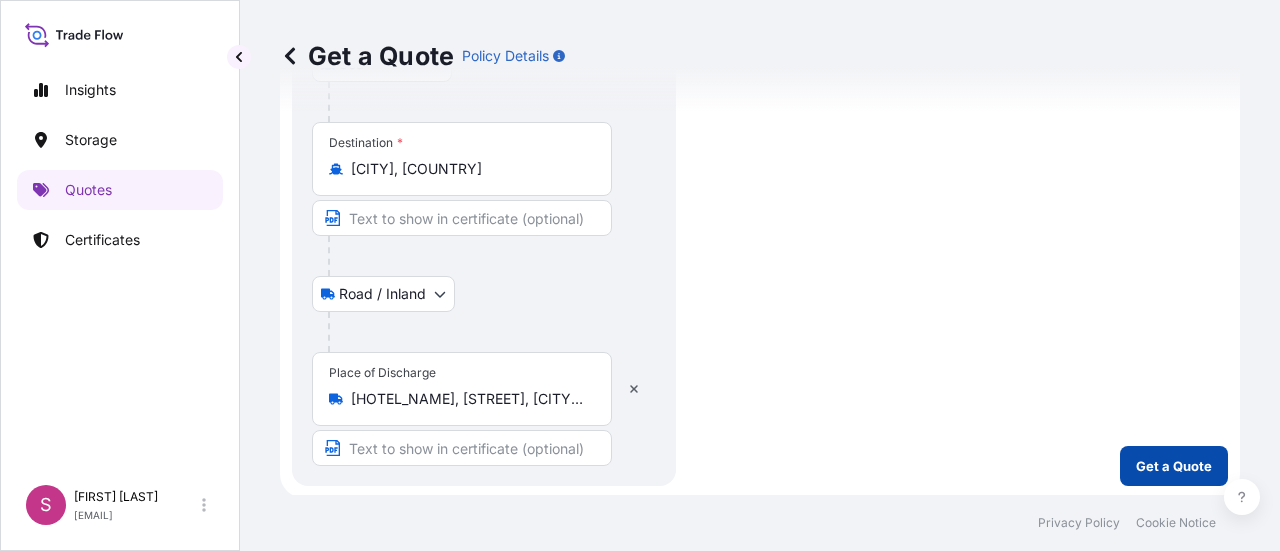 type on "[NUMBER] [STREET], [CITY], [PROVINCE], [COUNTRY]" 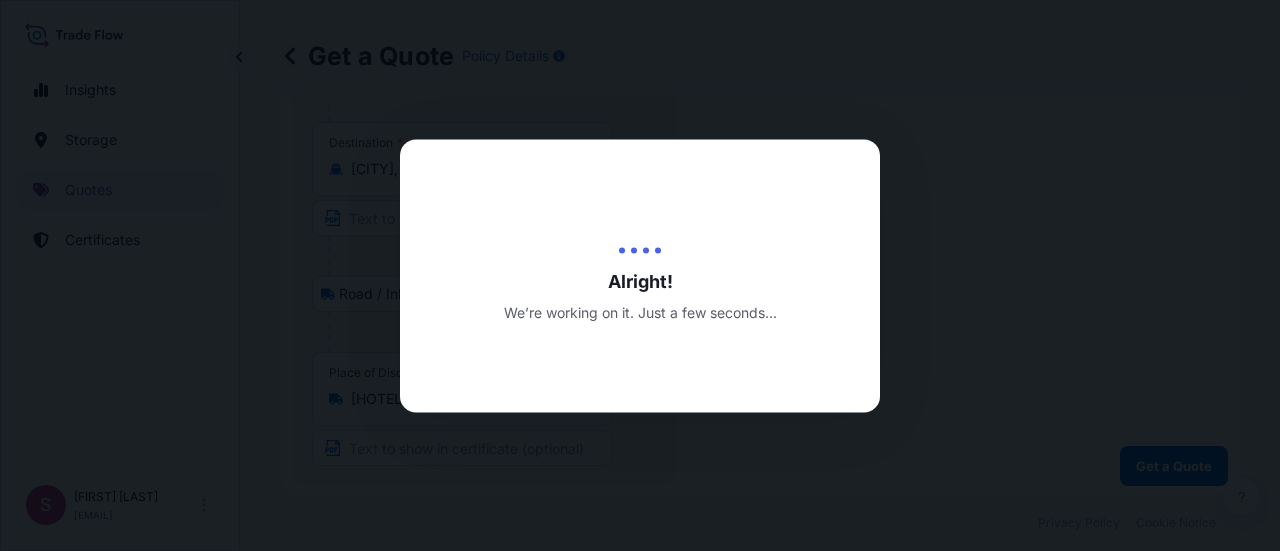 scroll, scrollTop: 0, scrollLeft: 0, axis: both 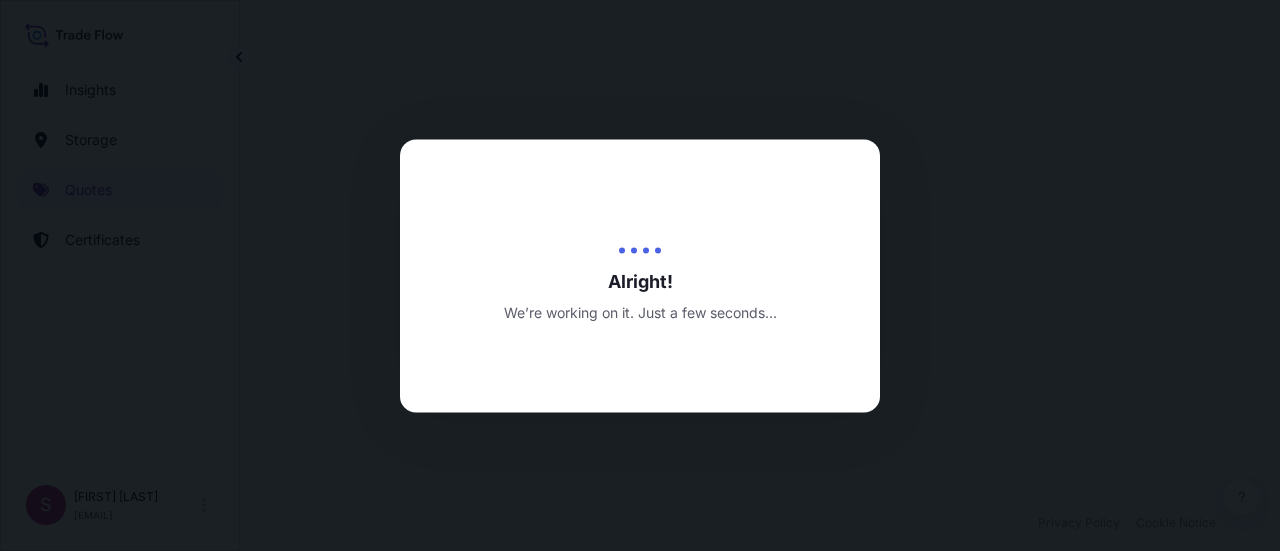 select on "Road / Inland" 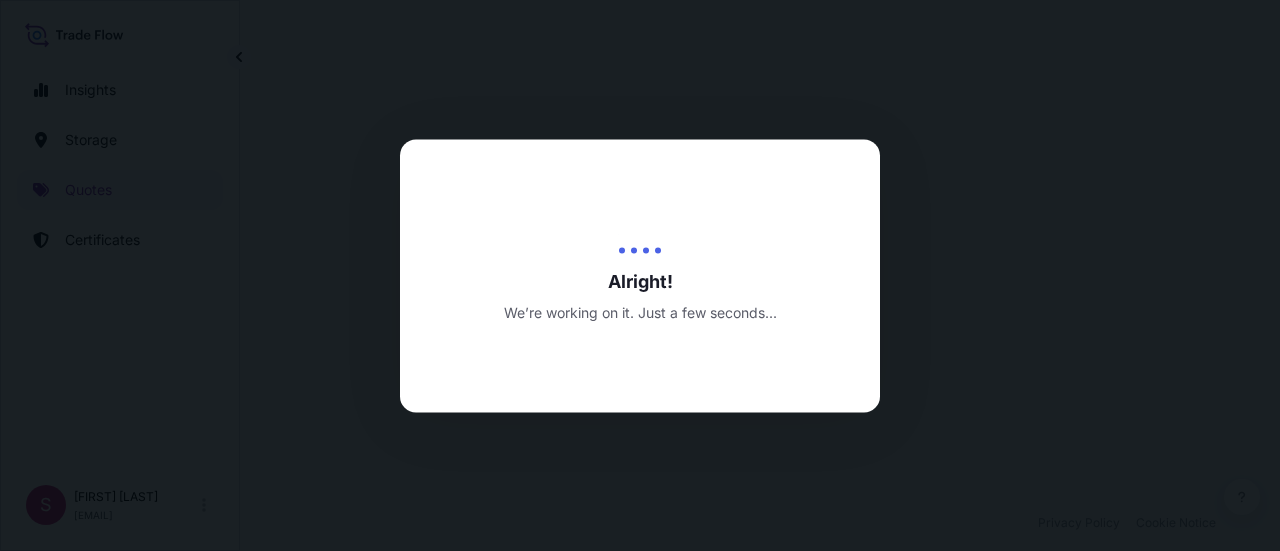 select on "Sea" 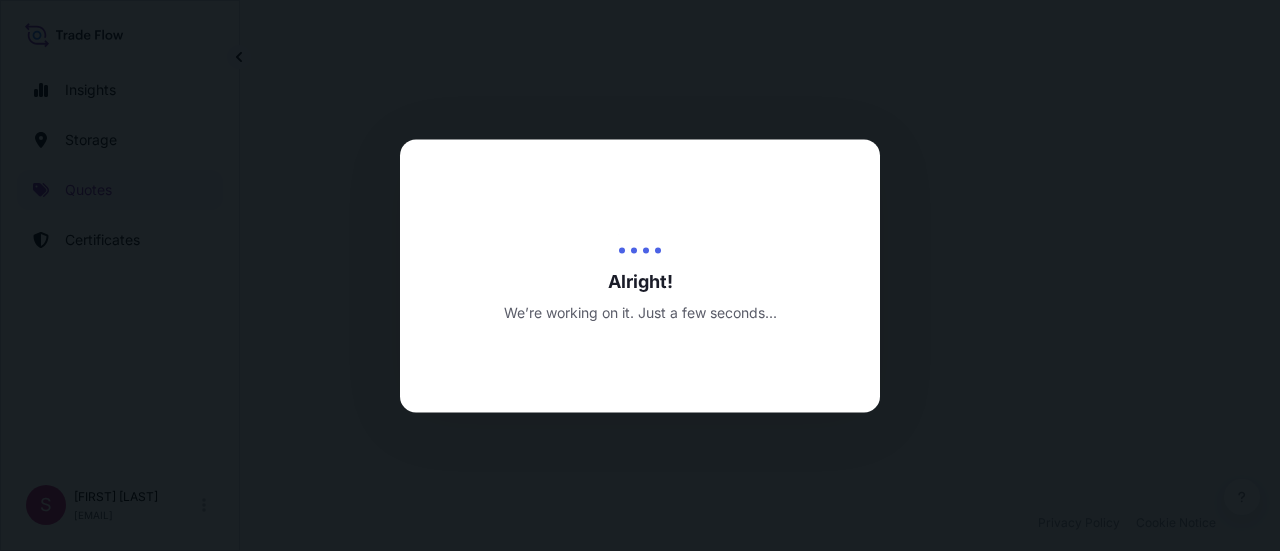 select on "Road / Inland" 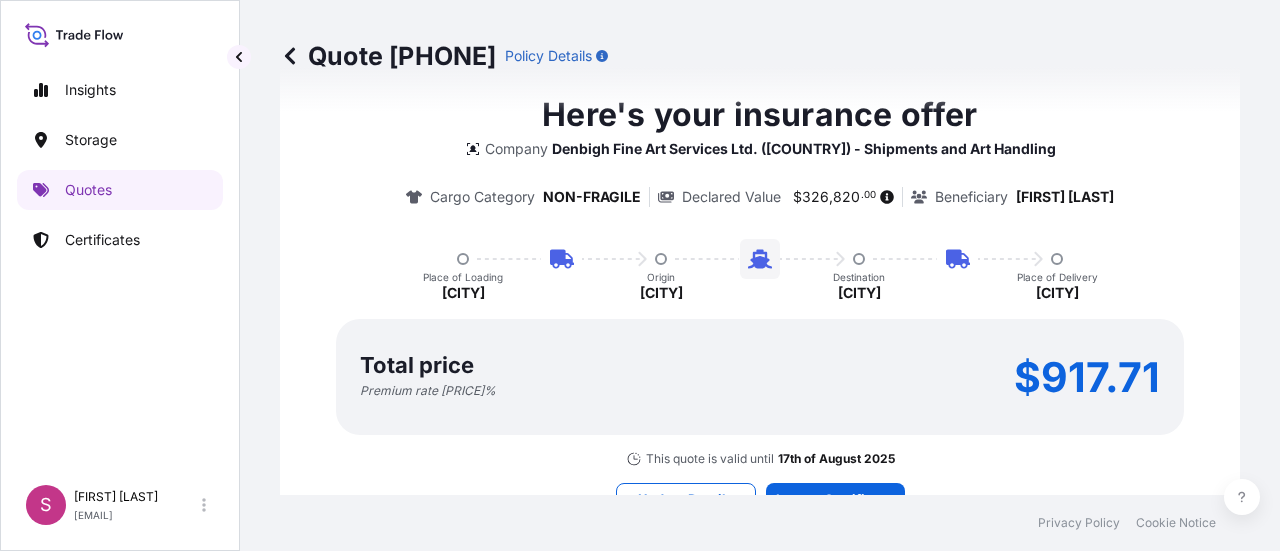 scroll, scrollTop: 1460, scrollLeft: 0, axis: vertical 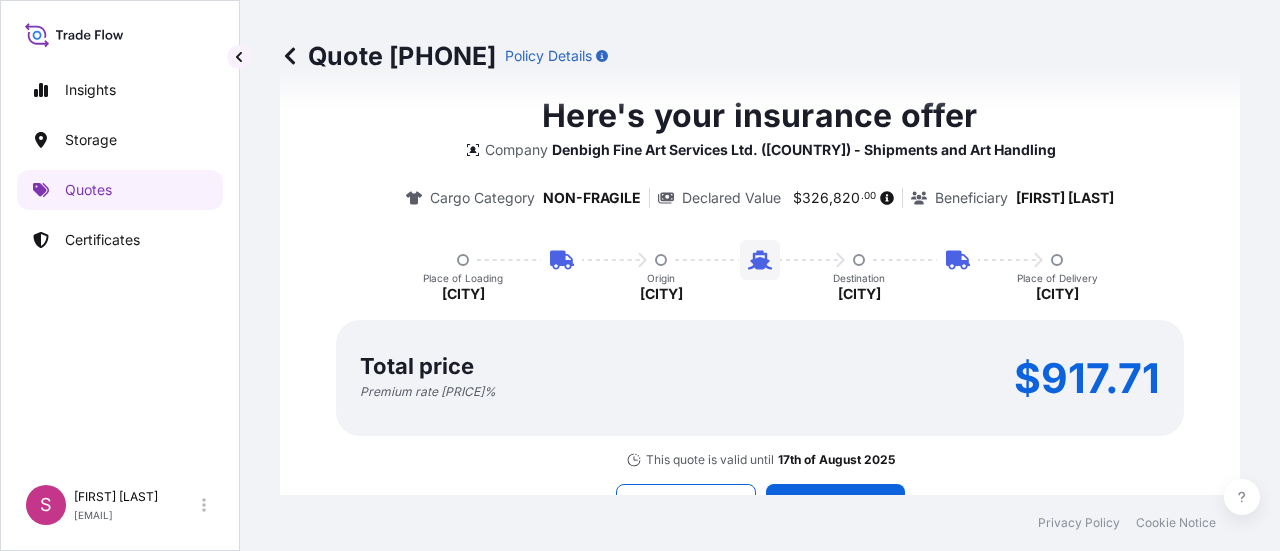 click 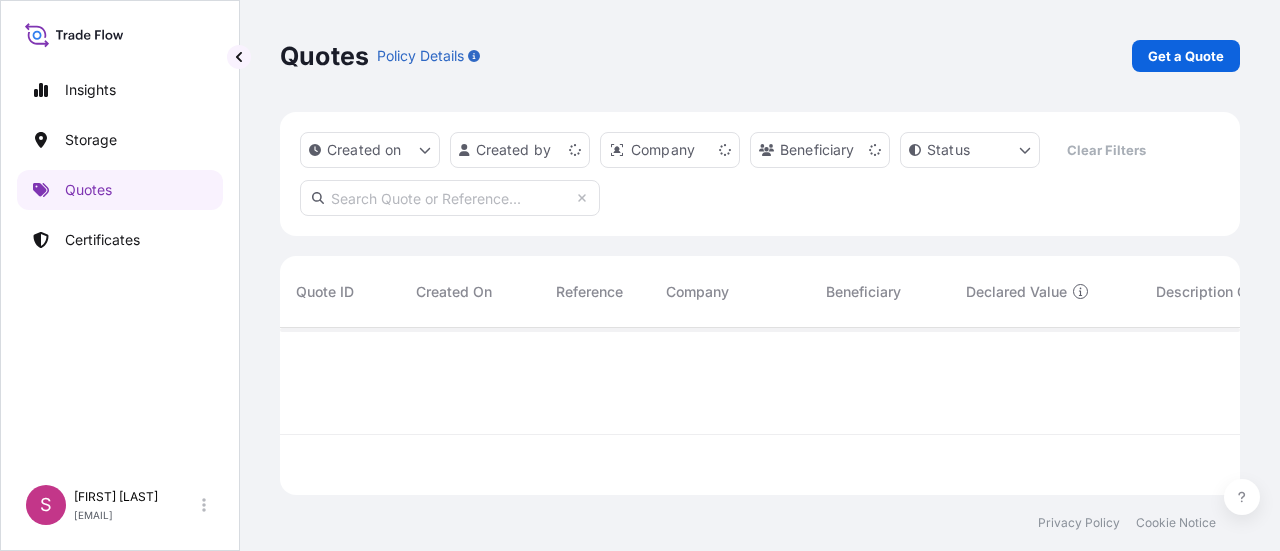 scroll, scrollTop: 16, scrollLeft: 16, axis: both 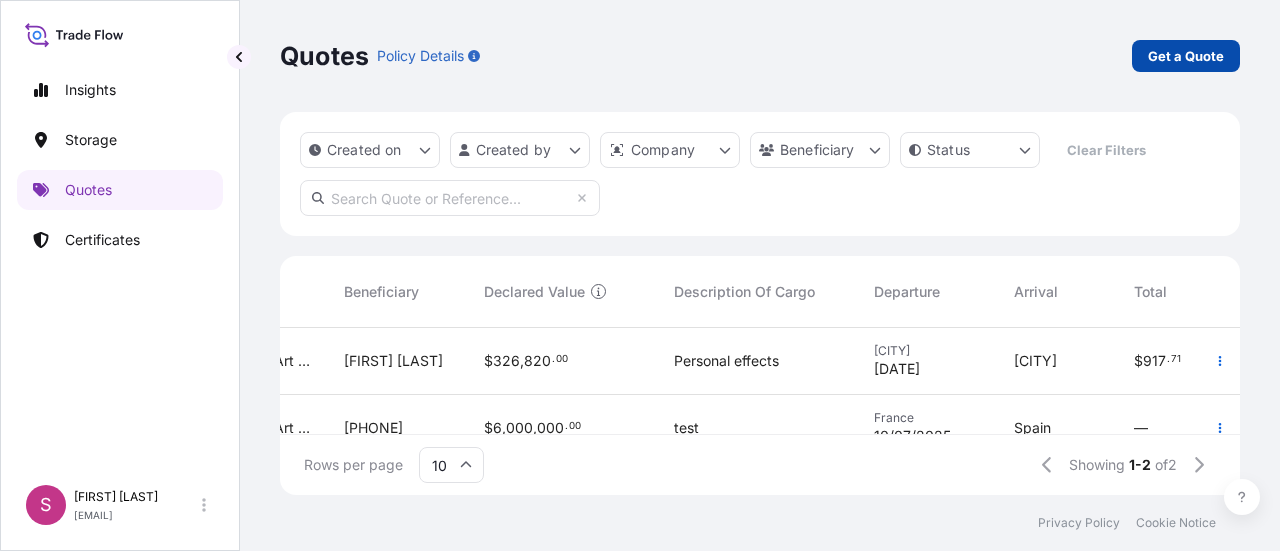 click on "Get a Quote" at bounding box center [1186, 56] 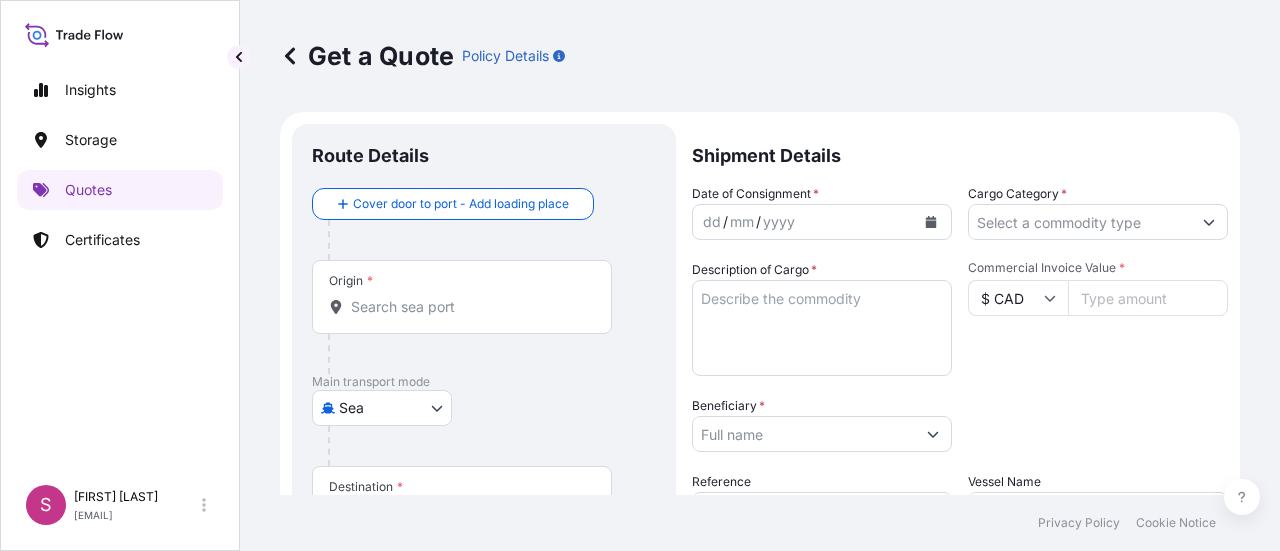scroll, scrollTop: 32, scrollLeft: 0, axis: vertical 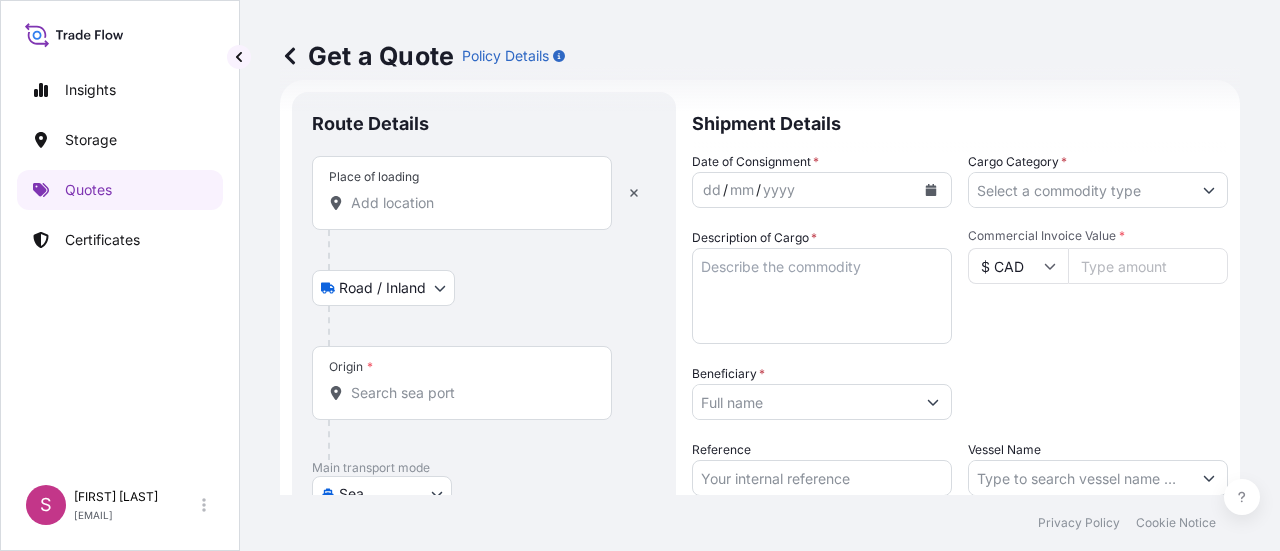 click on "Insights Storage Quotes Certificates S [FIRST]   [LAST] [EMAIL] Get a Quote Policy Details Route Details Place of loading Road / Inland Road / Inland Origin * Main transport mode Sea Sea Art Handling Courier Taxi or Company Car Land / Air Air Destination * Cover port to door - Add place of discharge Road / Inland Road / Inland Place of Discharge Shipment Details Date of Consignment * dd / mm / yyyy Cargo Category * Description of Cargo * Commercial Invoice Value   * $ CAD Beneficiary * Packing Category Select a packing category Please select a primary mode of transportation first. Reference Vessel Name Marks & Numbers Get a Quote Privacy Policy Cookie Notice
0" at bounding box center [640, 275] 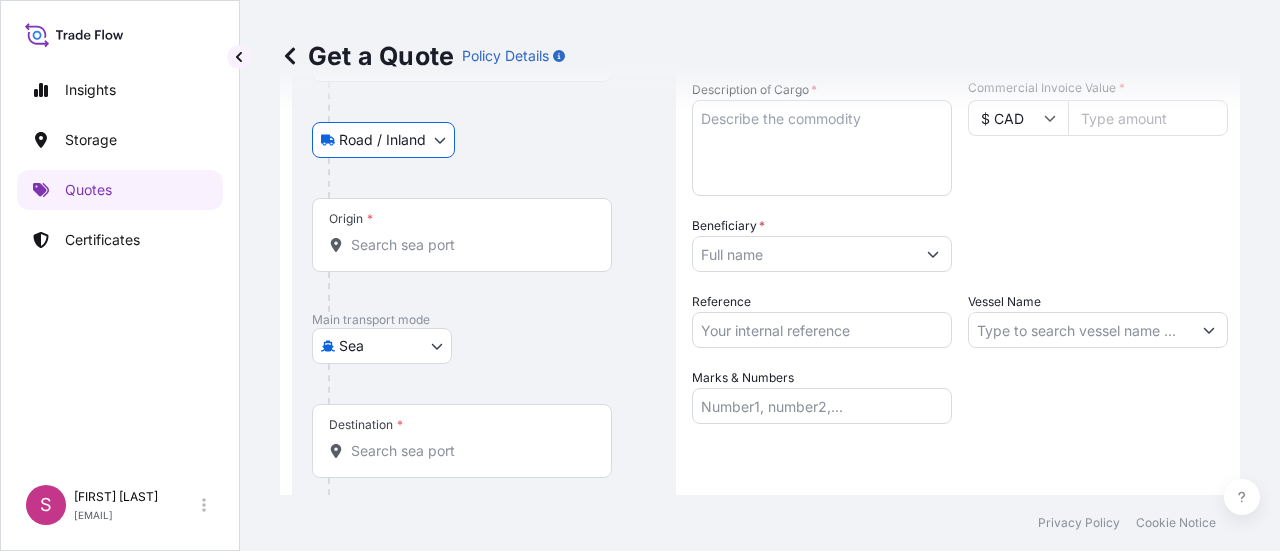 scroll, scrollTop: 186, scrollLeft: 0, axis: vertical 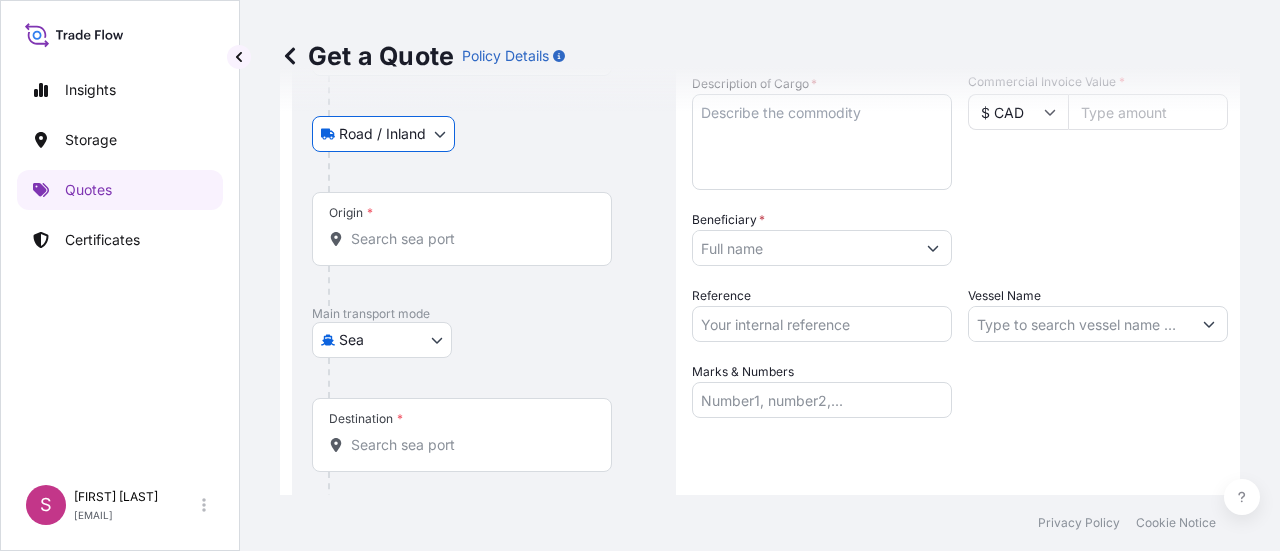 click on "Origin *" at bounding box center (469, 239) 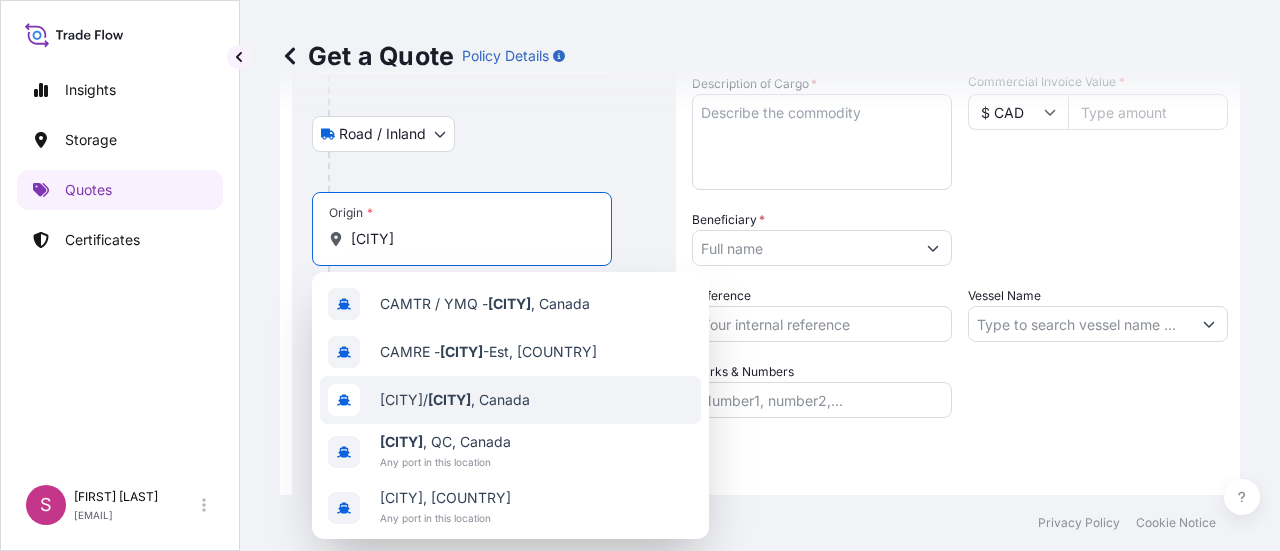 scroll, scrollTop: 4, scrollLeft: 0, axis: vertical 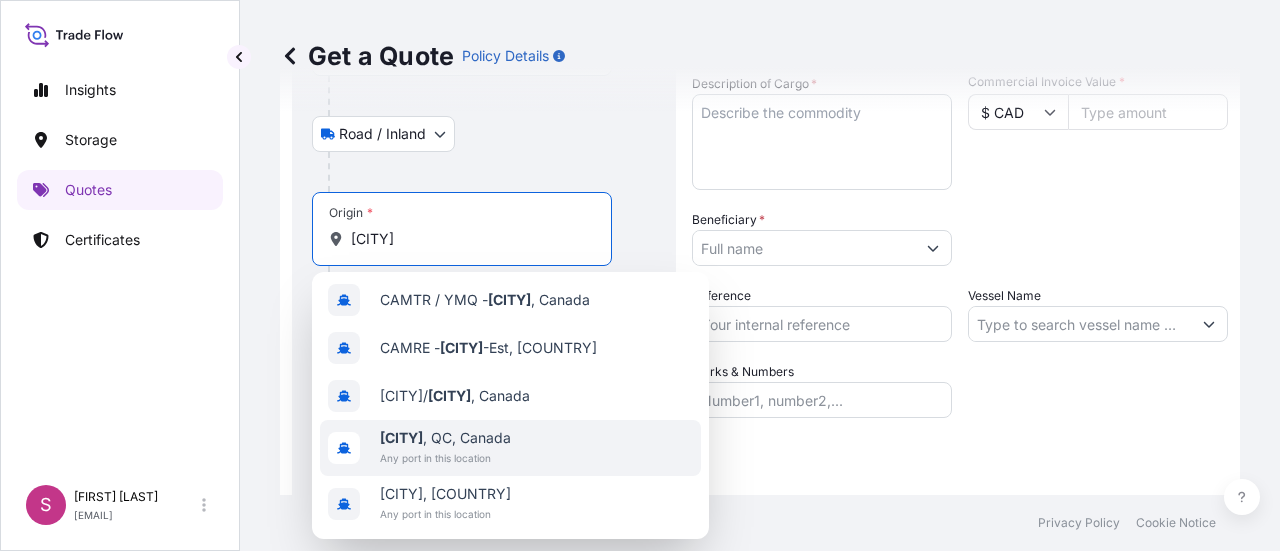 click on "[CITY] , [COUNTRY]" at bounding box center [445, 438] 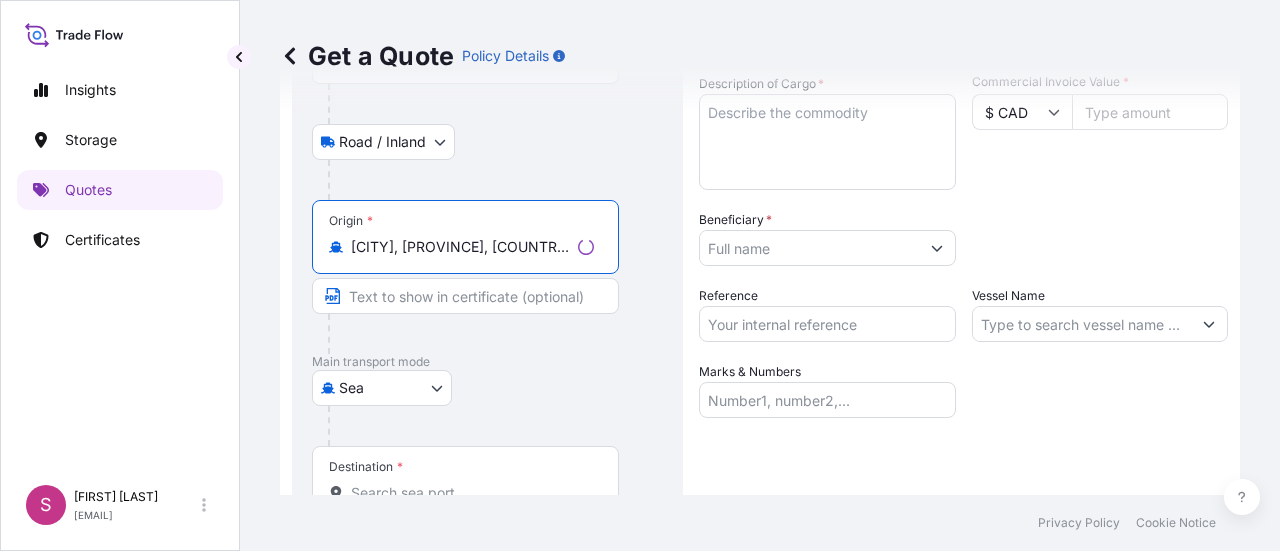 scroll, scrollTop: 312, scrollLeft: 0, axis: vertical 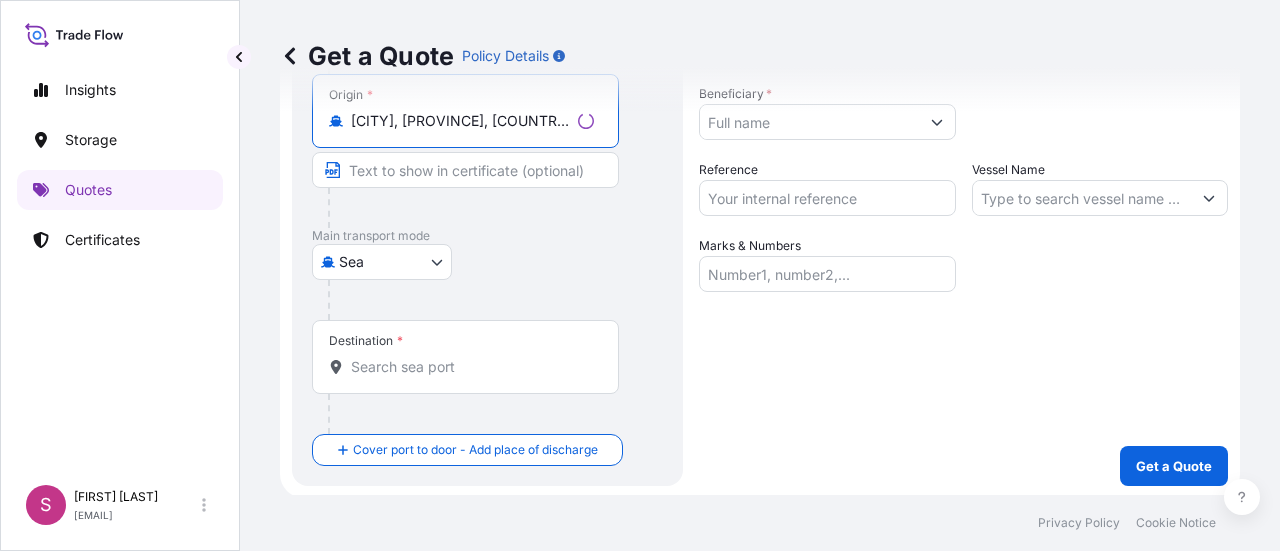 type on "[CITY], [PROVINCE], [COUNTRY]" 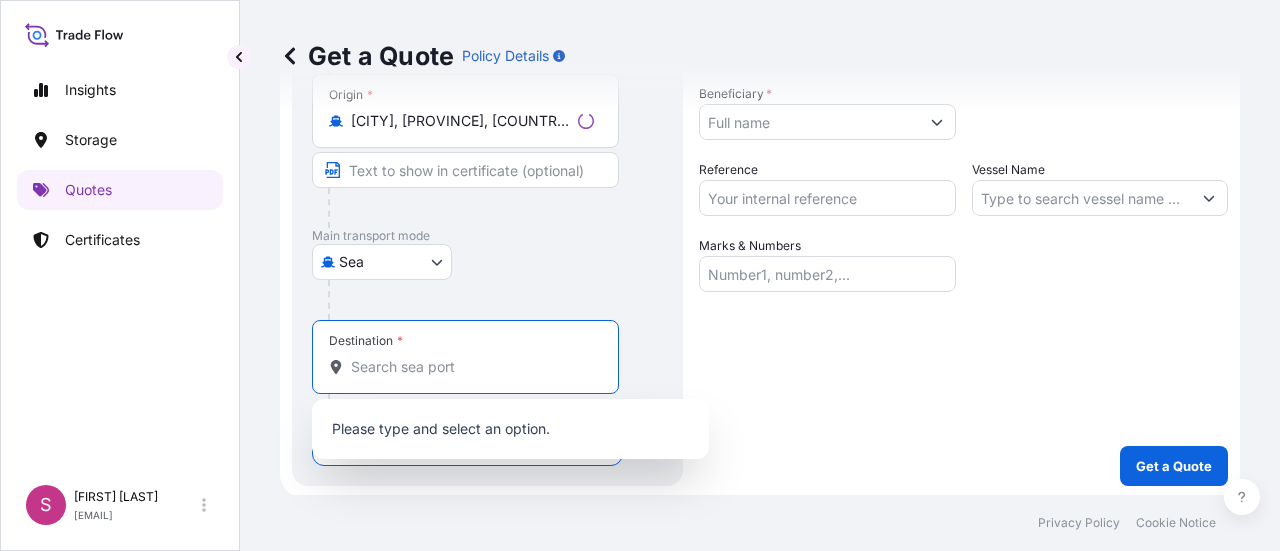 click on "Destination *" at bounding box center [472, 367] 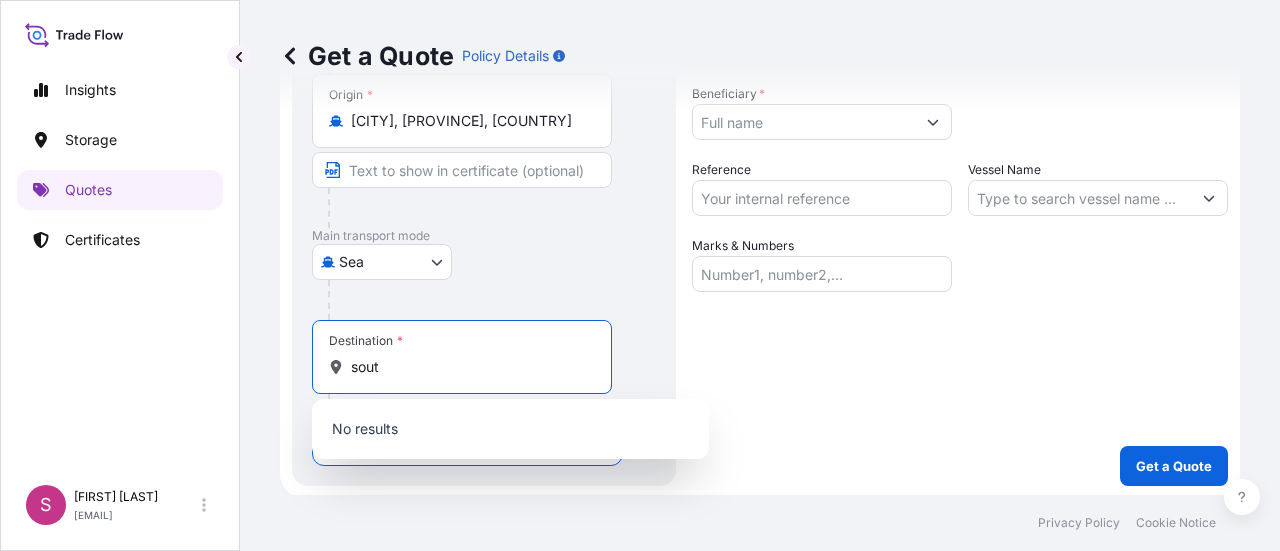 type on "south" 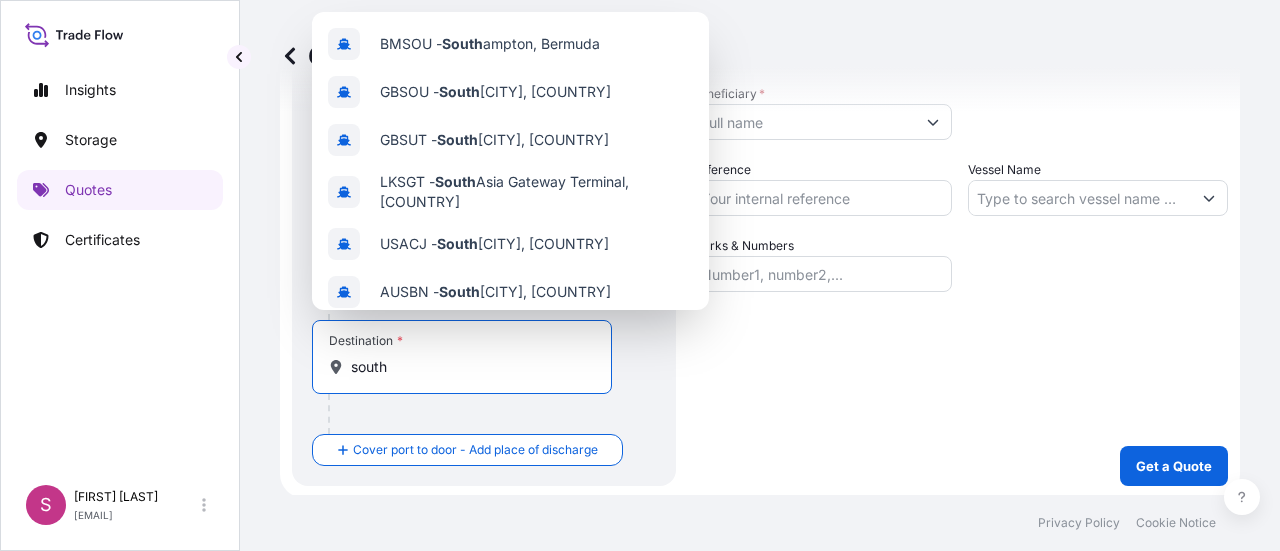 drag, startPoint x: 444, startPoint y: 369, endPoint x: 276, endPoint y: 367, distance: 168.0119 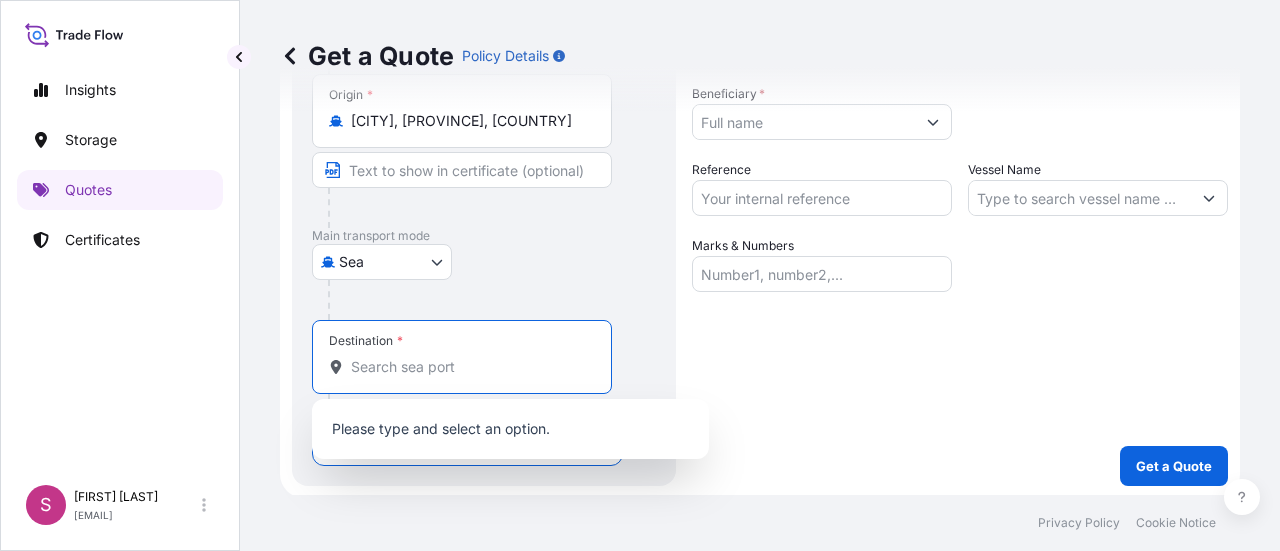 click on "Sea Sea Art Handling Courier Taxi or Company Car Land / Air Air" at bounding box center (484, 262) 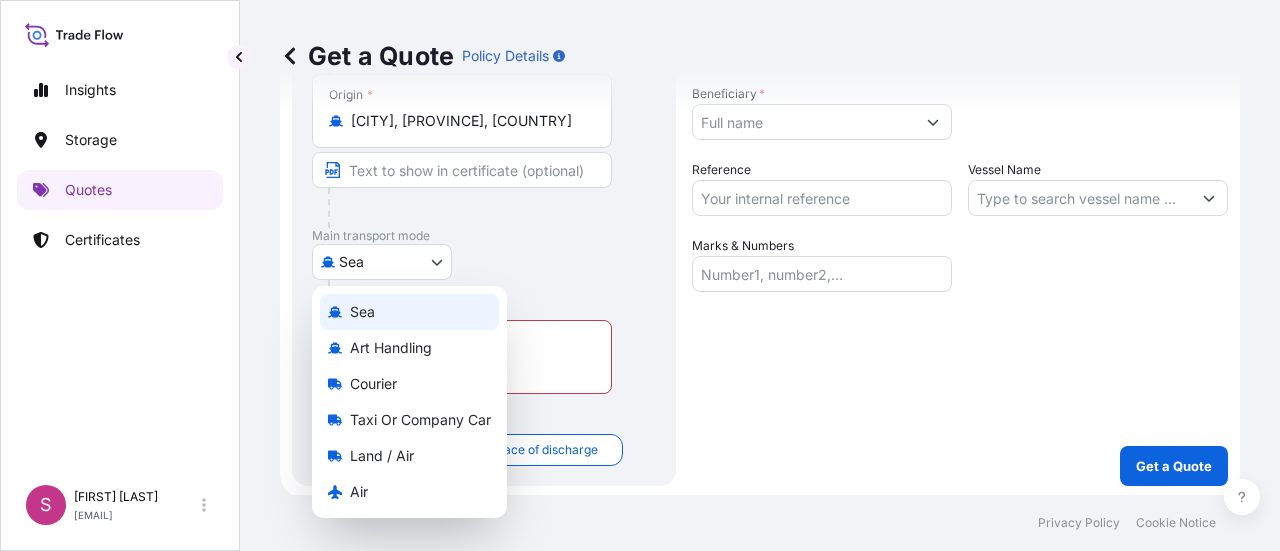 click on "0 options available. 10 options available. 0 options available. Insights Storage Quotes Certificates S [FIRST]   [LAST] [EMAIL] Get a Quote Policy Details Route Details Reset Route Details Place of loading Road / Inland Road / Inland Origin * [CITY], [PROVINCE], [COUNTRY] Main transport mode Sea Sea Art Handling Courier Taxi or Company Car Land / Air Air Destination * Please select a destination Cover port to door - Add place of discharge Road / Inland Road / Inland Place of Discharge Shipment Details Date of Consignment * [DATE] Cargo Category * Description of Cargo * Commercial Invoice Value   * $ CAD Beneficiary * Packing Category Select a packing category Please select a primary mode of transportation first. Reference Vessel Name Marks & Numbers Get a Quote Privacy Policy Cookie Notice
0 Sea Art Handling Courier Taxi or Company Car Land / Air Air" at bounding box center (640, 275) 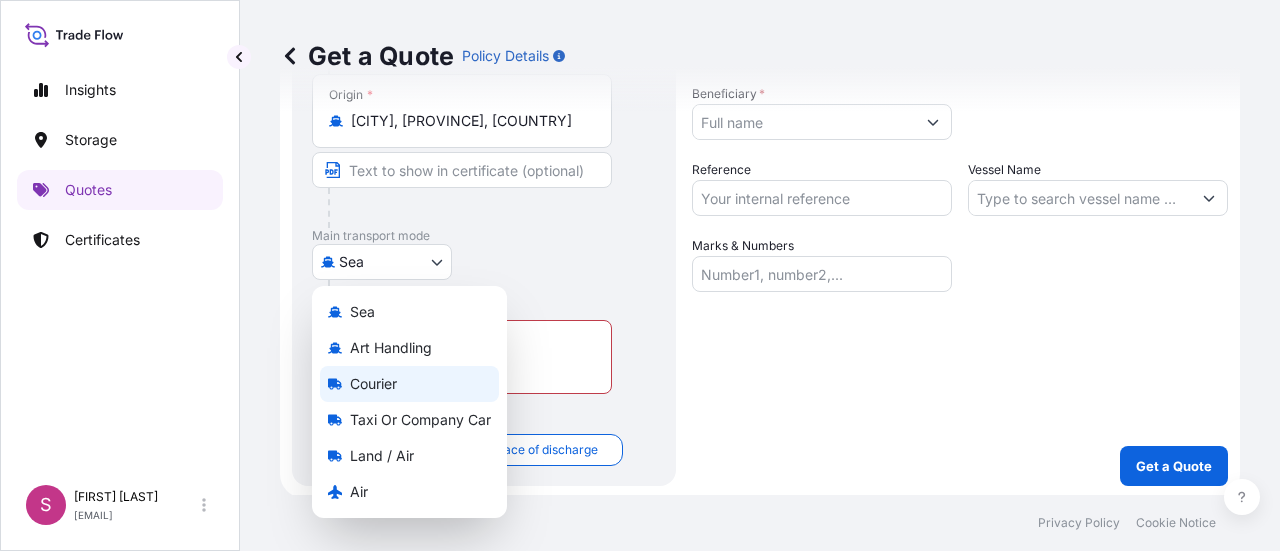 click on "Courier" at bounding box center (409, 384) 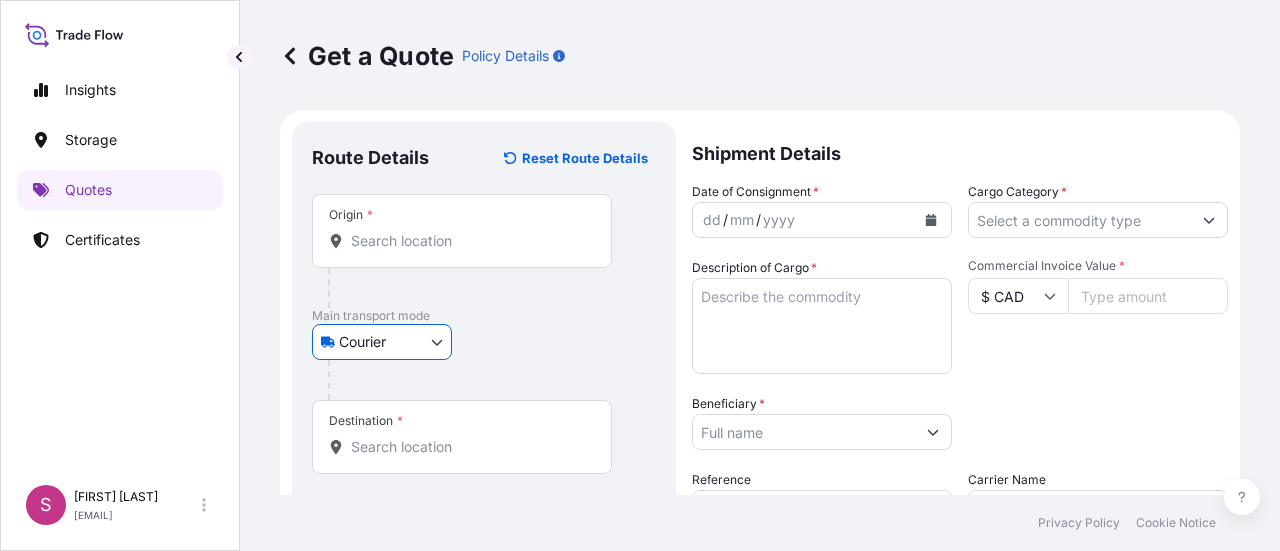 scroll, scrollTop: 1, scrollLeft: 0, axis: vertical 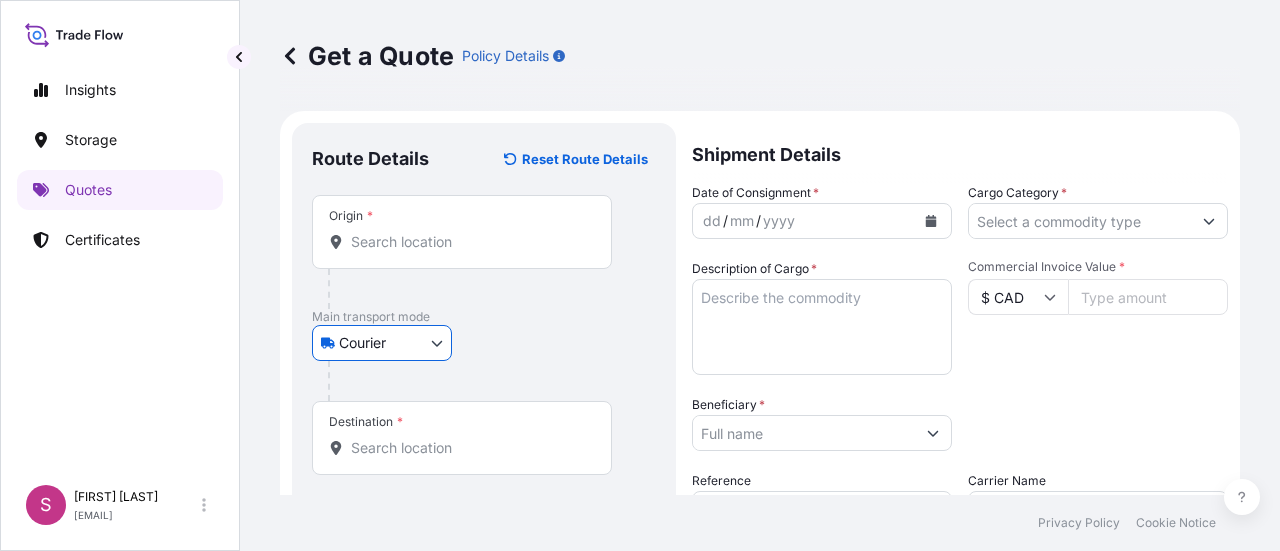 click on "Origin *" at bounding box center [469, 242] 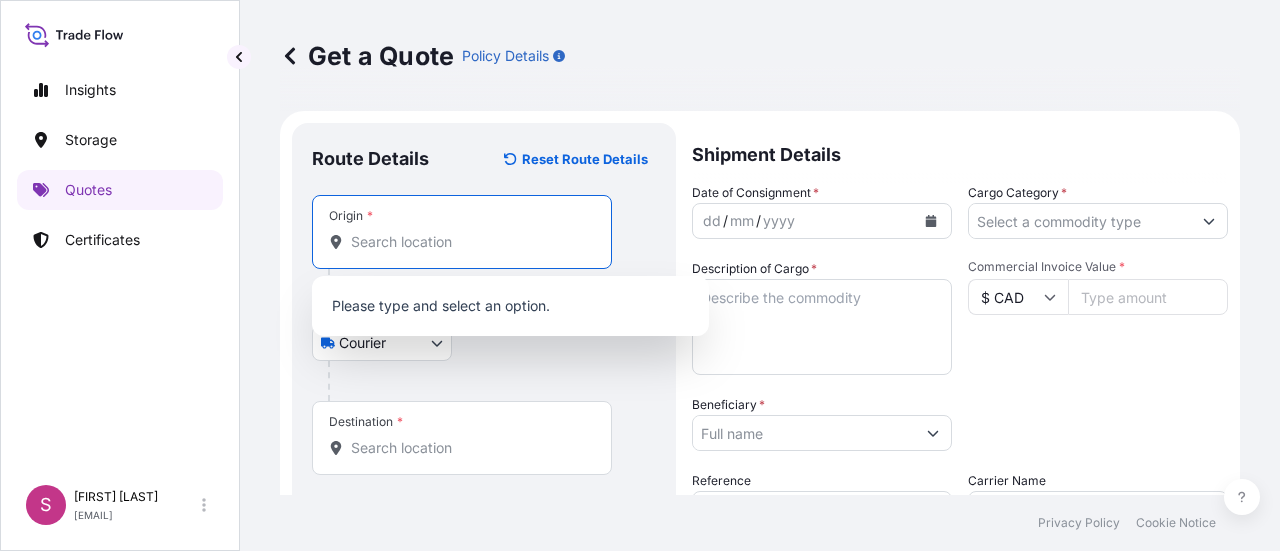 paste on "[NUMBER] [STREET]" 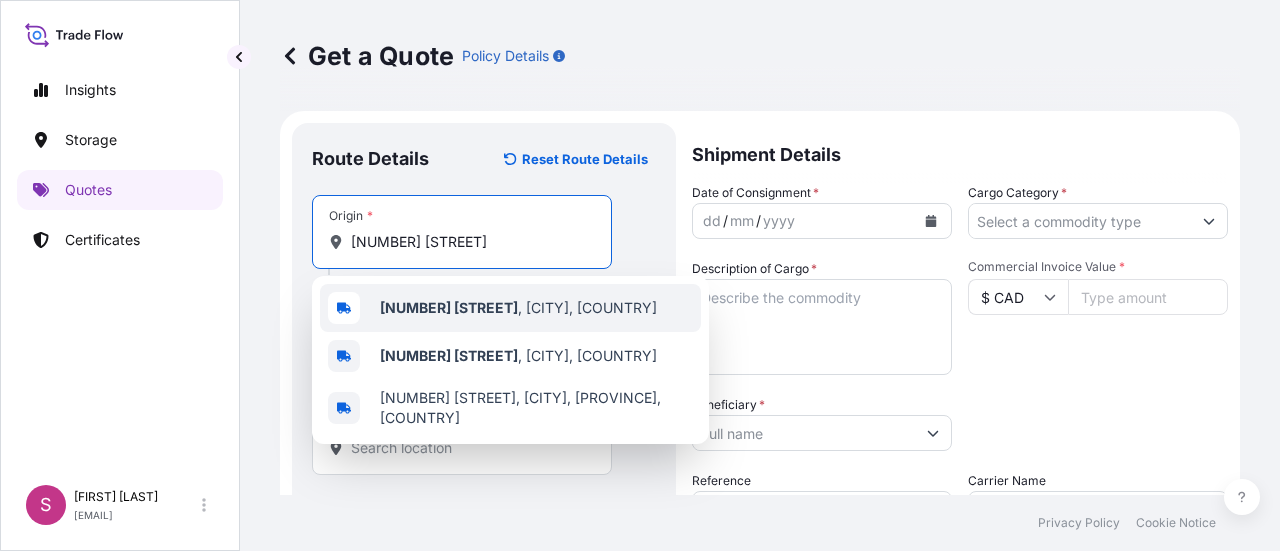 click on "[NUMBER] [STREET] , [CITY], [COUNTRY]" at bounding box center (518, 308) 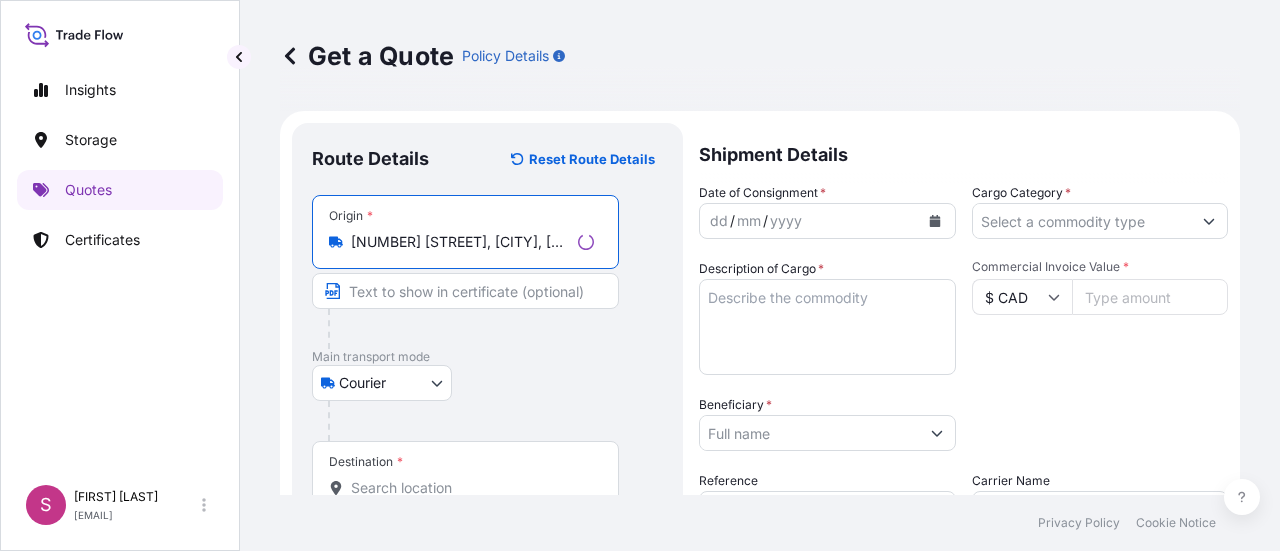 scroll, scrollTop: 144, scrollLeft: 0, axis: vertical 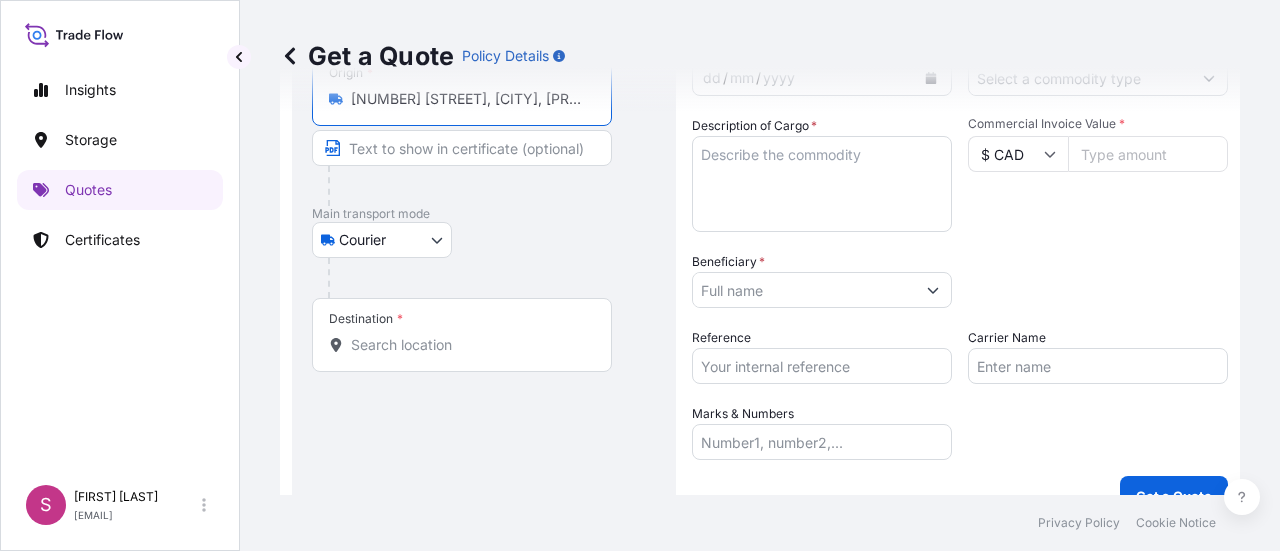 type on "[NUMBER] [STREET], [CITY], [PROVINCE], [COUNTRY]" 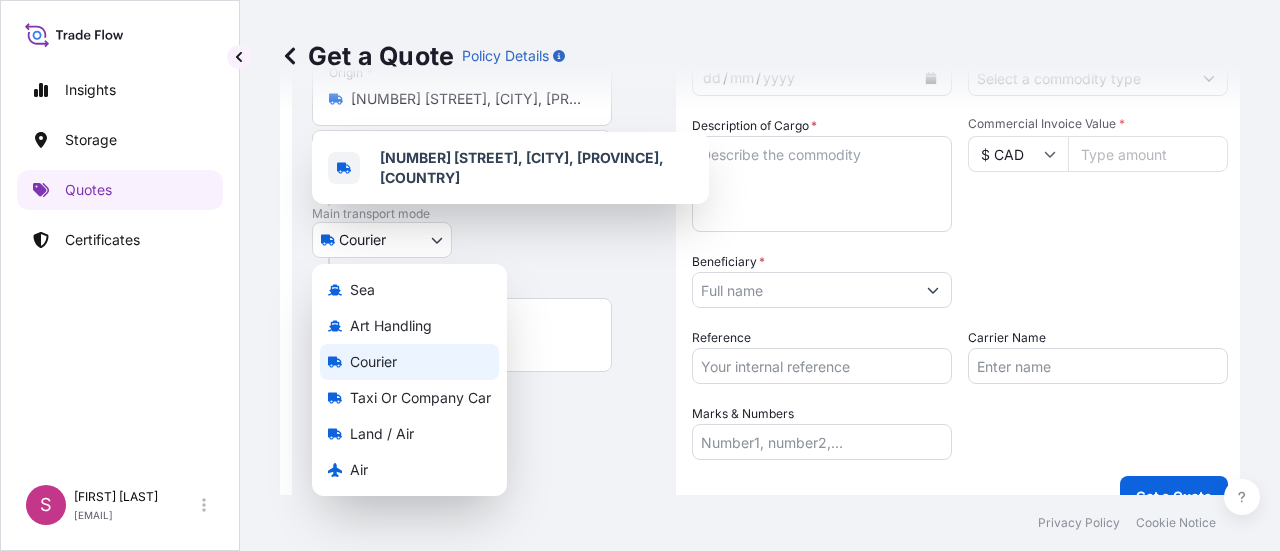 click on "1 option available.
Insights Storage Quotes Certificates S [FIRST]   [LAST] [EMAIL] Get a Quote Policy Details Route Details Reset Route Details Place of loading Road / Inland Road / Inland Origin * [NUMBER] [STREET], [CITY], [COUNTRY] Main transport mode Courier Sea Art Handling Courier Taxi or Company Car Land / Air Air Destination * Road / Inland Road / Inland Place of Discharge Shipment Details Date of Consignment * dd / mm / yyyy Cargo Category * Description of Cargo * Commercial Invoice Value   * $ CAD Beneficiary * Packing Category Select a packing category Please select a primary mode of transportation first. Reference Carrier Name Marks & Numbers Get a Quote Privacy Policy Cookie Notice
0 [NUMBER] [STREET], [CITY], [COUNTRY] Sea Art Handling Courier Taxi or Company Car Land / Air Air" at bounding box center [640, 275] 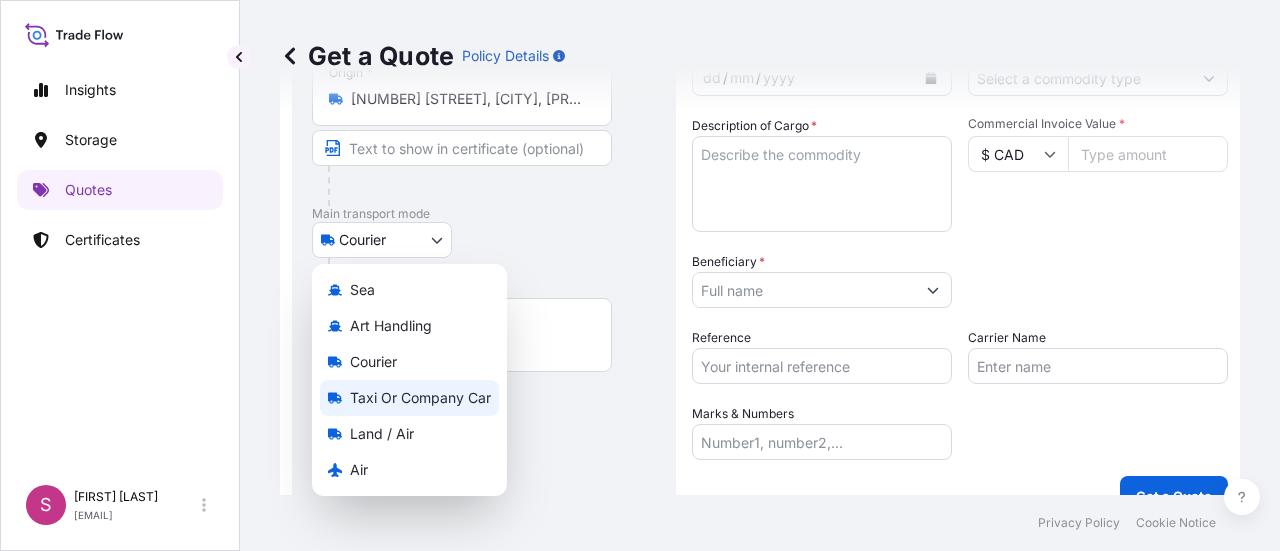 click on "Land / Air" at bounding box center (382, 434) 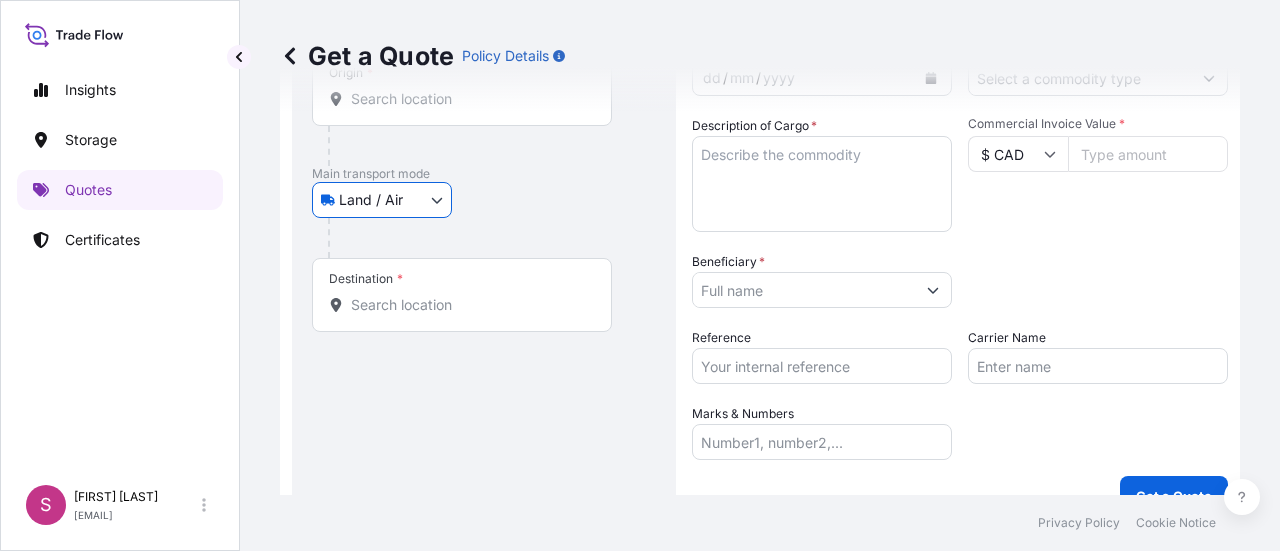 click on "Destination *" at bounding box center [469, 305] 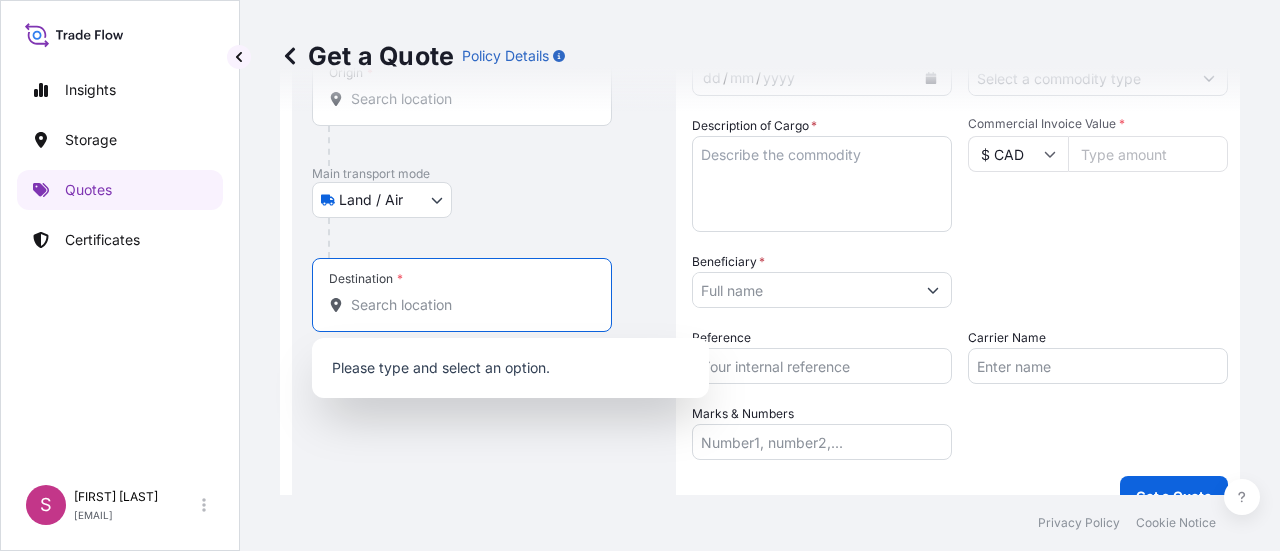 paste on "[NUMBER] [STREET], [CITY] [STATE] [POSTAL_CODE]" 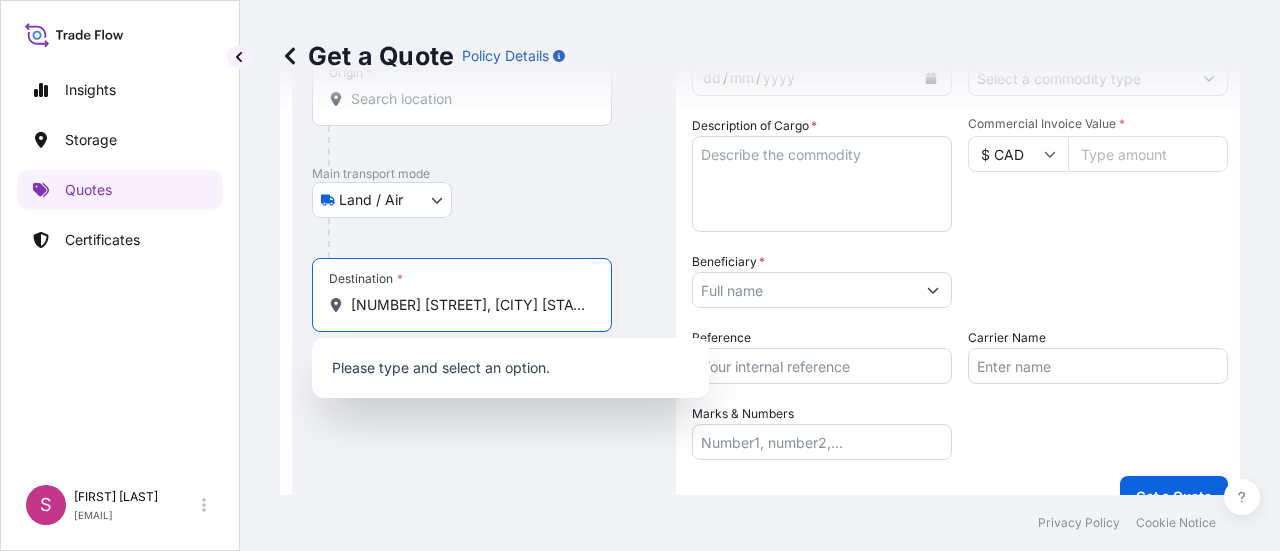scroll, scrollTop: 0, scrollLeft: 37, axis: horizontal 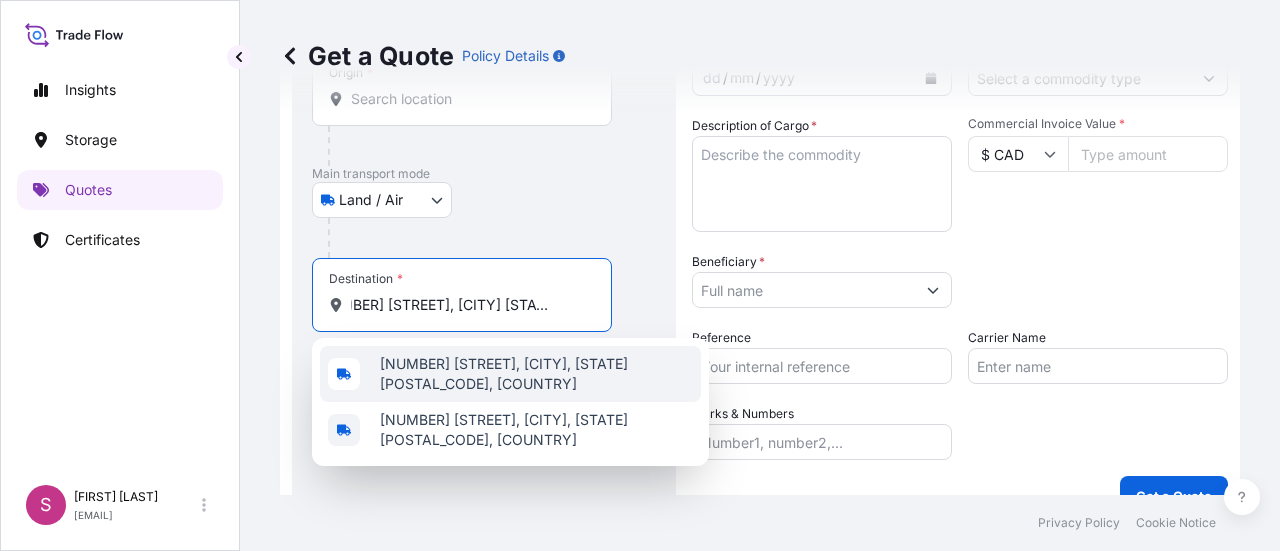 click on "[NUMBER] [STREET], [CITY], [STATE] [POSTAL_CODE], [COUNTRY]" at bounding box center (536, 374) 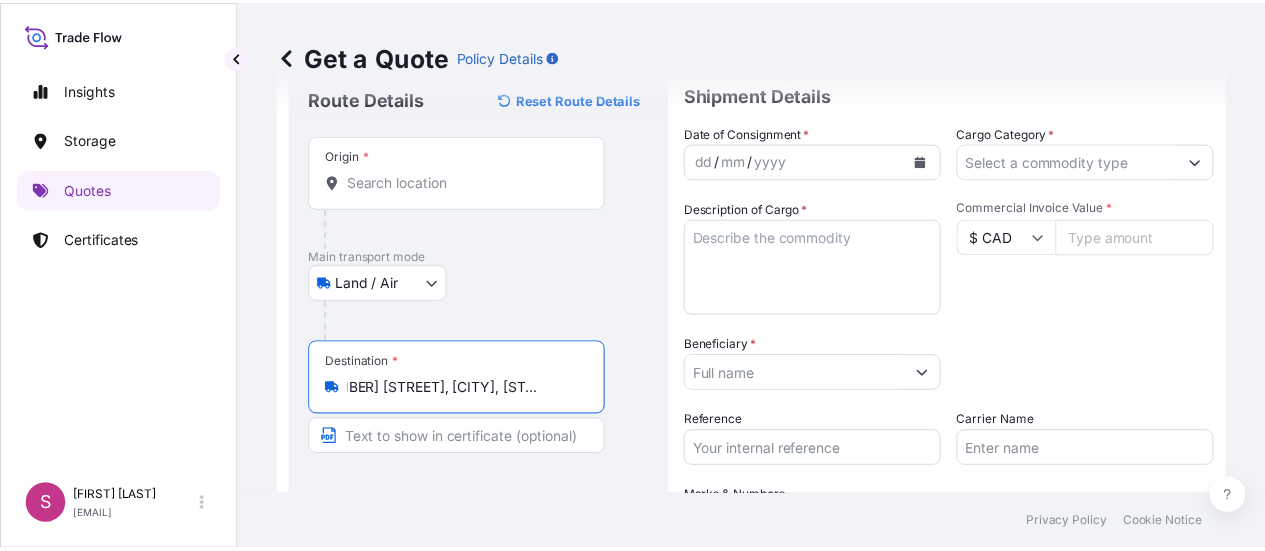 scroll, scrollTop: 58, scrollLeft: 0, axis: vertical 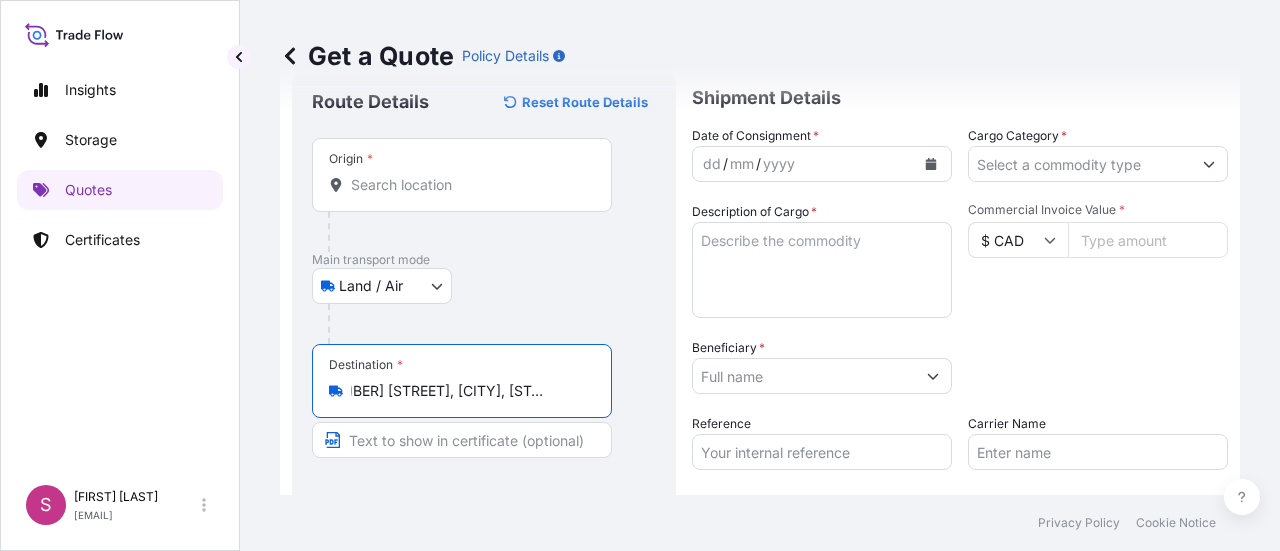 type on "[NUMBER] [STREET], [CITY], [STATE] [POSTAL_CODE], [COUNTRY]" 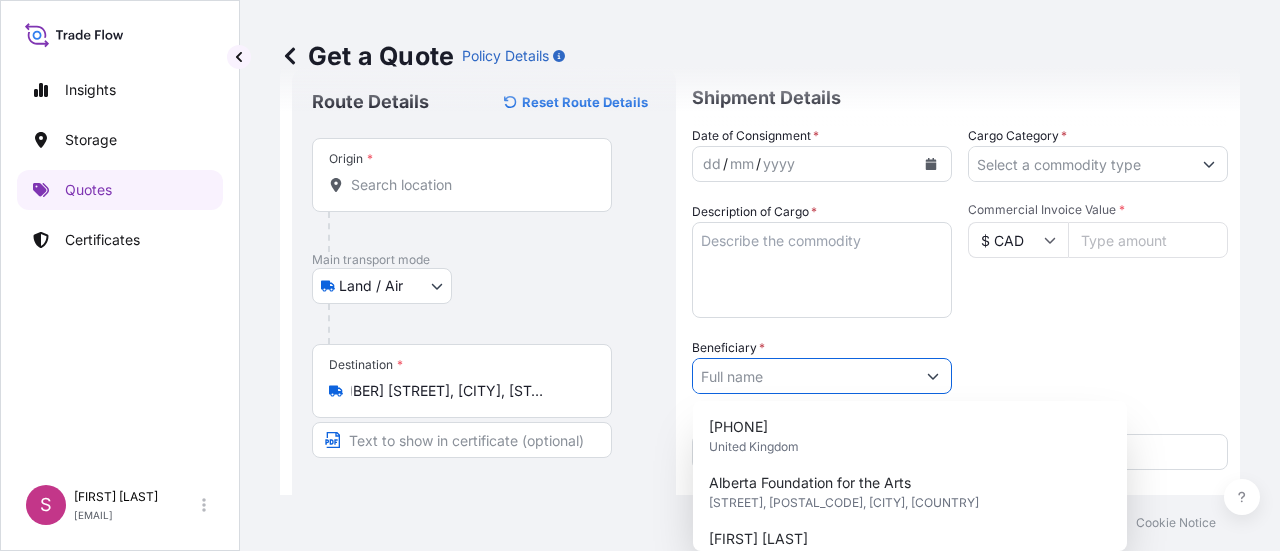 click on "Beneficiary *" at bounding box center [804, 376] 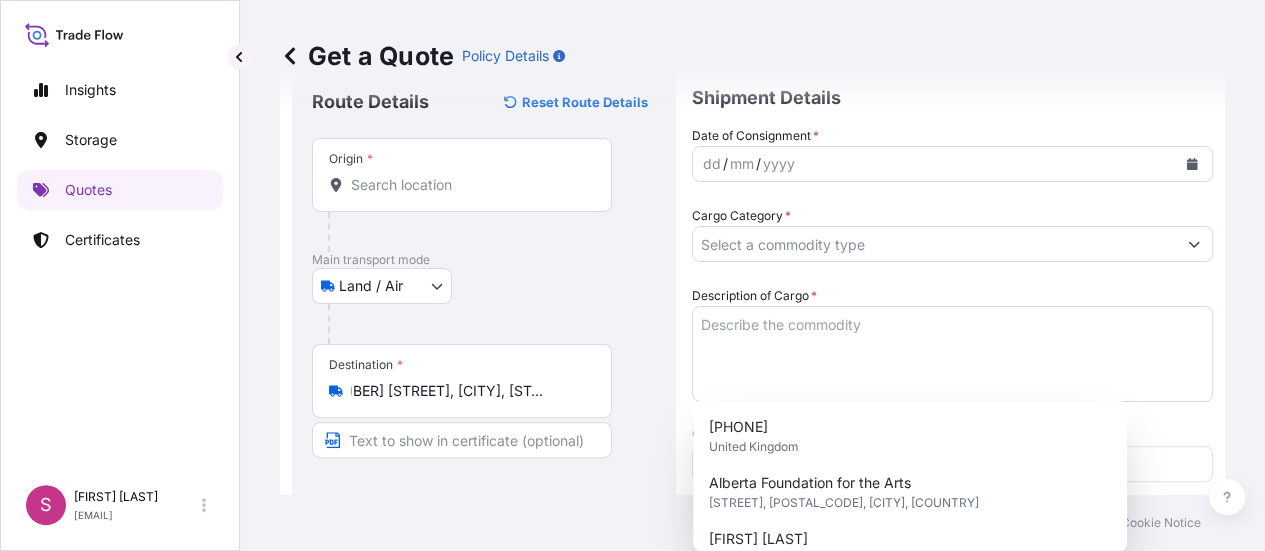 scroll, scrollTop: 0, scrollLeft: 0, axis: both 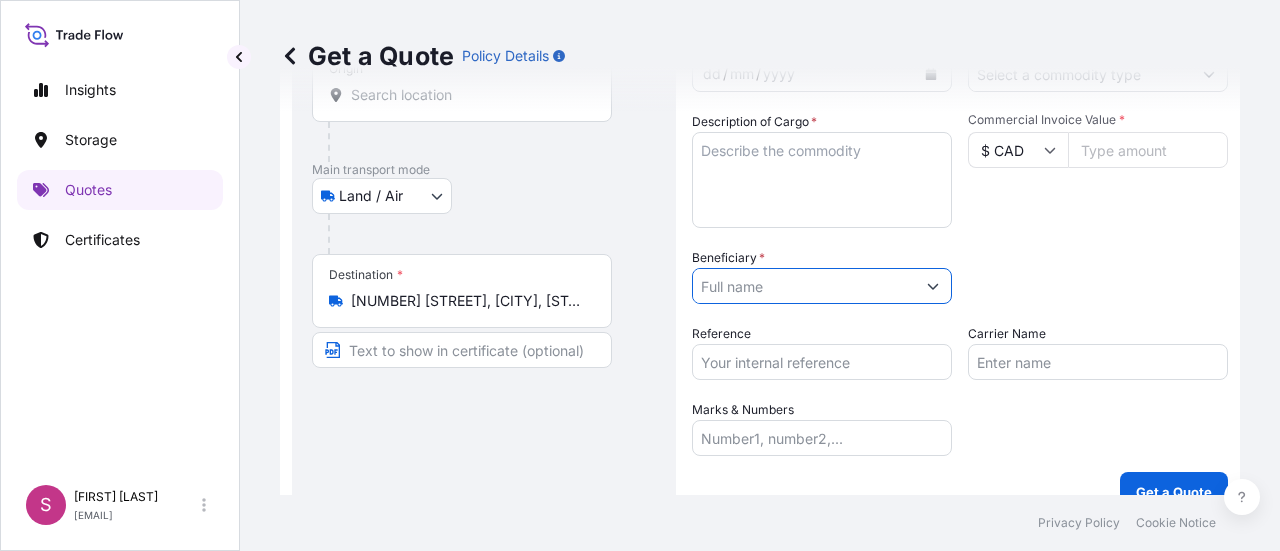 click on "Beneficiary *" at bounding box center [804, 286] 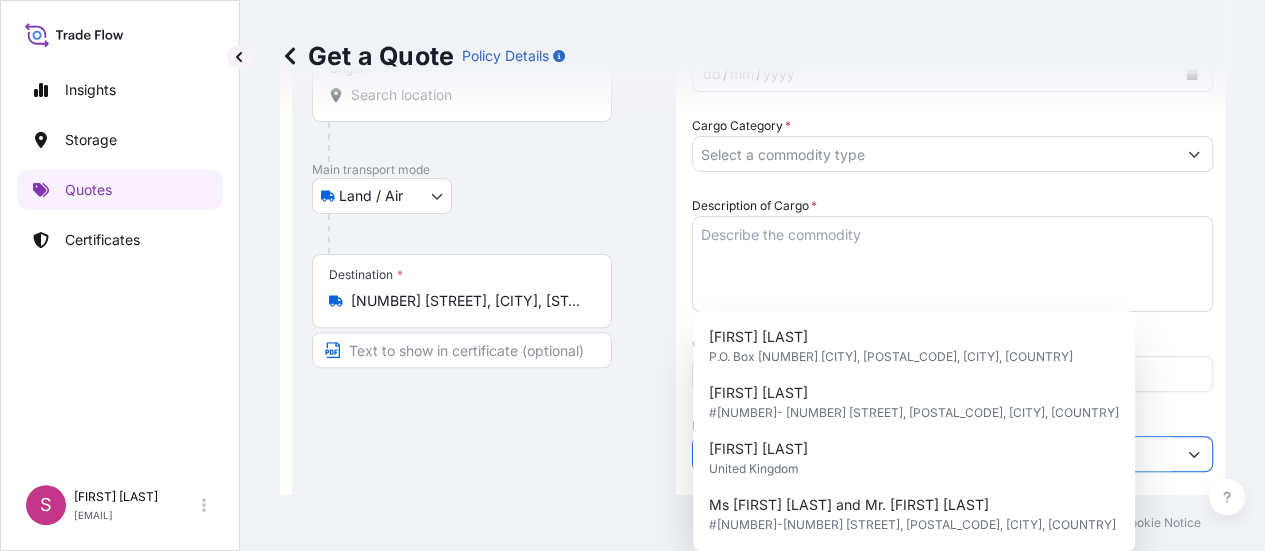 drag, startPoint x: 762, startPoint y: 283, endPoint x: 561, endPoint y: 285, distance: 201.00995 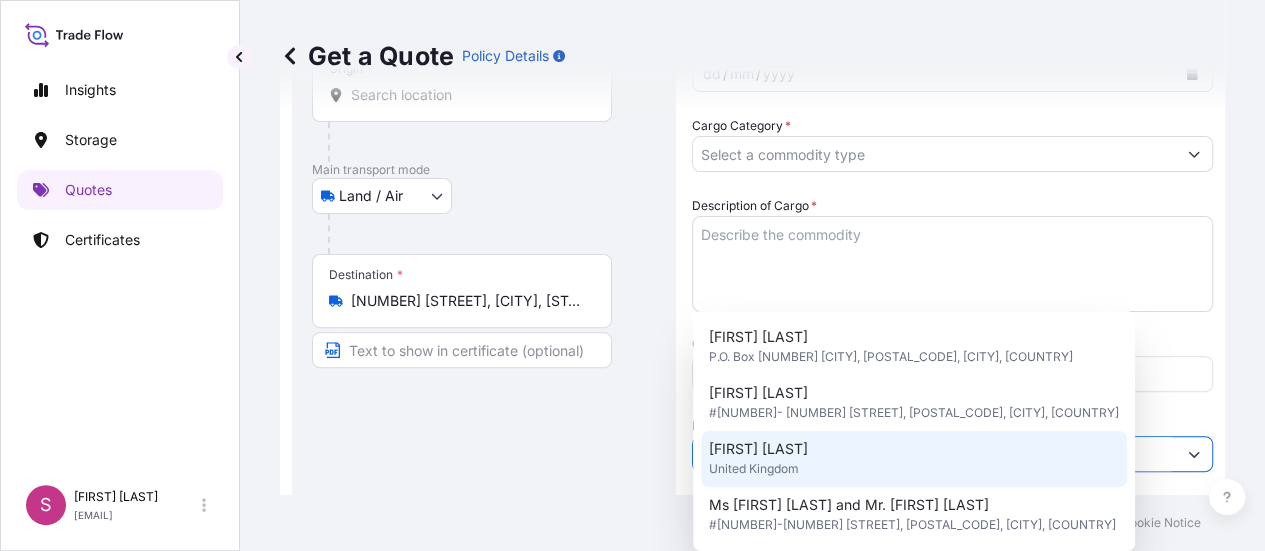 click on "United Kingdom" at bounding box center (754, 469) 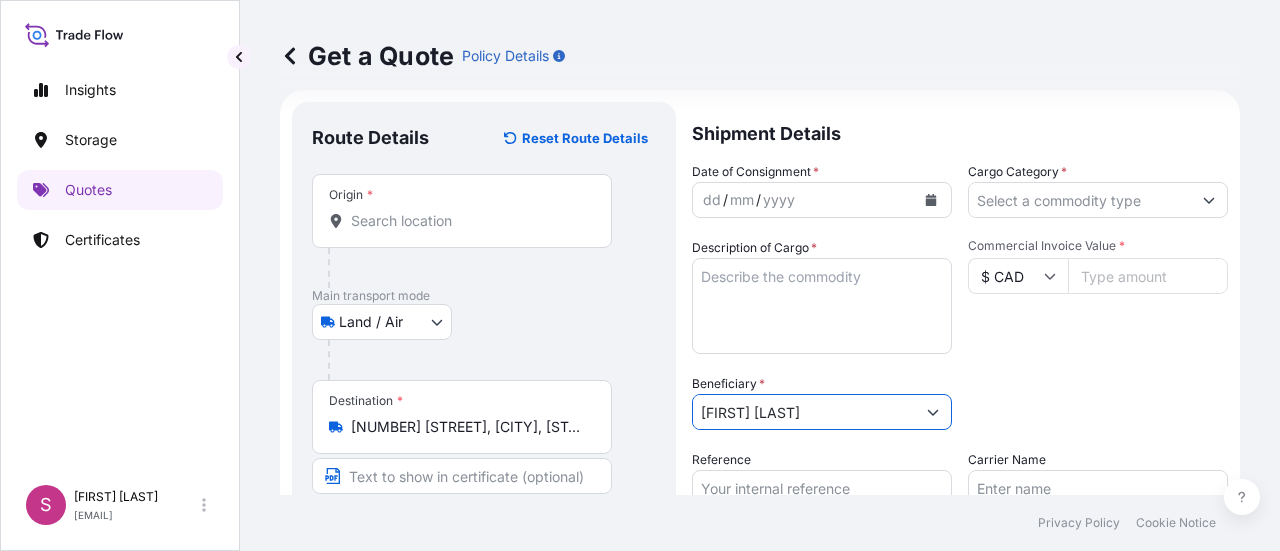 scroll, scrollTop: 16, scrollLeft: 0, axis: vertical 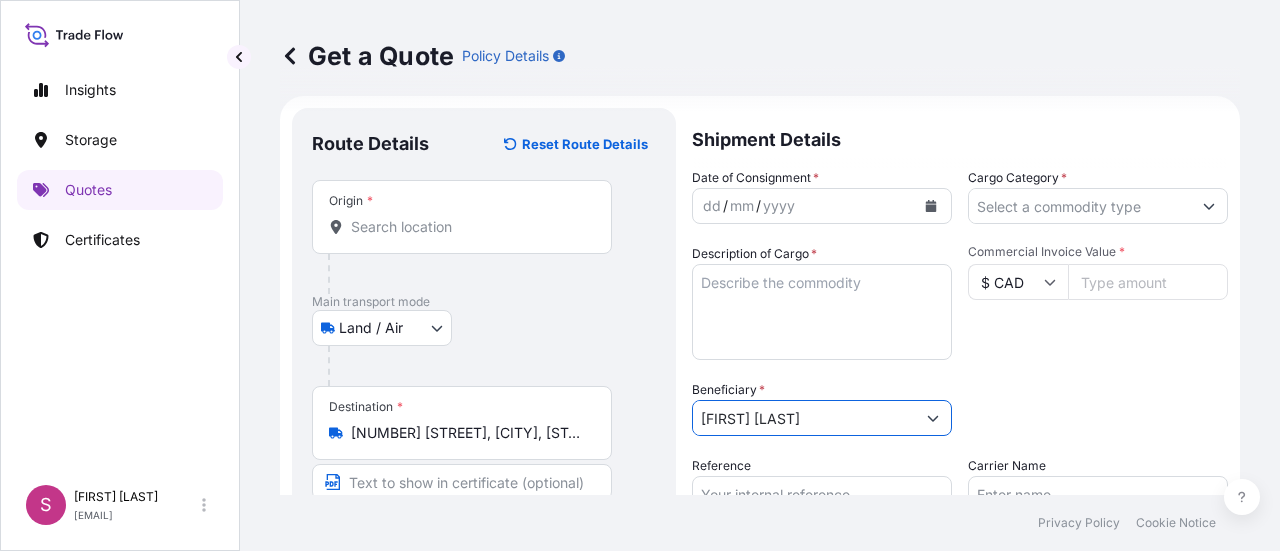 type on "[FIRST] [LAST]" 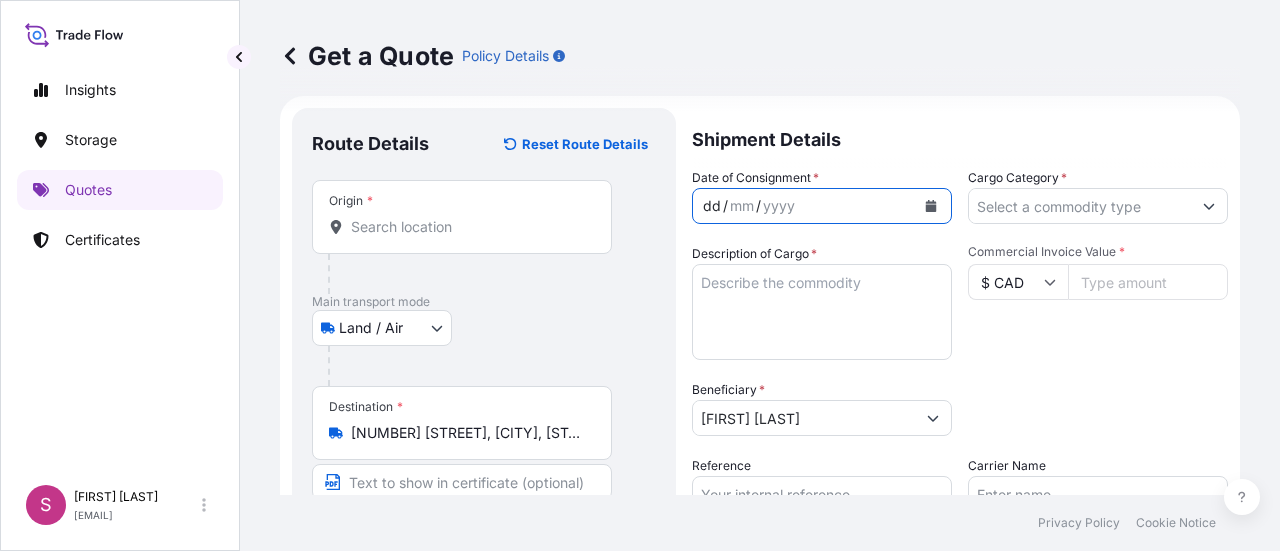 click at bounding box center (931, 206) 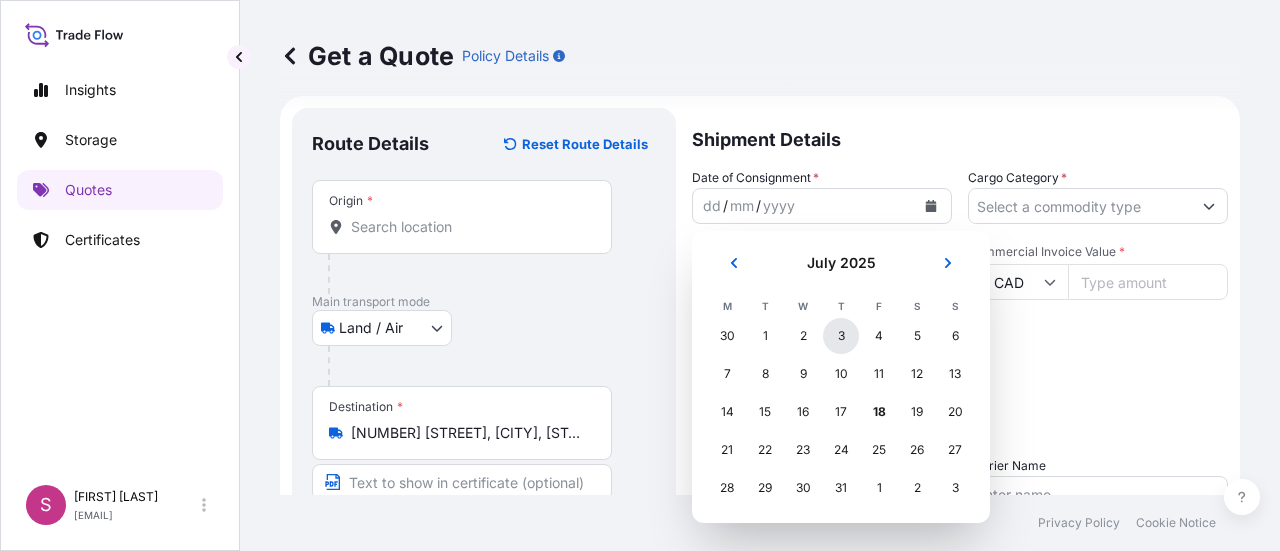 click on "3" at bounding box center (841, 336) 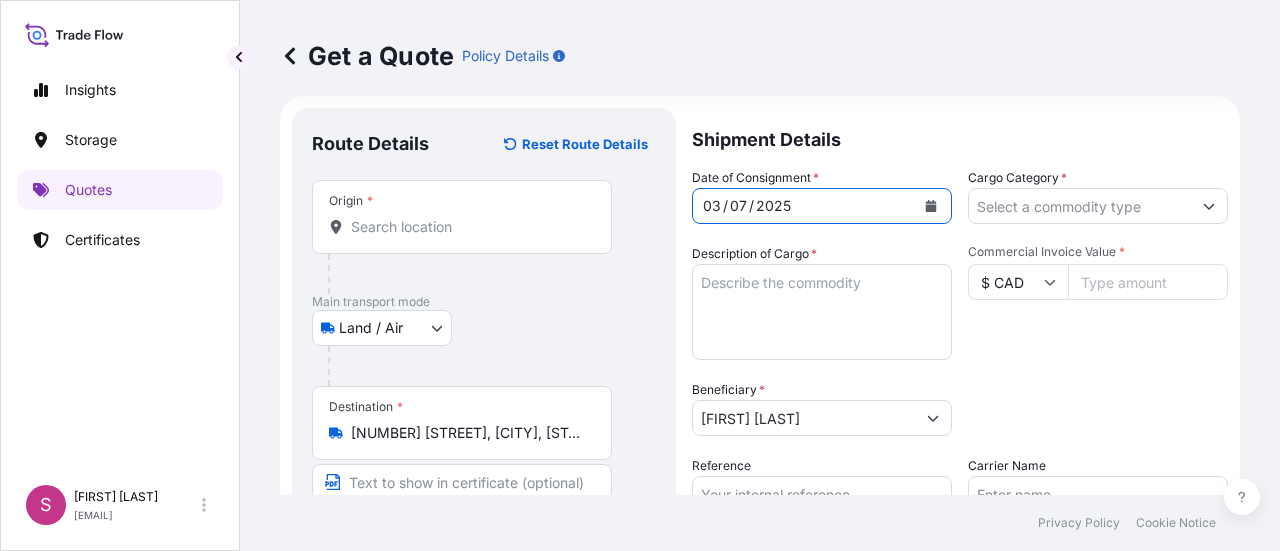 click on "Cargo Category *" at bounding box center [1080, 206] 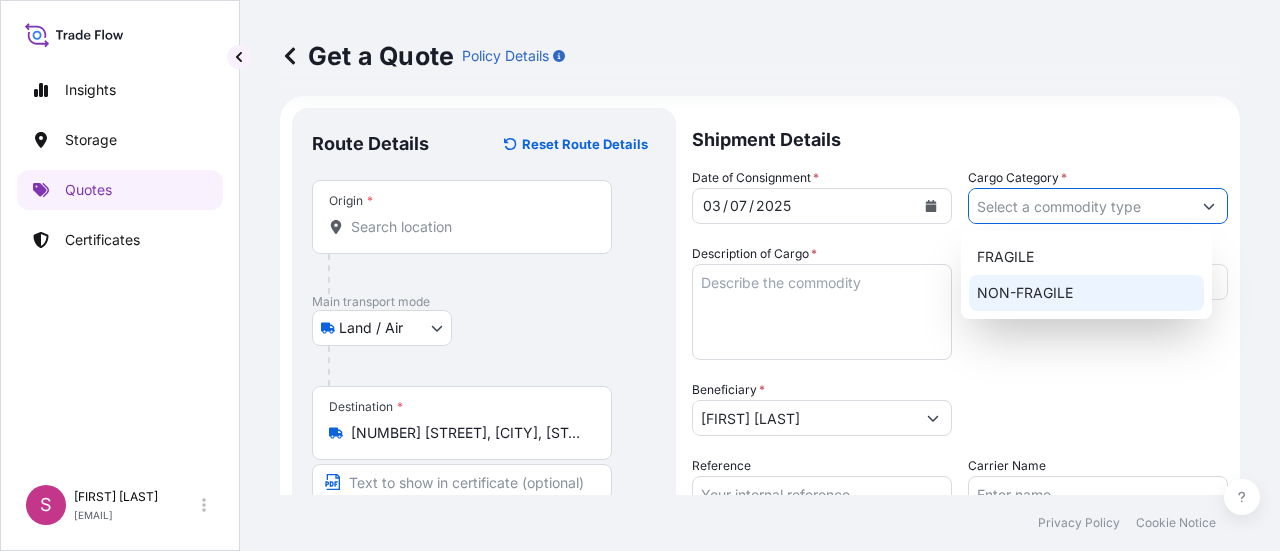 click on "NON-FRAGILE" at bounding box center [1086, 293] 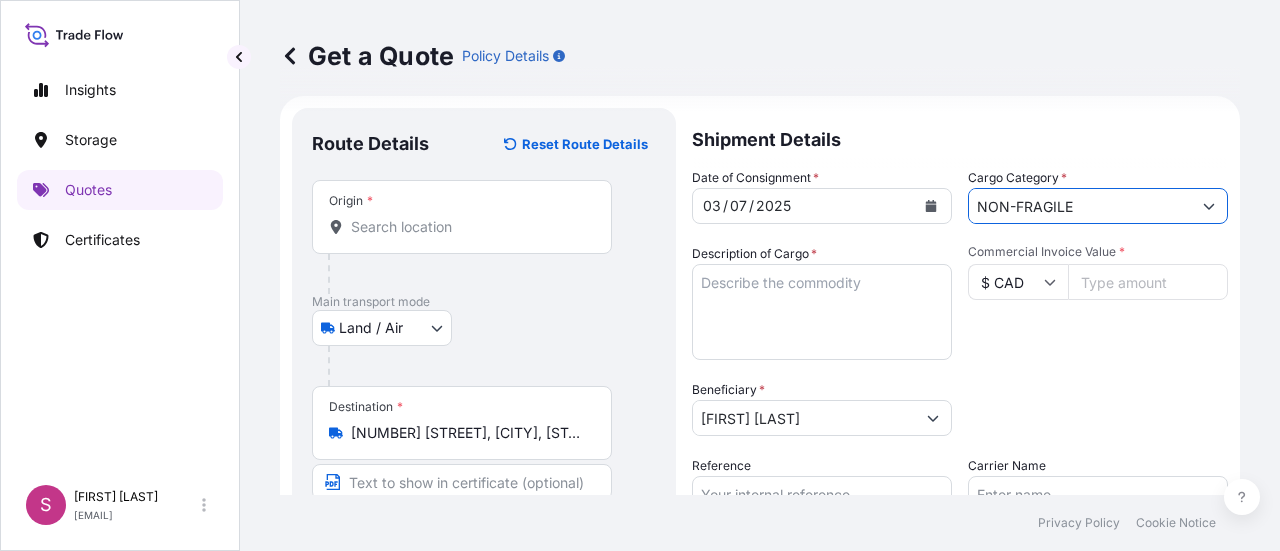 click on "Description of Cargo *" at bounding box center [822, 312] 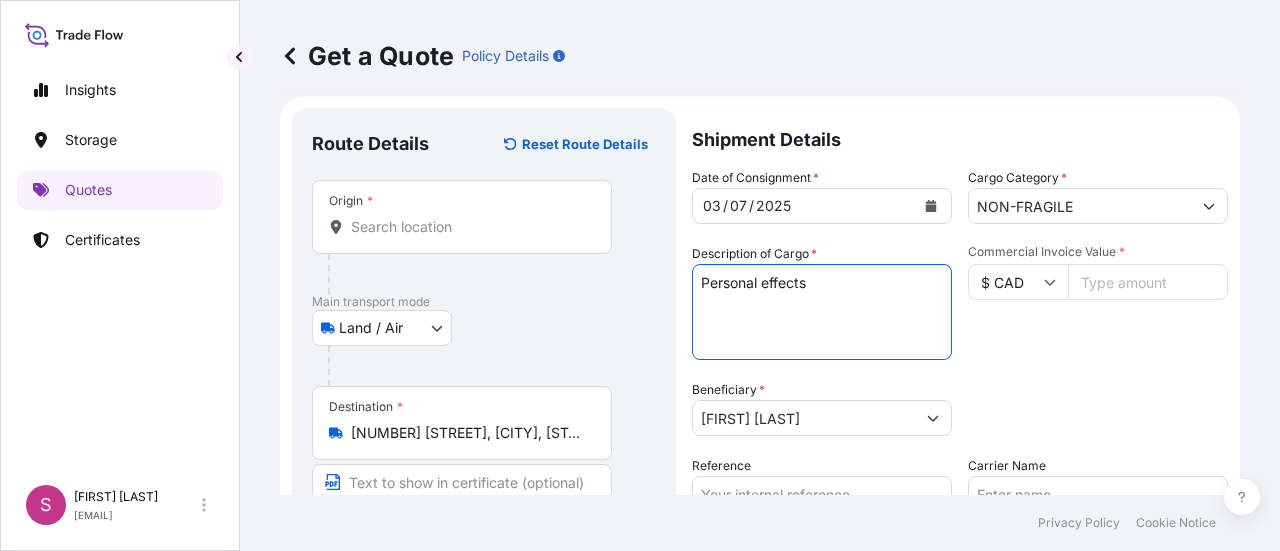 type on "Personal effects" 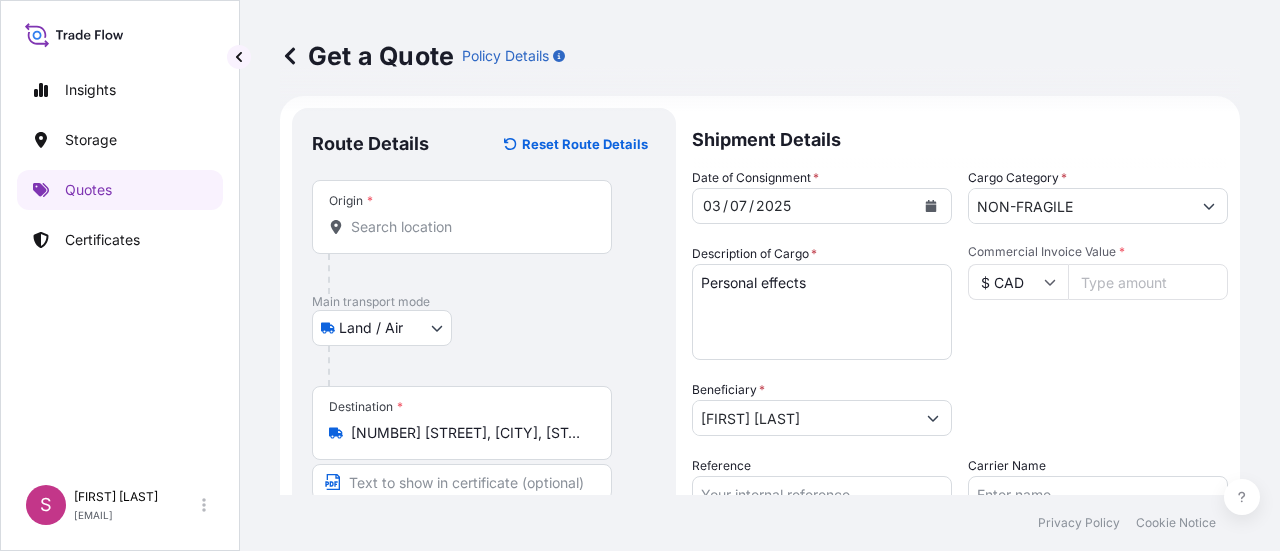 click on "Commercial Invoice Value   * $ CAD" at bounding box center (1098, 302) 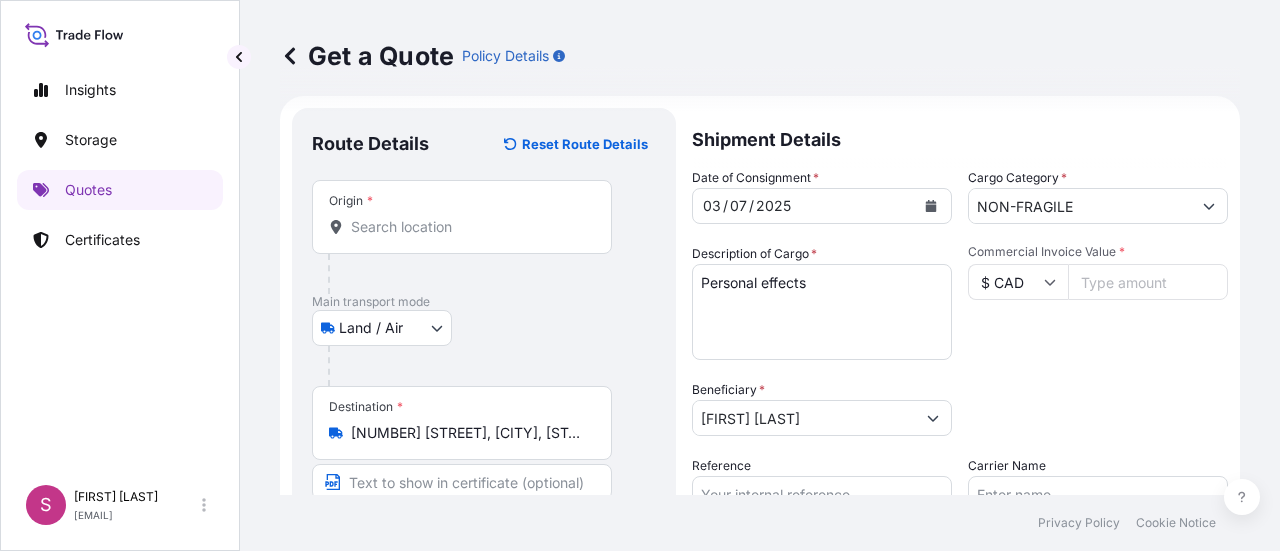 click on "Commercial Invoice Value   *" at bounding box center [1148, 282] 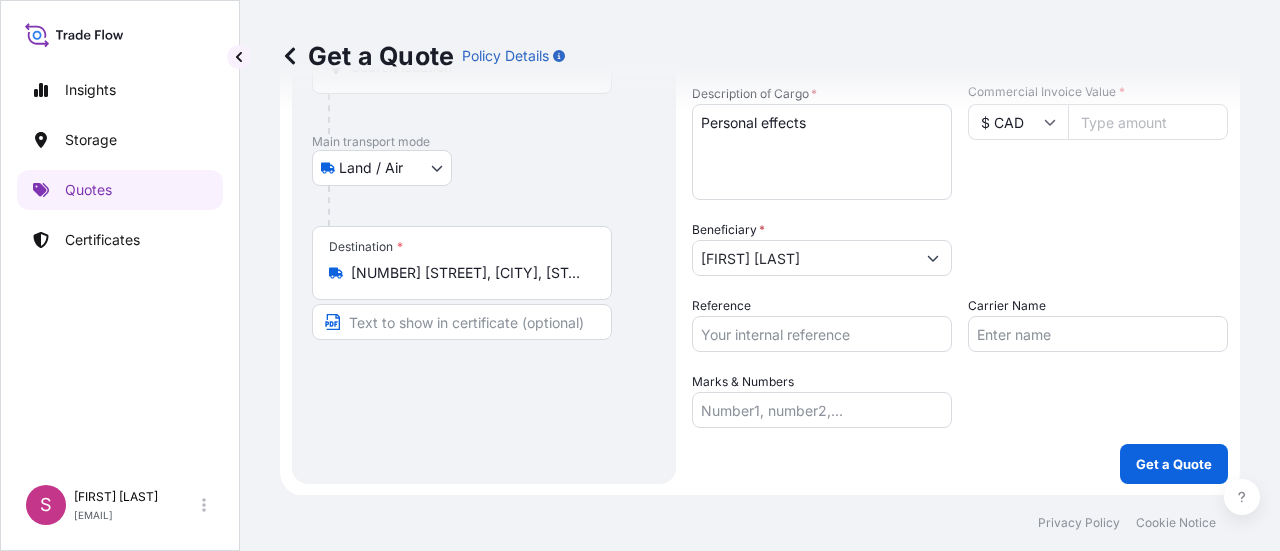 click on "Reference" at bounding box center (822, 334) 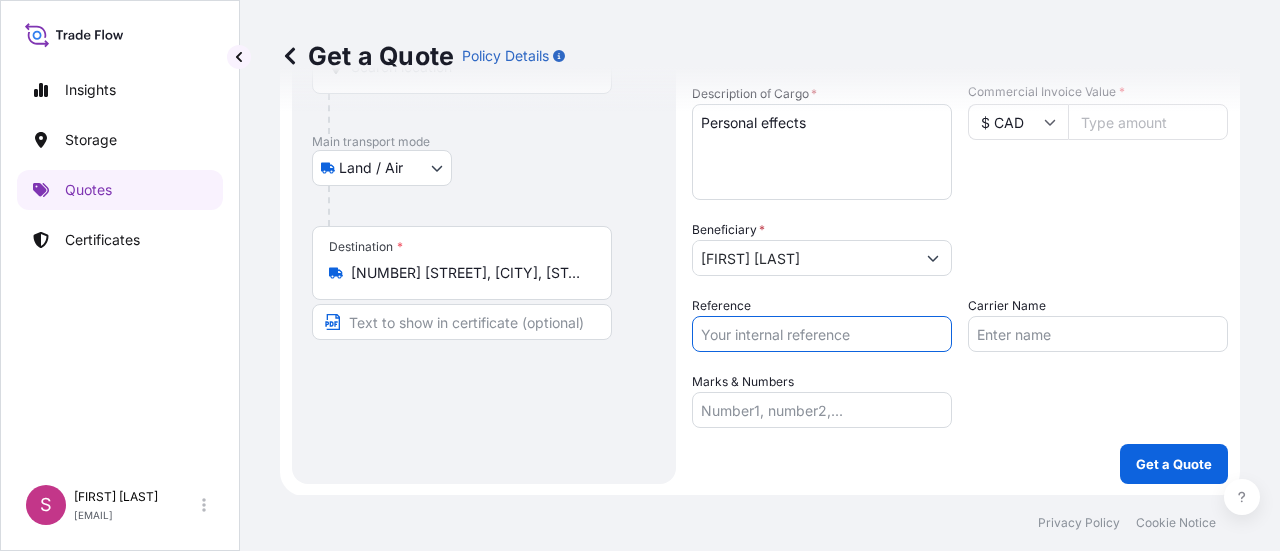 paste on "B-027051" 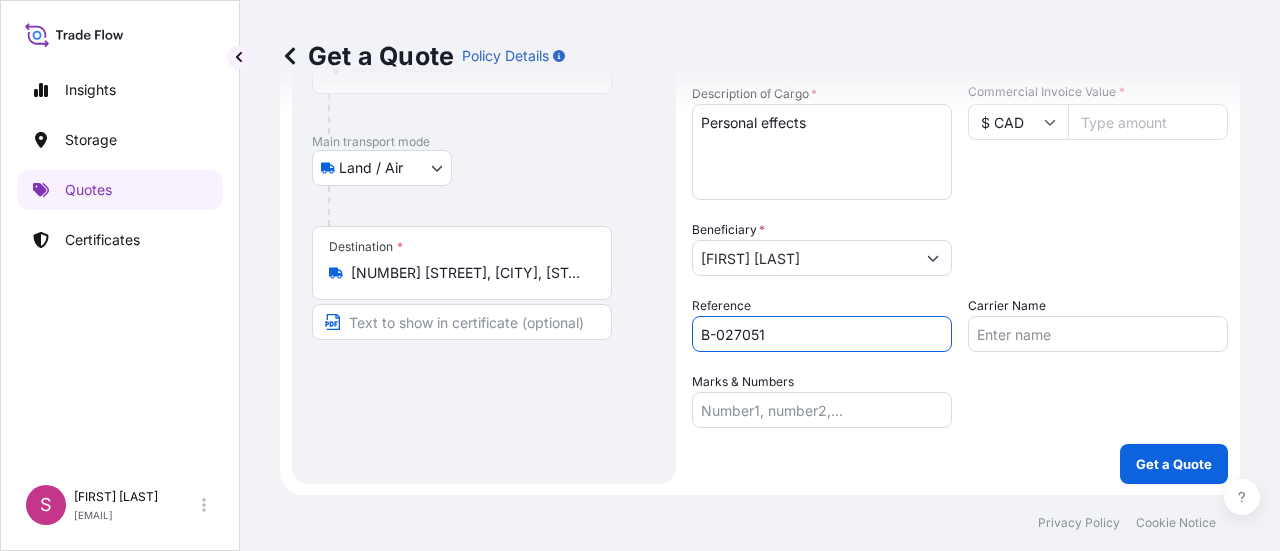 type on "B-027051" 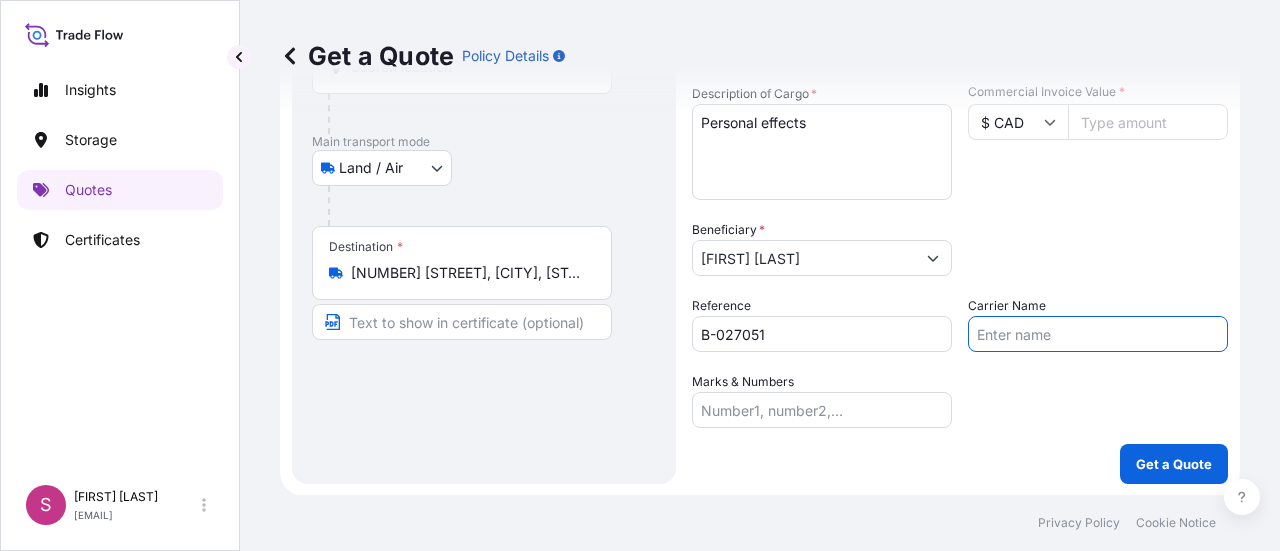 type on "Denbigh Fine Art Services" 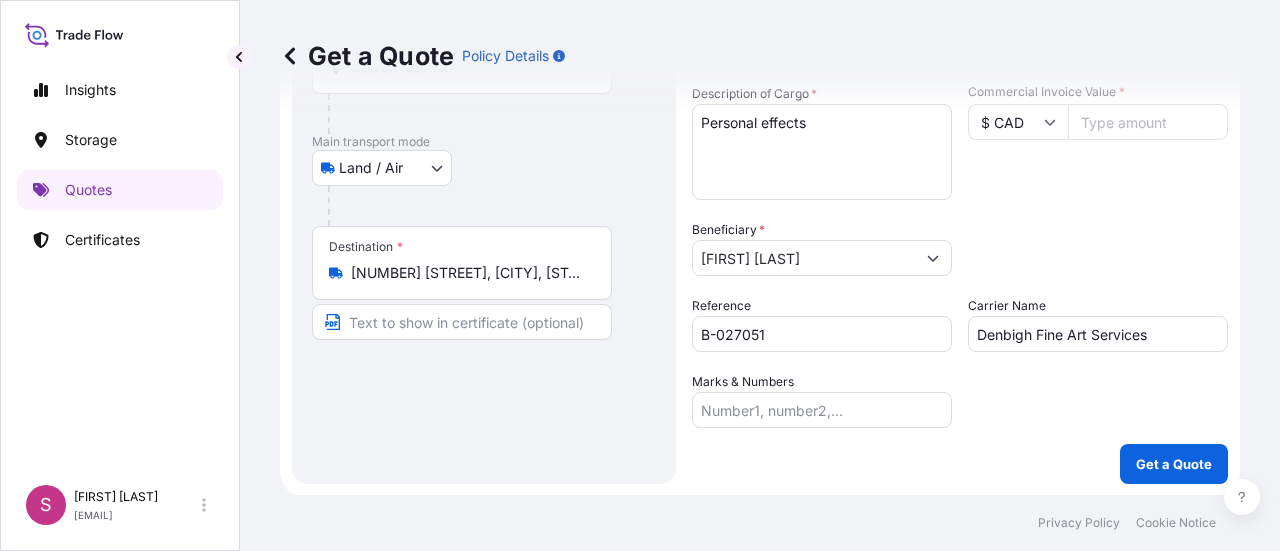 click on "Date of Consignment * [DATE] Cargo Category * NON-FRAGILE Description of Cargo * Personal effects Commercial Invoice Value   * $ CAD [PRICE] Beneficiary * [FIRST] [LAST] Packing Category Select a packing category Please select a primary mode of transportation first. Reference B-027051 Carrier Name Denbigh Fine Art Services Marks & Numbers" at bounding box center [960, 218] 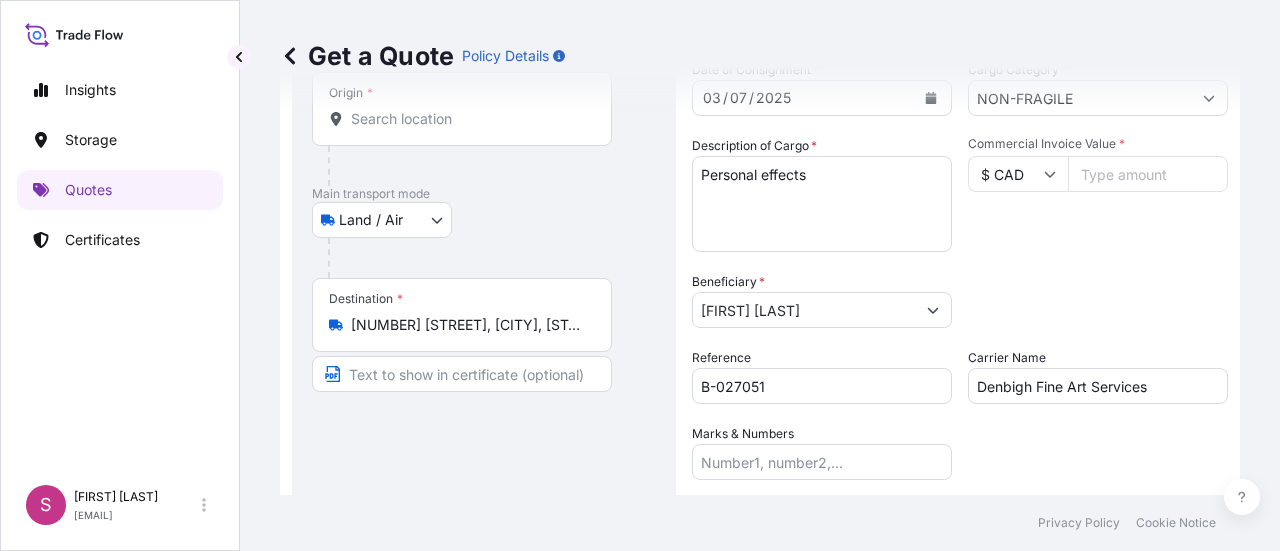 scroll, scrollTop: 40, scrollLeft: 0, axis: vertical 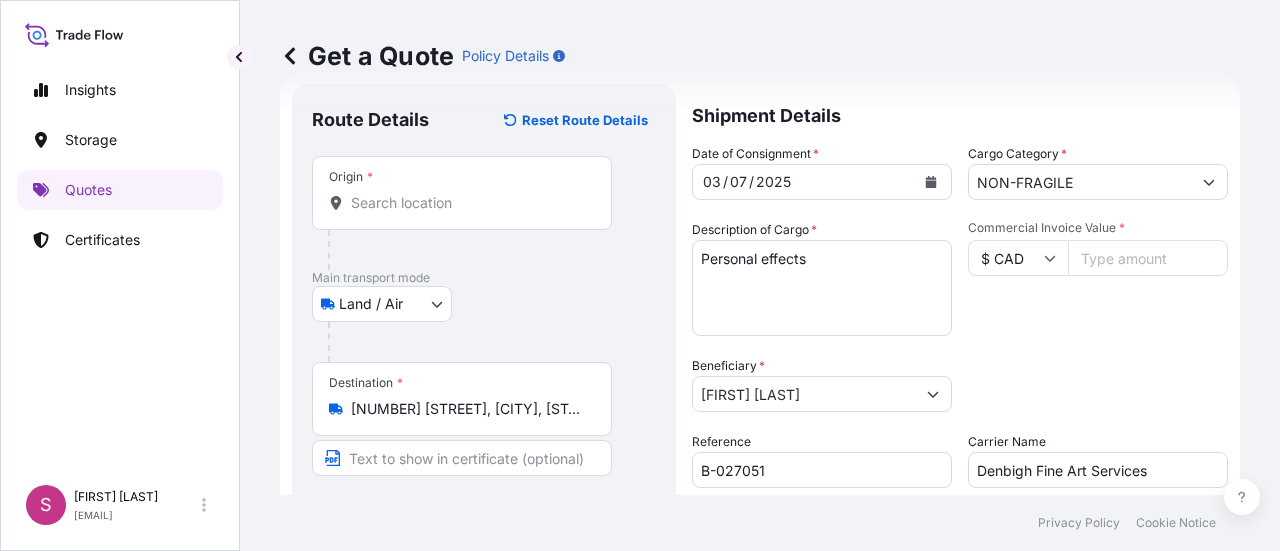 click on "Origin *" at bounding box center [469, 203] 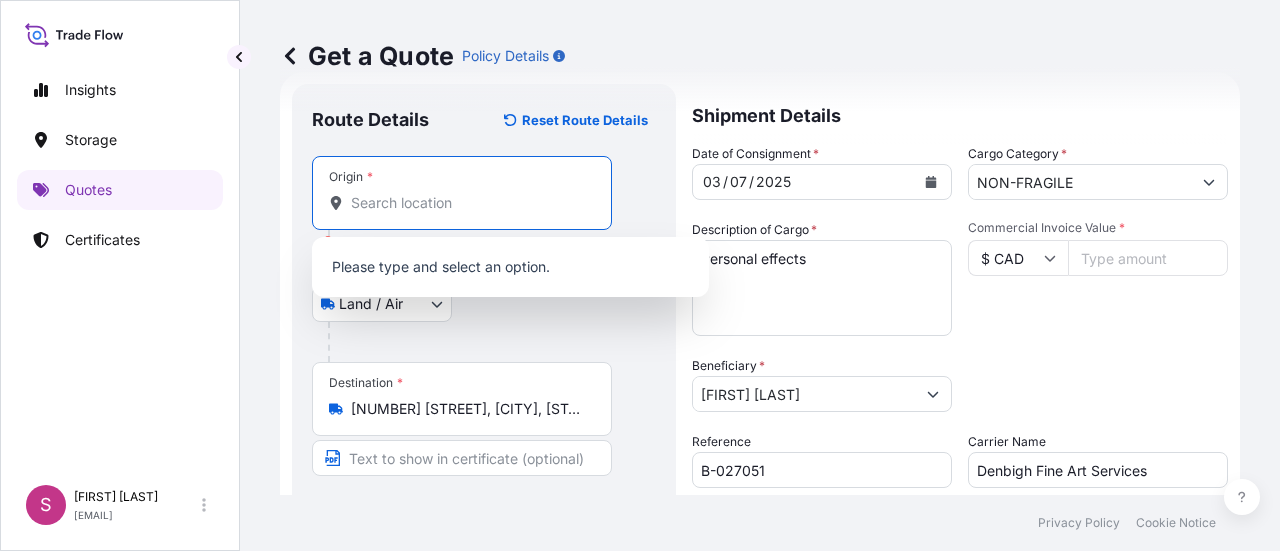 click 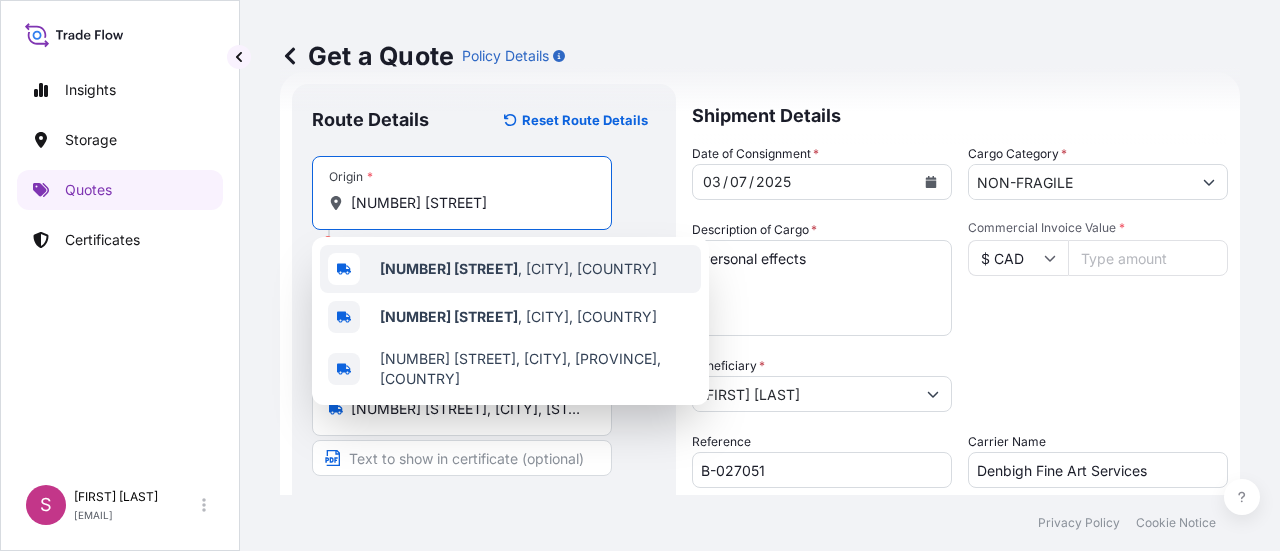 click on "[NUMBER] [STREET]" at bounding box center (449, 268) 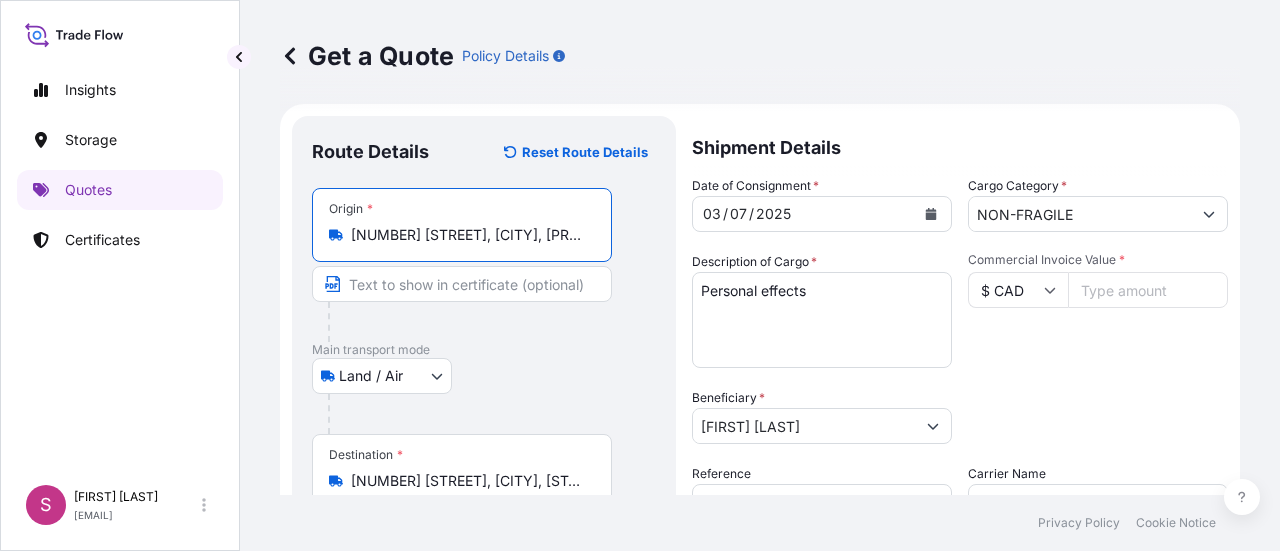 scroll, scrollTop: 176, scrollLeft: 0, axis: vertical 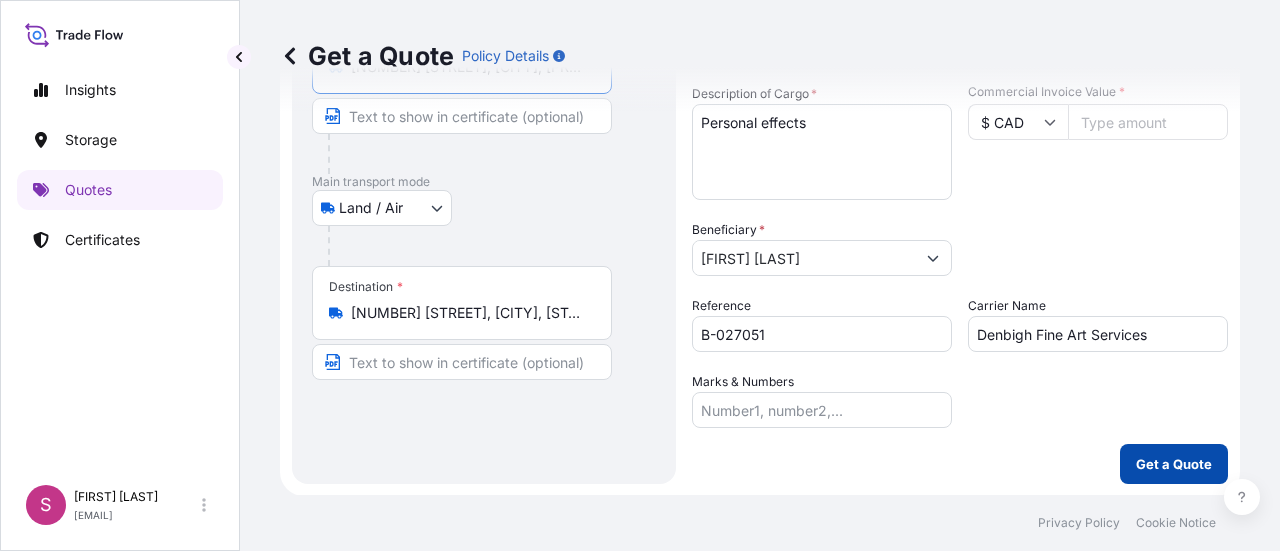 type on "[NUMBER] [STREET], [CITY], [PROVINCE], [COUNTRY]" 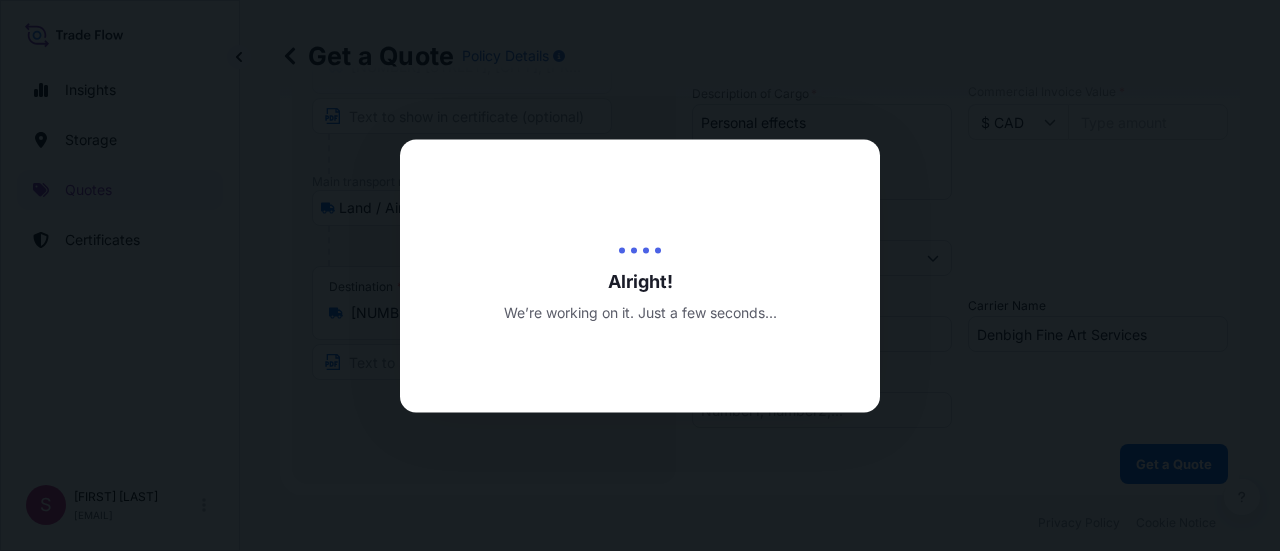 scroll, scrollTop: 0, scrollLeft: 0, axis: both 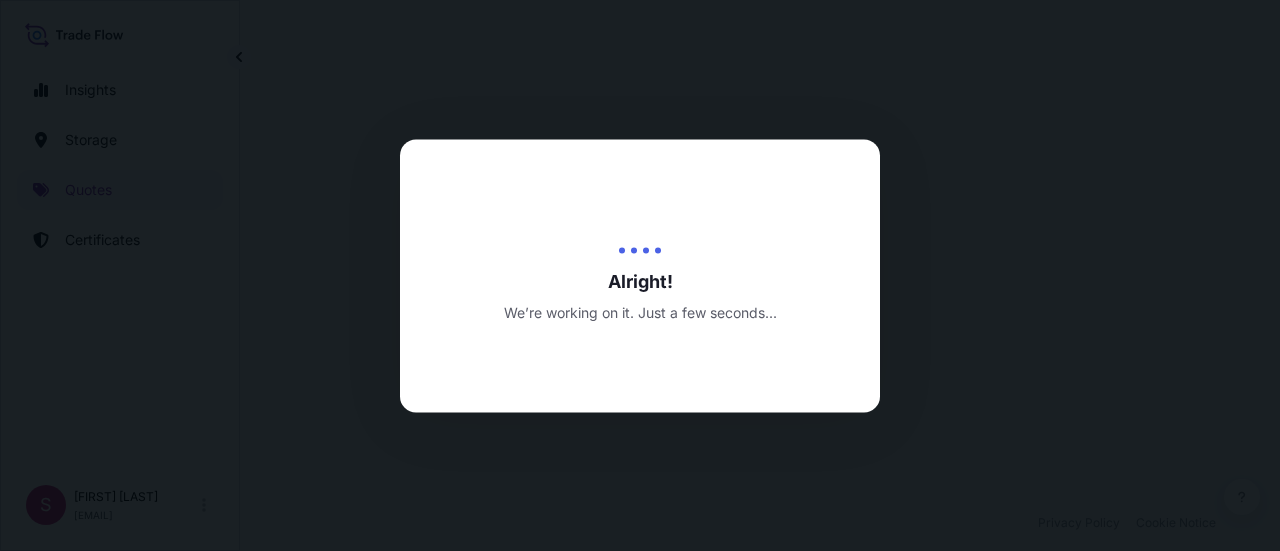 select on "Land / Air" 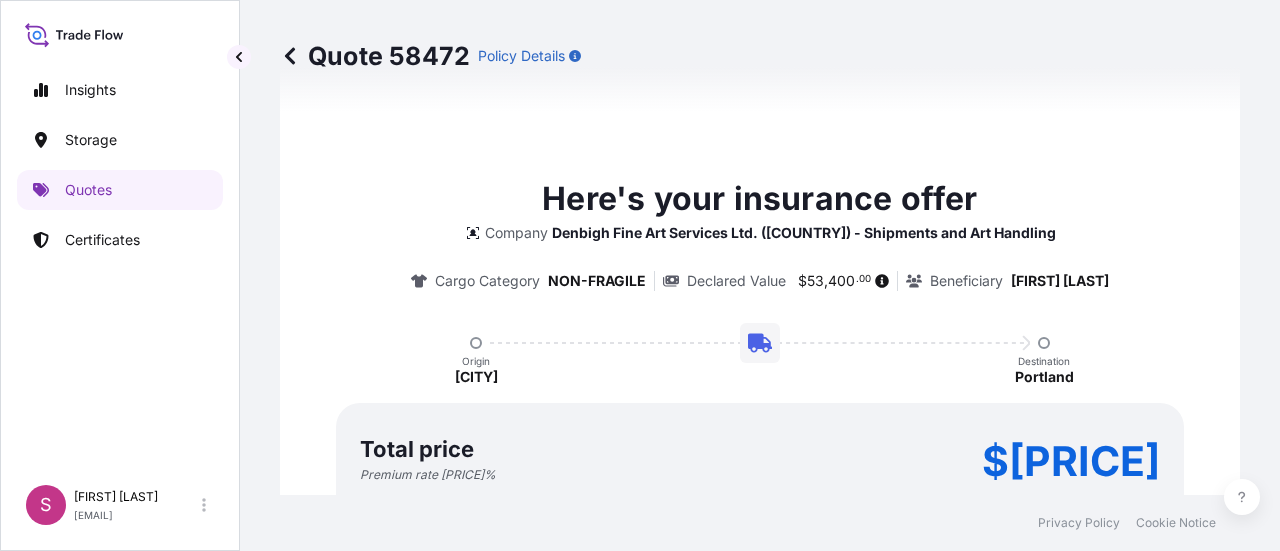 scroll, scrollTop: 810, scrollLeft: 0, axis: vertical 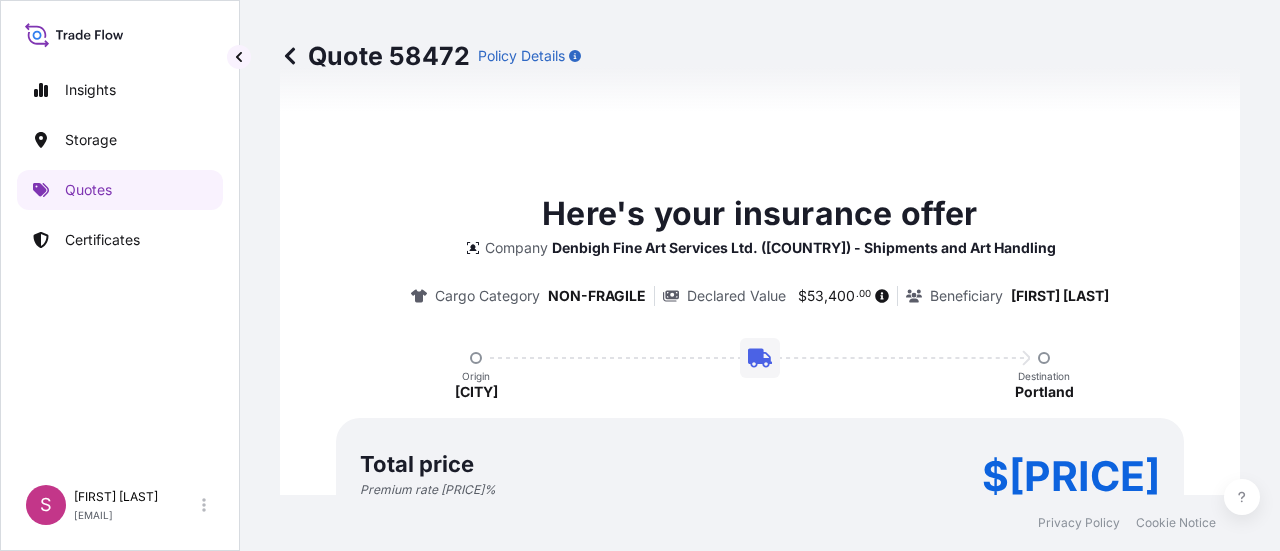 click 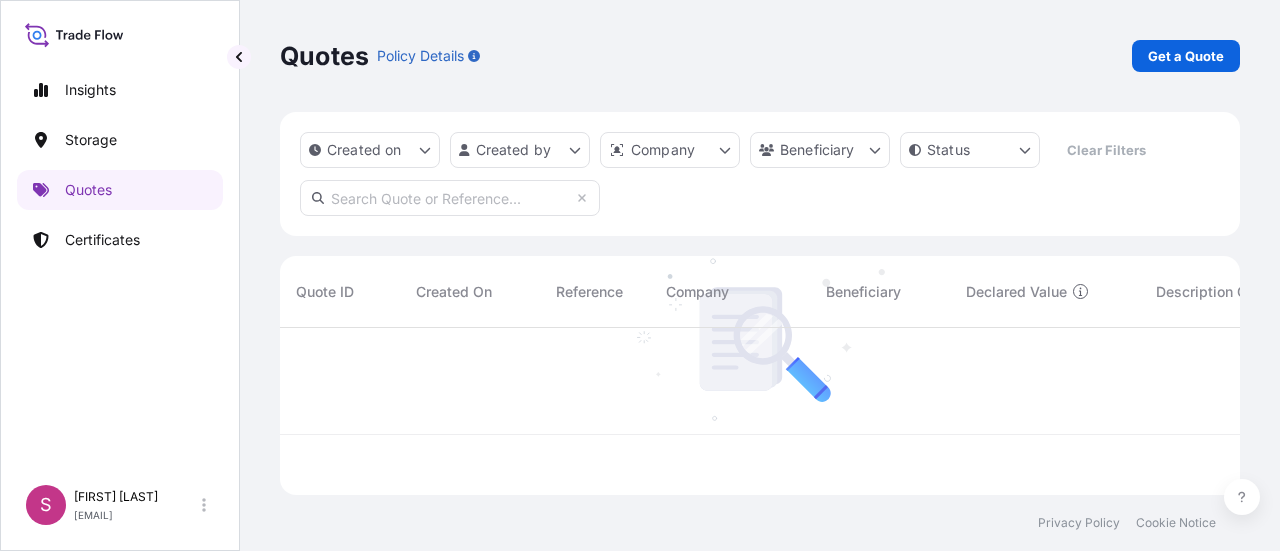 scroll, scrollTop: 0, scrollLeft: 0, axis: both 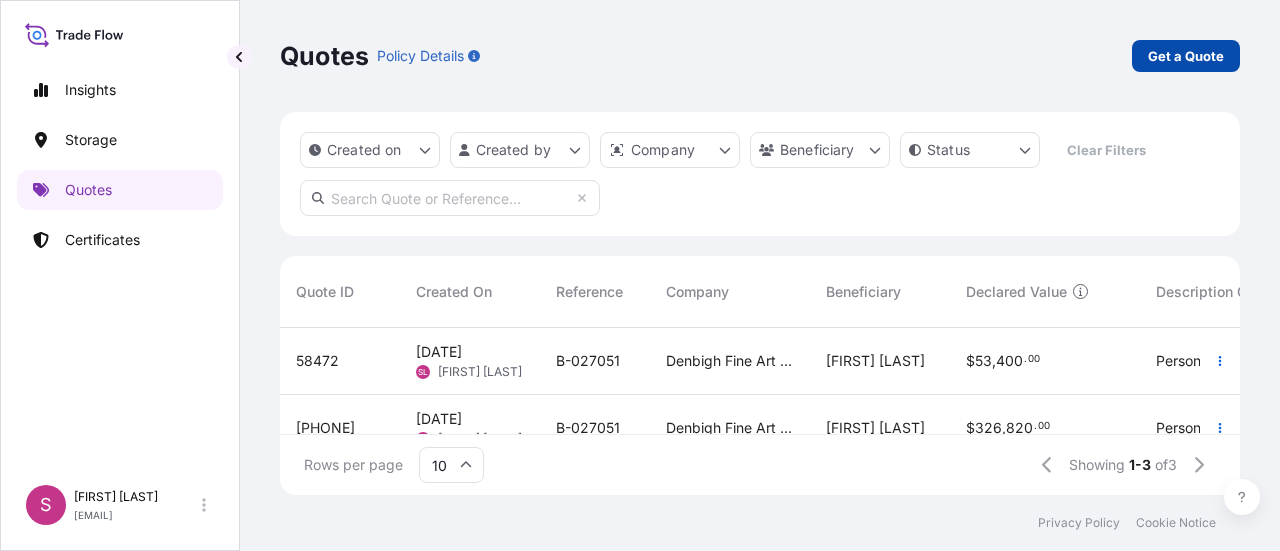 click on "Get a Quote" at bounding box center (1186, 56) 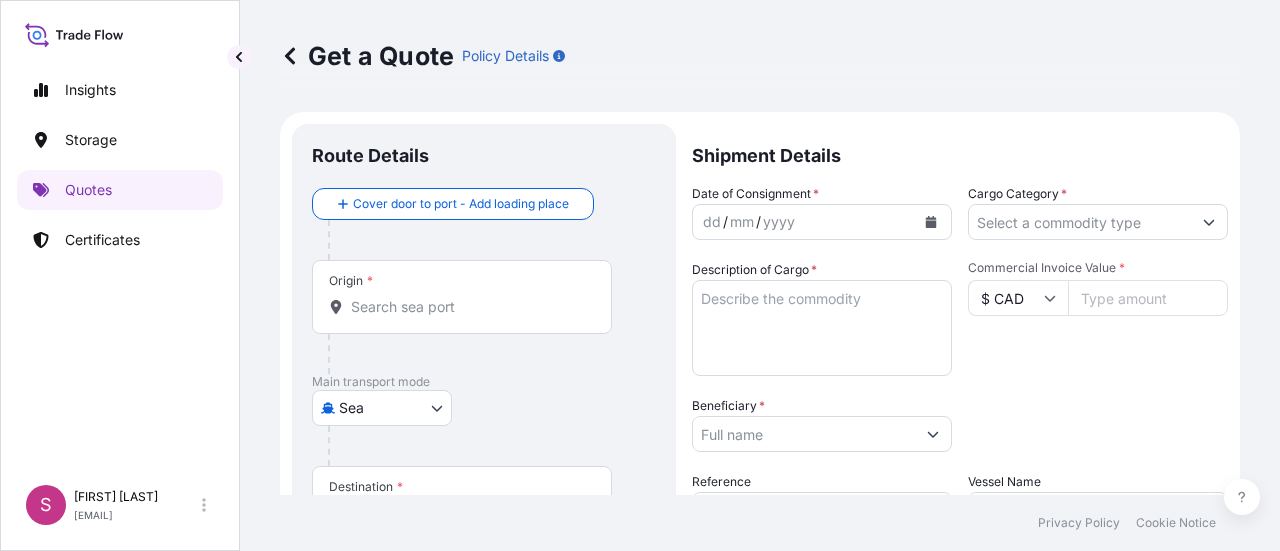 scroll, scrollTop: 32, scrollLeft: 0, axis: vertical 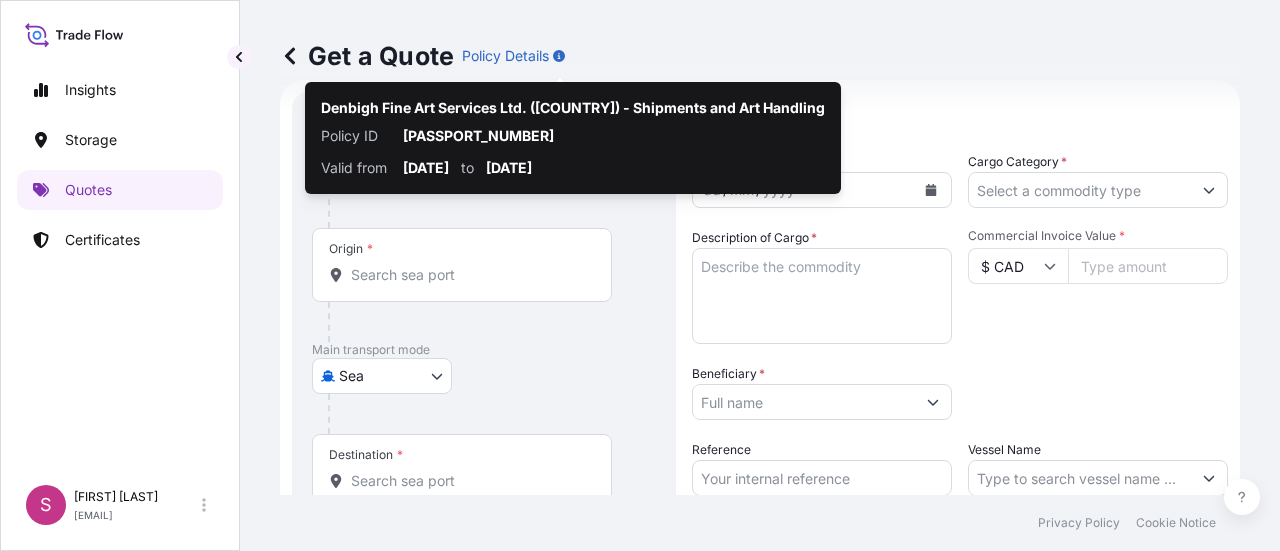 click on "Origin *" at bounding box center (469, 275) 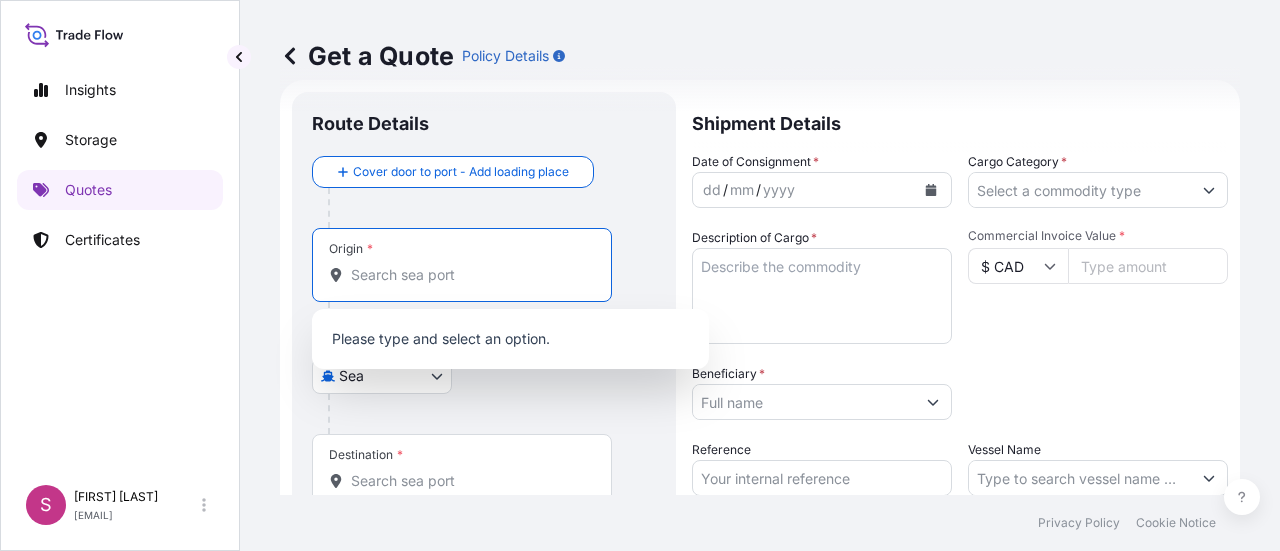 paste on "[NUMBER] [STREET]" 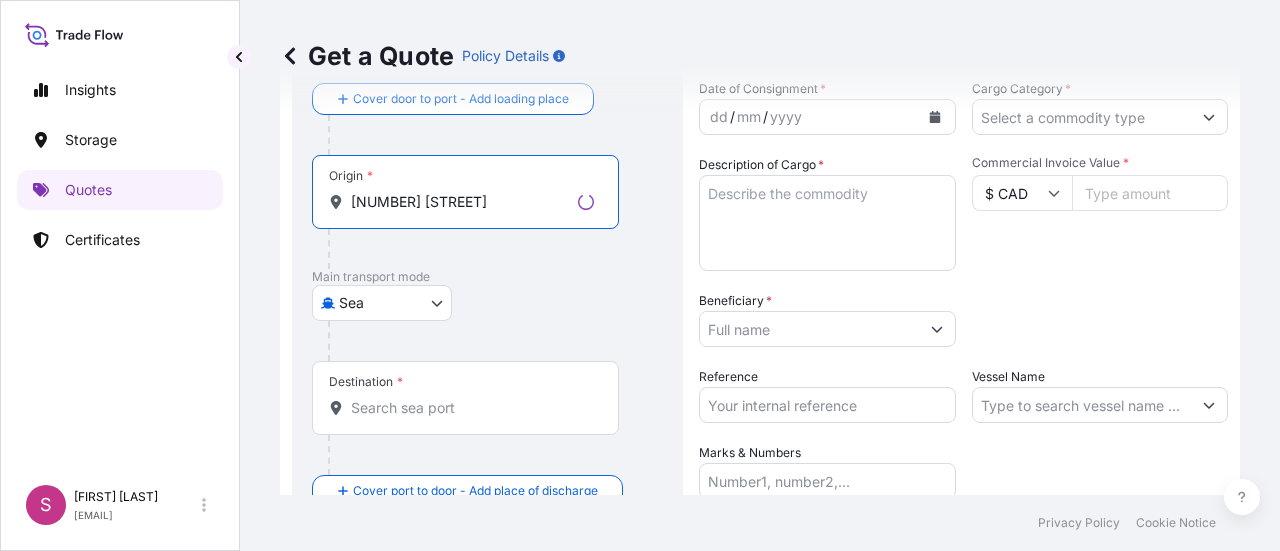 scroll, scrollTop: 113, scrollLeft: 0, axis: vertical 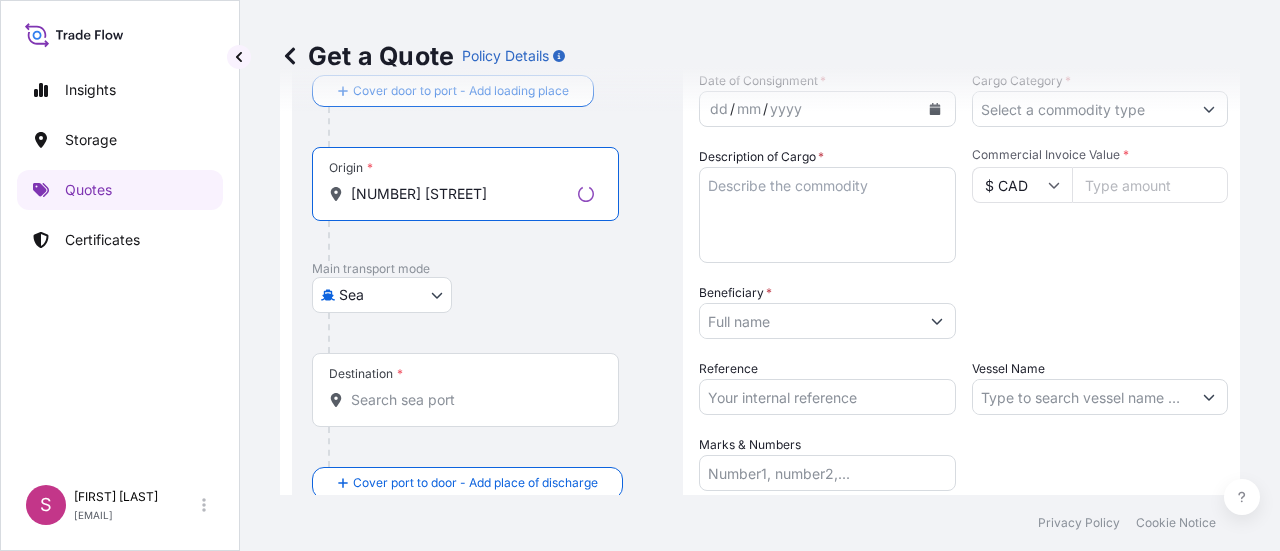 type on "[NUMBER] [STREET]" 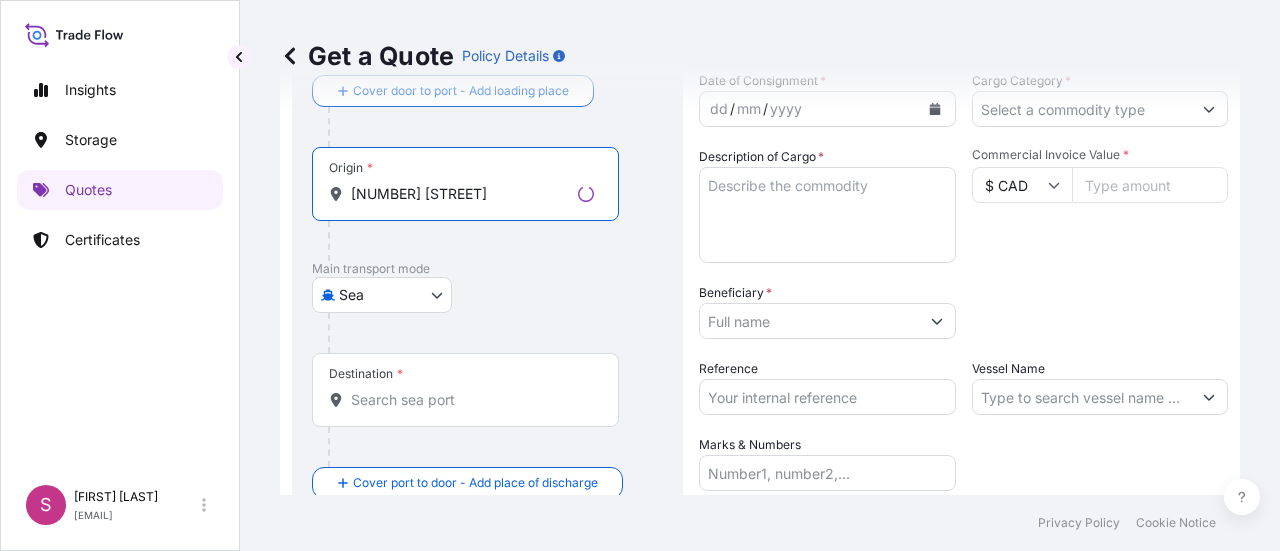 click on "0 options available. Insights Storage Quotes Certificates S [FIRST]   [LAST] [EMAIL] Get a Quote Policy Details Route Details Cover door to port - Add place of loading Place of loading Road / Inland Road / Inland Origin * [NUMBER] [STREET], [CITY] [PROVINCE] [POSTAL_CODE] Main transport mode Sea Sea Art Handling Courier Taxi or Company Car Land / Air Air Destination * Cover port to door - Add place of discharge Road / Inland Road / Inland Place of Discharge Shipment Details Date of Consignment * [DATE] Cargo Category * Description of Cargo * Commercial Invoice Value   * $ CAD Beneficiary * Packing Category Select a packing category Please select a primary mode of transportation first. Reference Vessel Name Marks & Numbers Get a Quote Privacy Policy Cookie Notice
0" at bounding box center (640, 275) 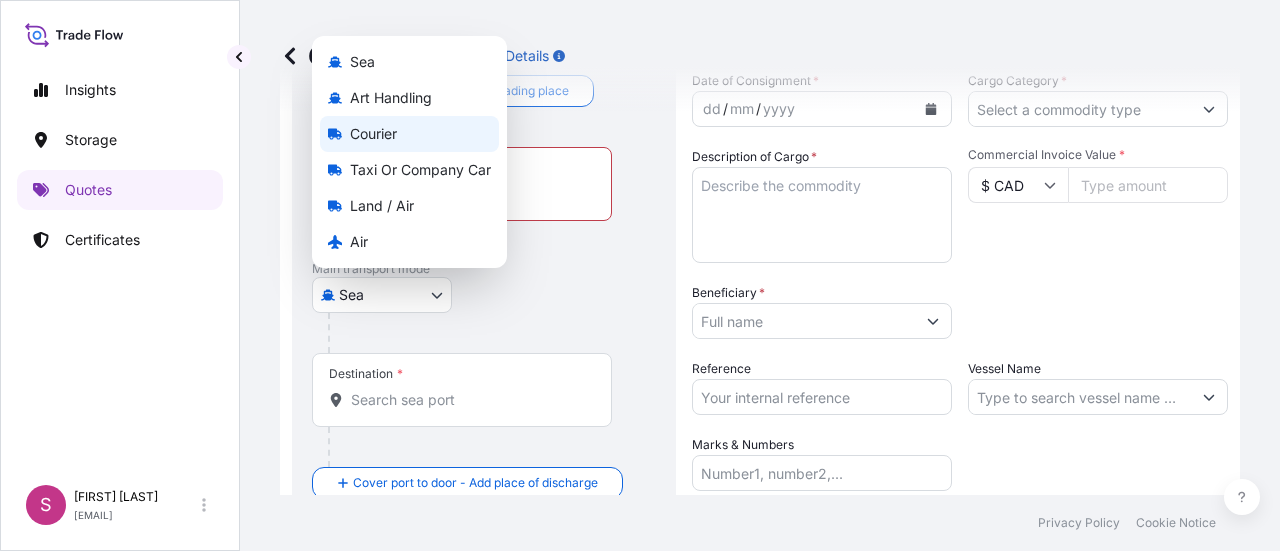 click on "Courier" at bounding box center (373, 134) 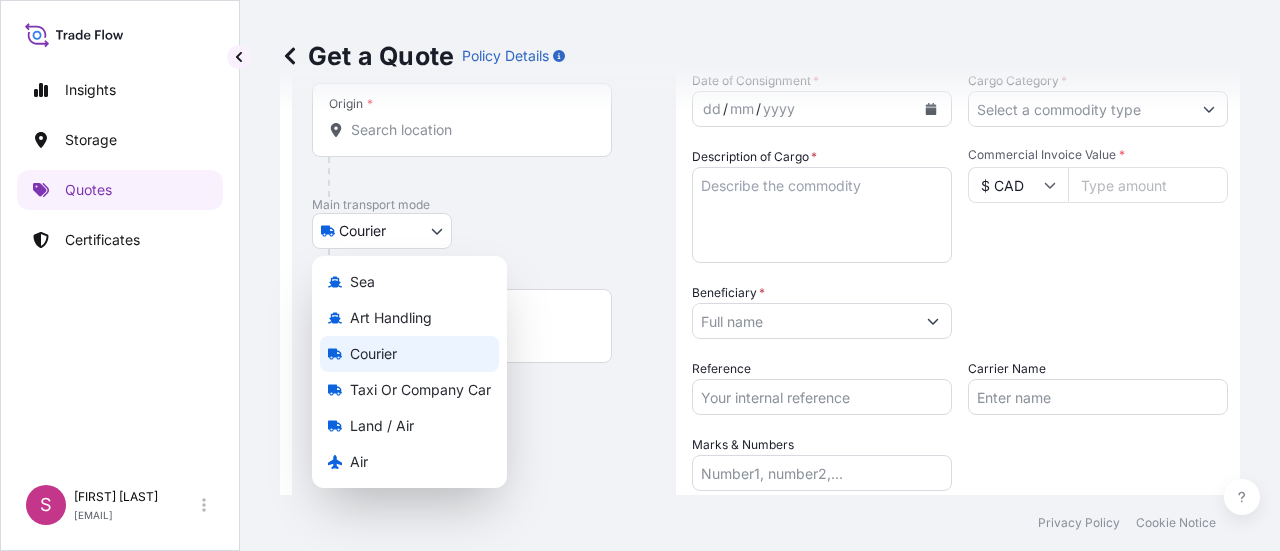 click on "0 options available. Insights Storage Quotes Certificates S [FIRST]   [LAST] [EMAIL] Get a Quote Policy Details Route Details Reset Route Details Place of loading Road / Inland Road / Inland Origin * Main transport mode Courier Sea Art Handling Courier Taxi or Company Car Land / Air Air Destination * Road / Inland Road / Inland Place of Discharge Shipment Details Date of Consignment * [DATE] Cargo Category * Description of Cargo * Commercial Invoice Value   * $ CAD Beneficiary * Packing Category Select a packing category Please select a primary mode of transportation first. Reference Carrier Name Marks & Numbers Get a Quote Privacy Policy Cookie Notice
0 Sea Art Handling Courier Taxi or Company Car Land / Air Air" at bounding box center (640, 275) 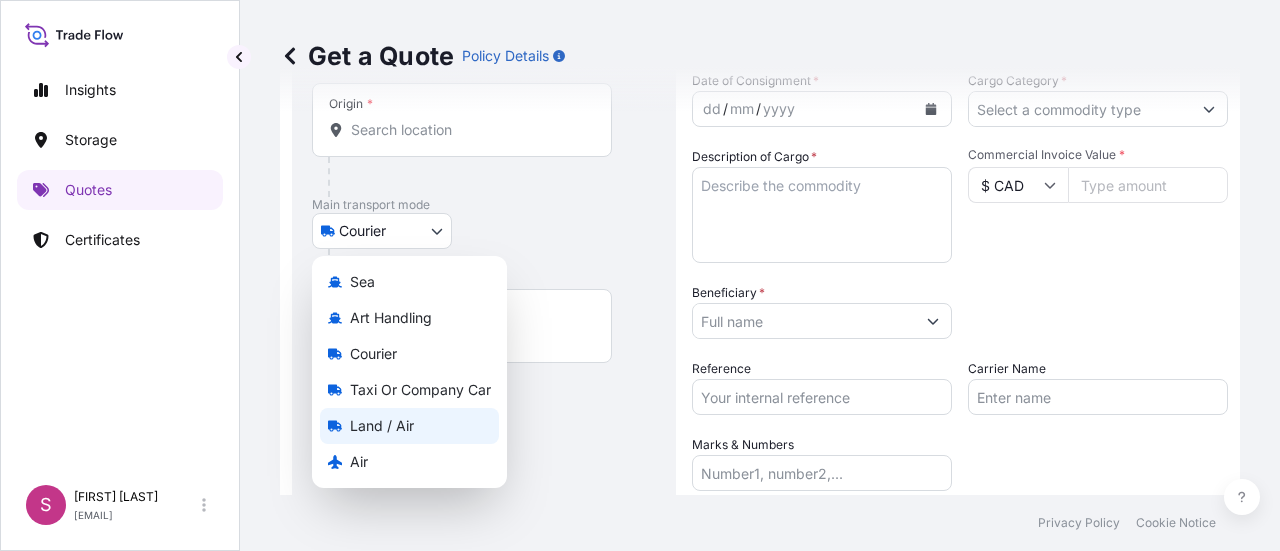 click on "Land / Air" at bounding box center (382, 426) 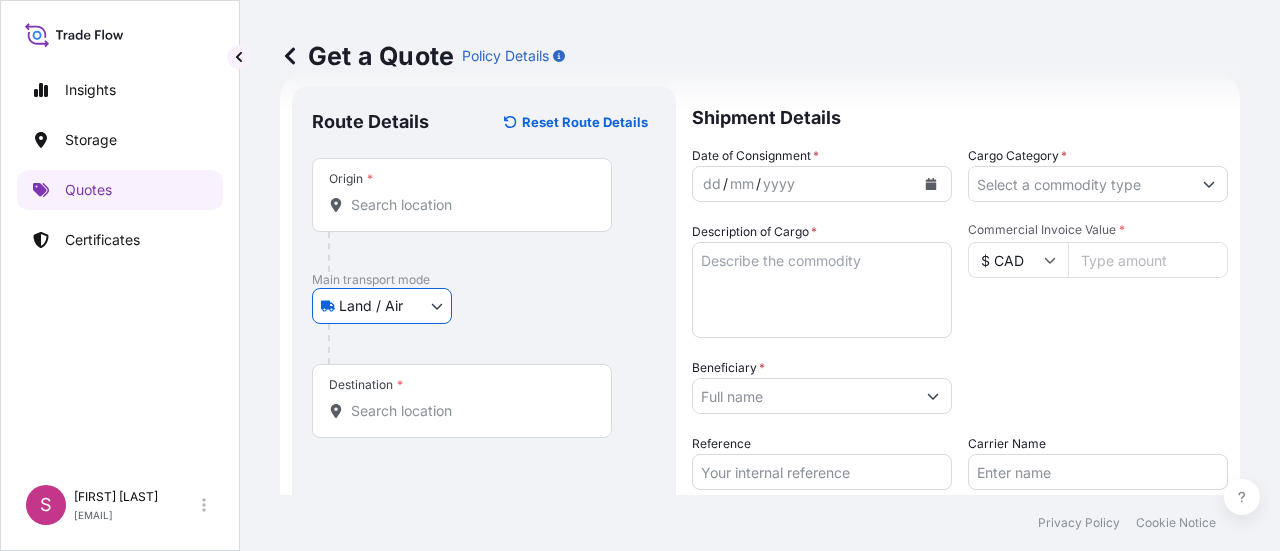 scroll, scrollTop: 37, scrollLeft: 0, axis: vertical 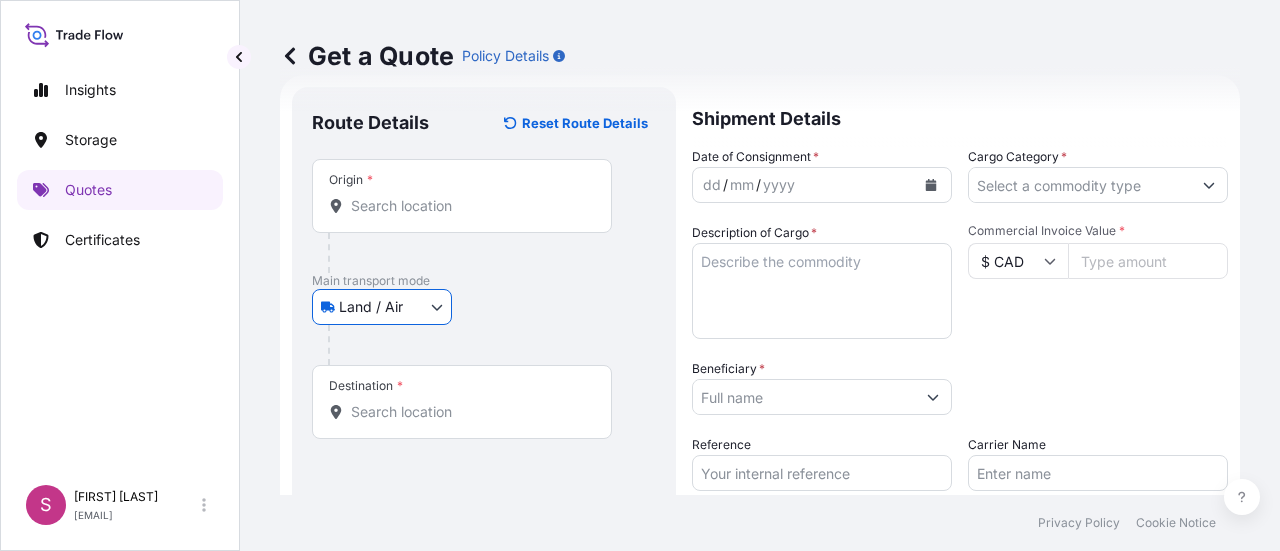 click on "Origin *" at bounding box center (469, 206) 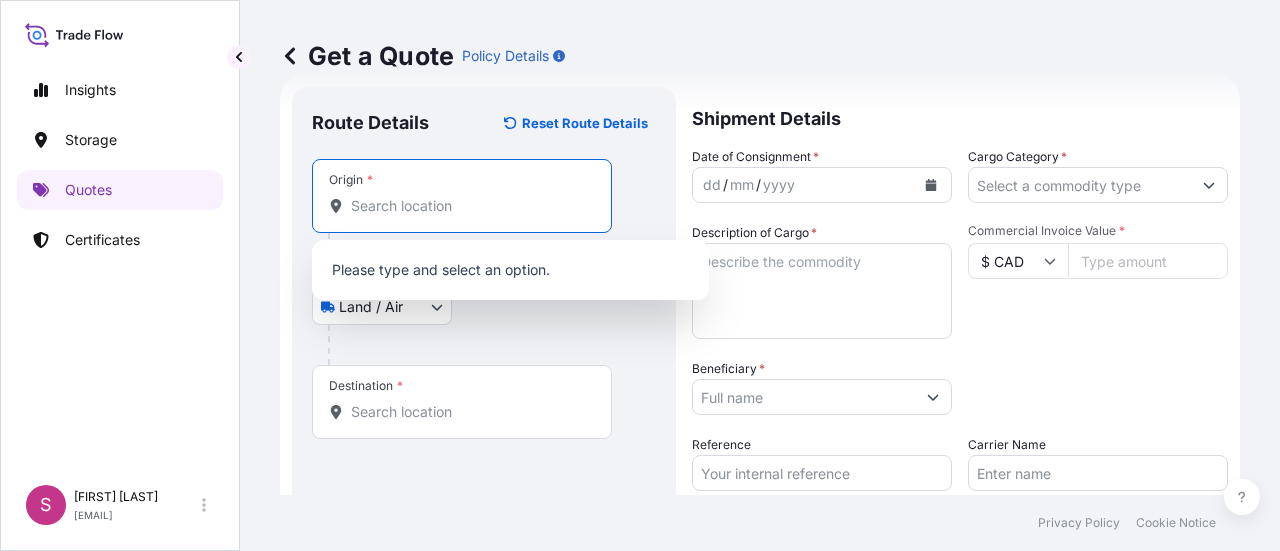 paste on "[NUMBER] [STREET]" 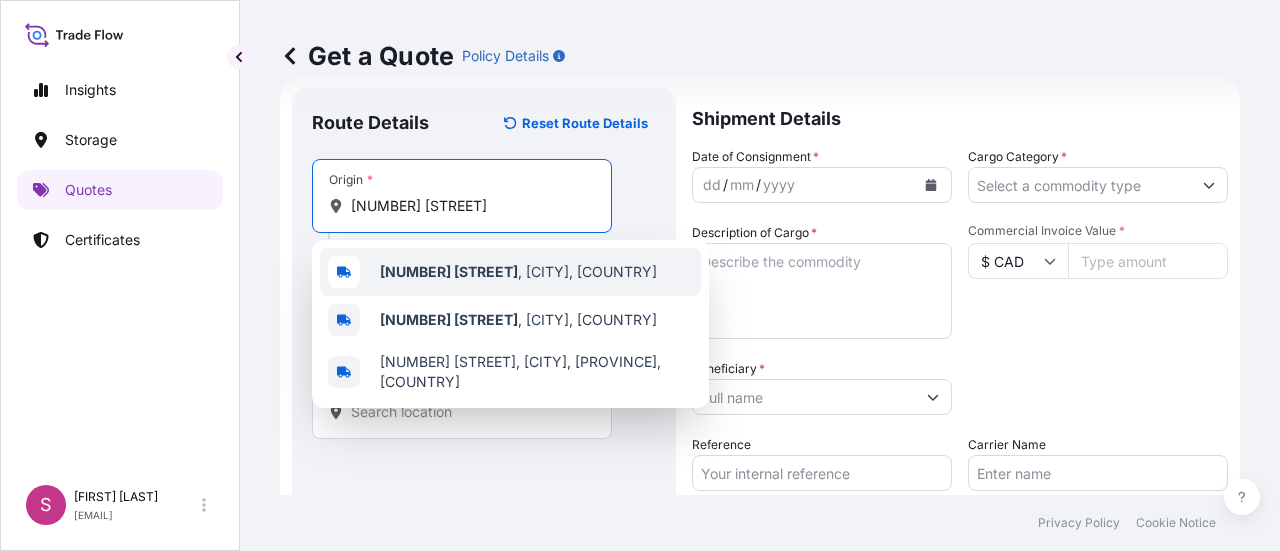 click on "[NUMBER] [STREET]" at bounding box center (449, 271) 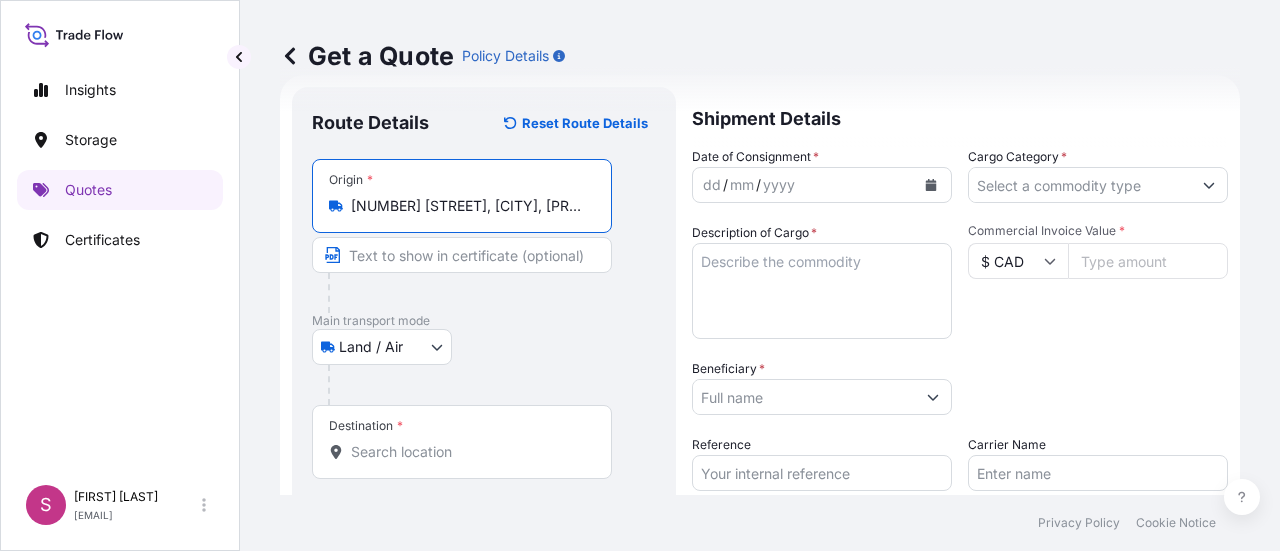 scroll, scrollTop: 97, scrollLeft: 0, axis: vertical 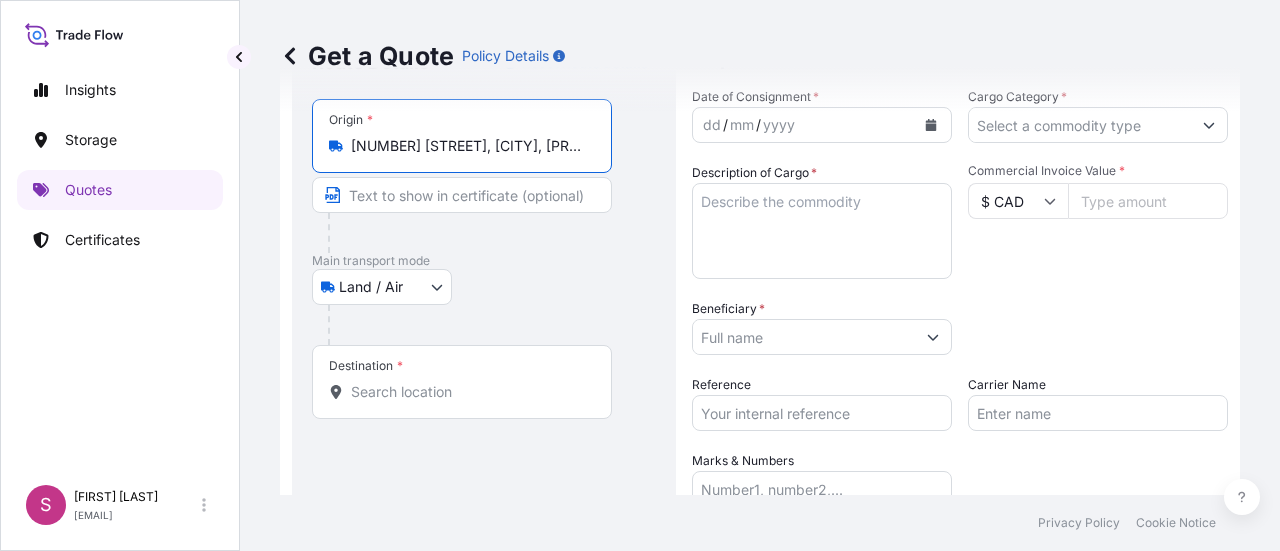 type on "[NUMBER] [STREET], [CITY], [PROVINCE], [COUNTRY]" 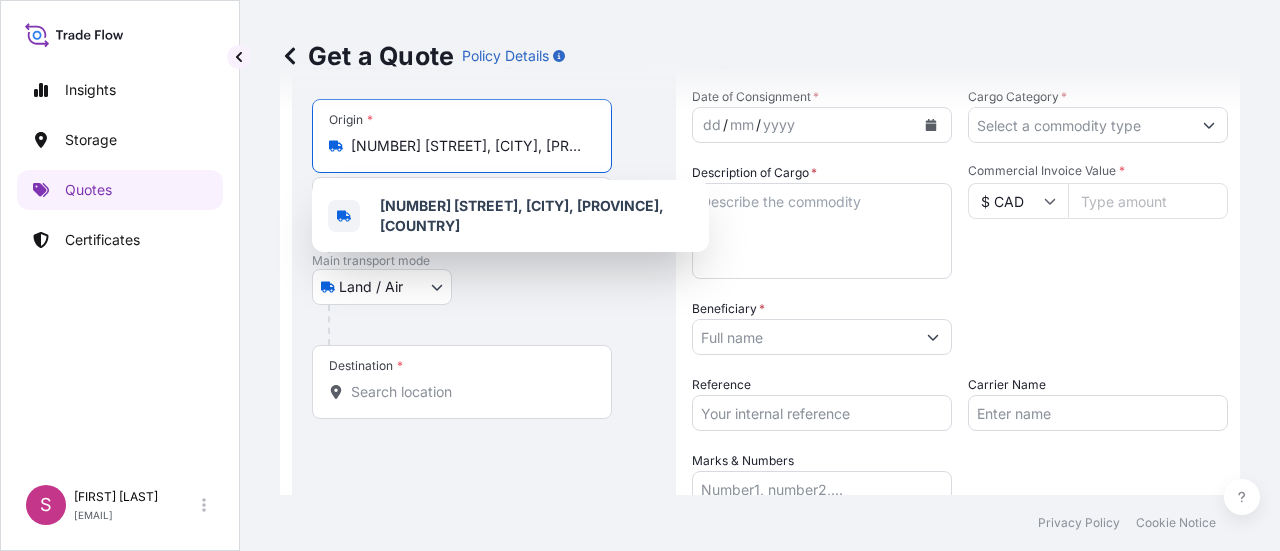 click on "Destination *" at bounding box center (469, 392) 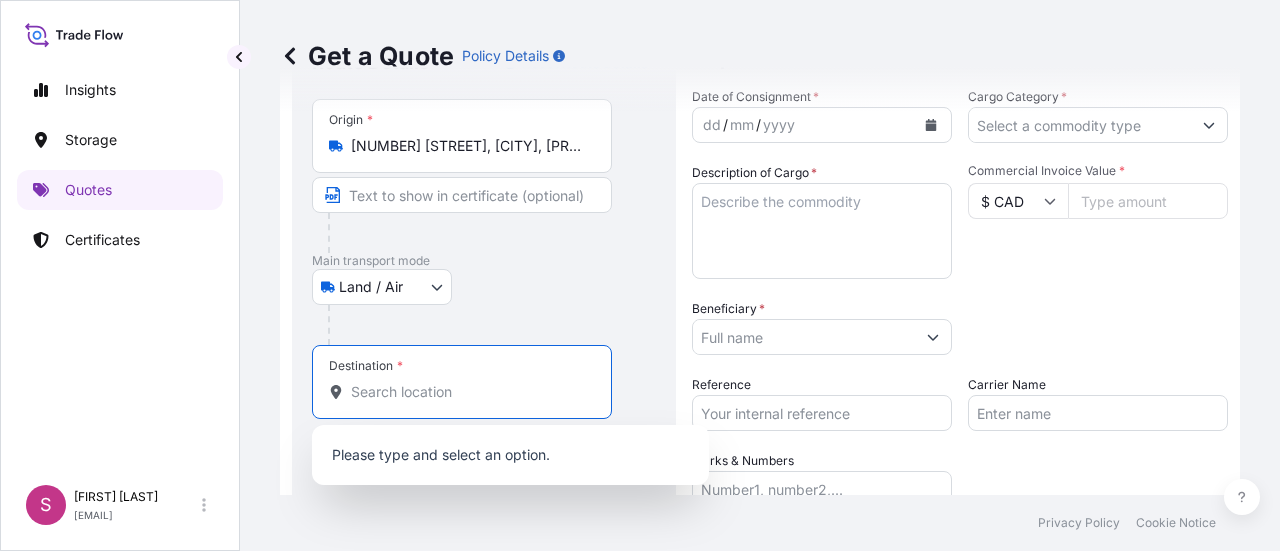 click on "Destination *" at bounding box center (469, 392) 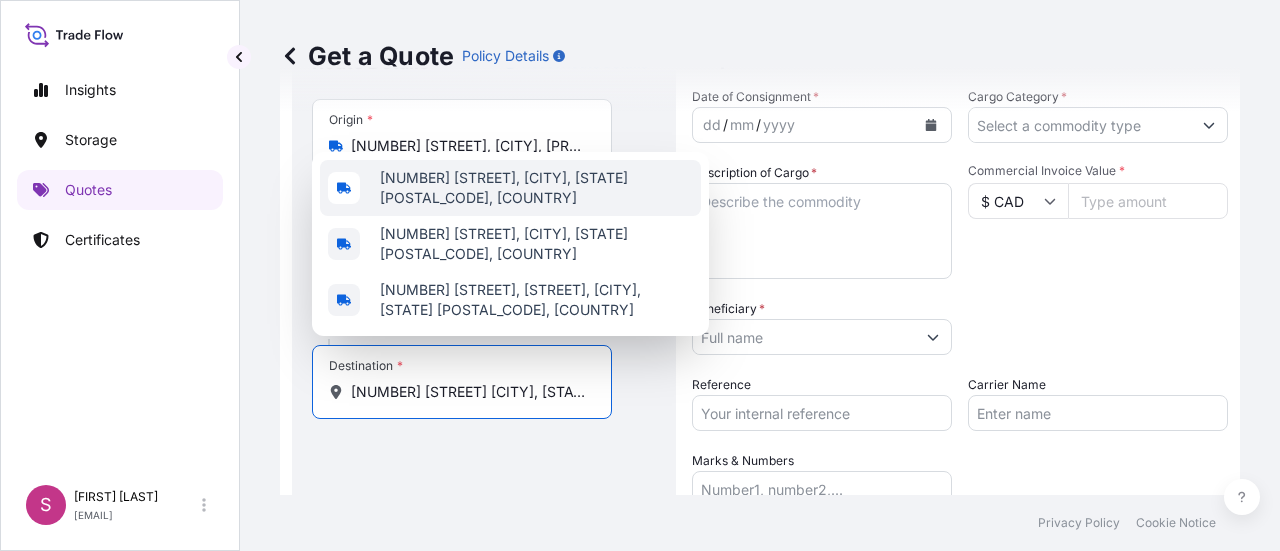 click on "[NUMBER] [STREET], [CITY], [STATE] [POSTAL_CODE], [COUNTRY]" at bounding box center [536, 188] 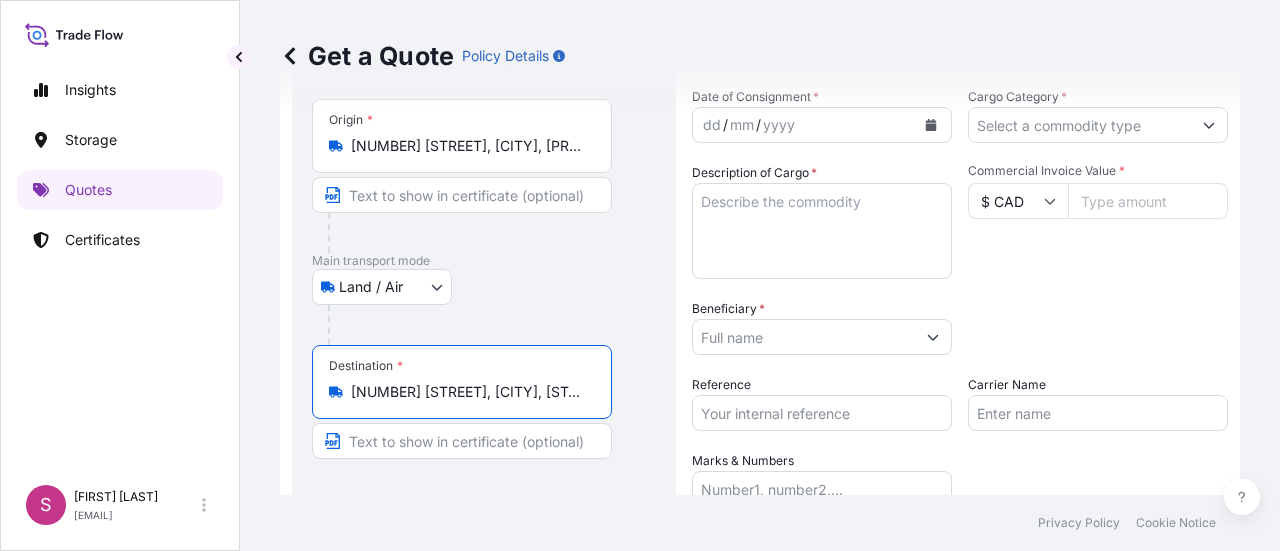 type on "[NUMBER] [STREET], [CITY], [STATE] [POSTAL_CODE], [COUNTRY]" 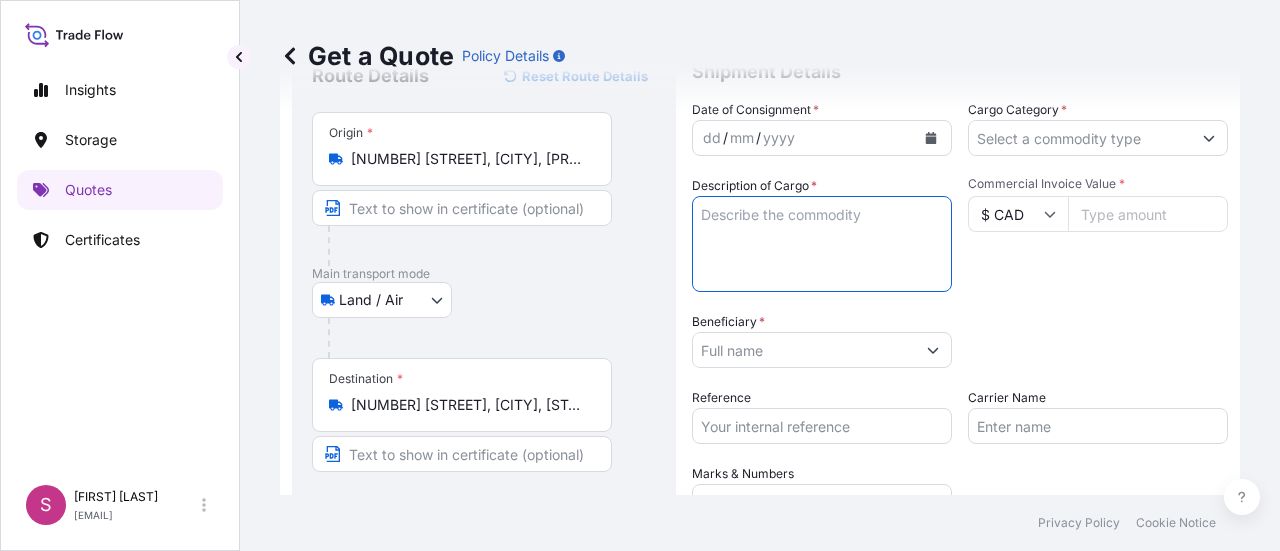 scroll, scrollTop: 83, scrollLeft: 0, axis: vertical 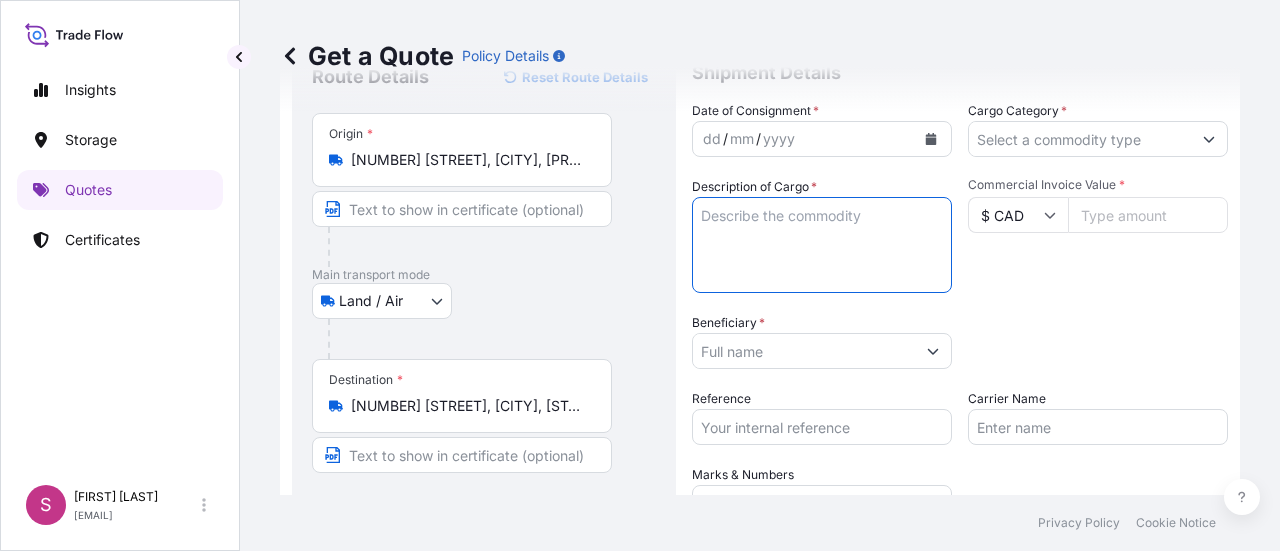 click at bounding box center [931, 139] 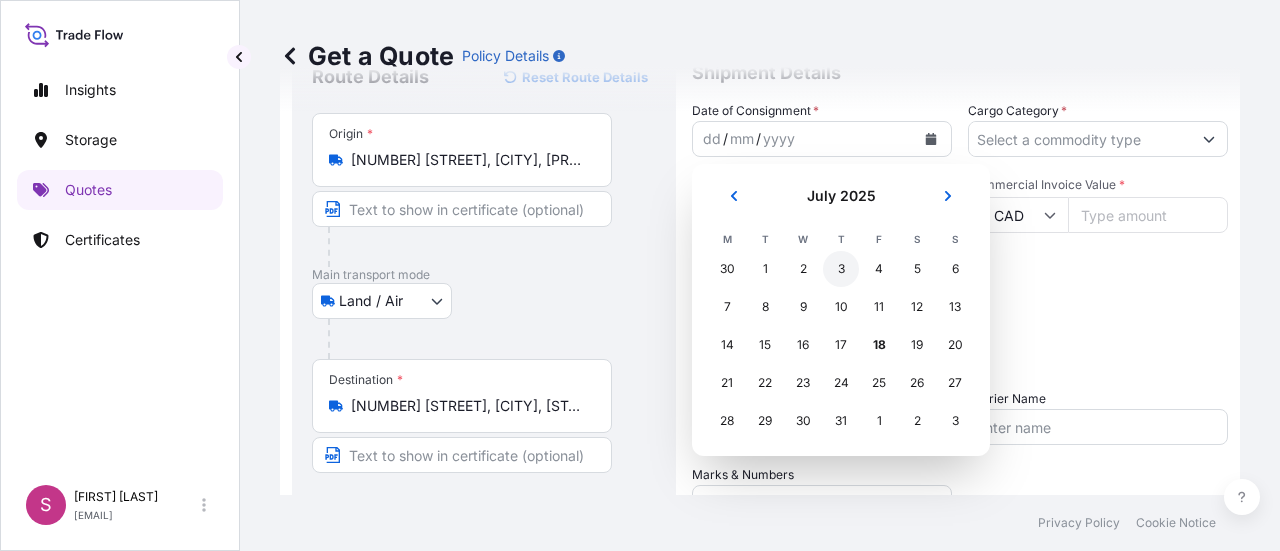 click on "3" at bounding box center [841, 269] 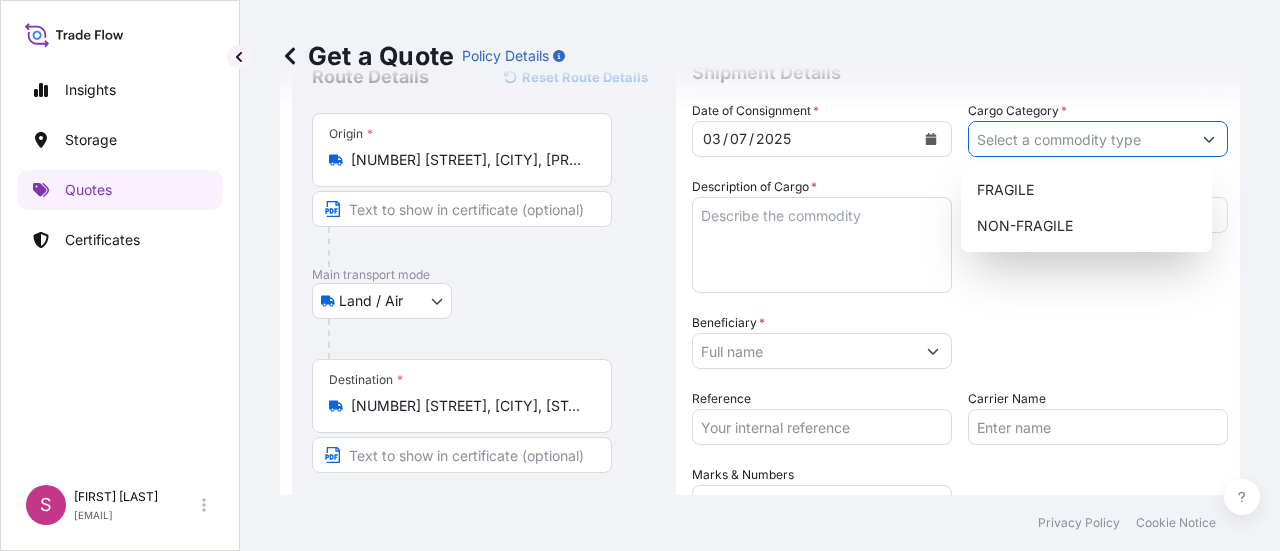 click on "Cargo Category *" at bounding box center (1080, 139) 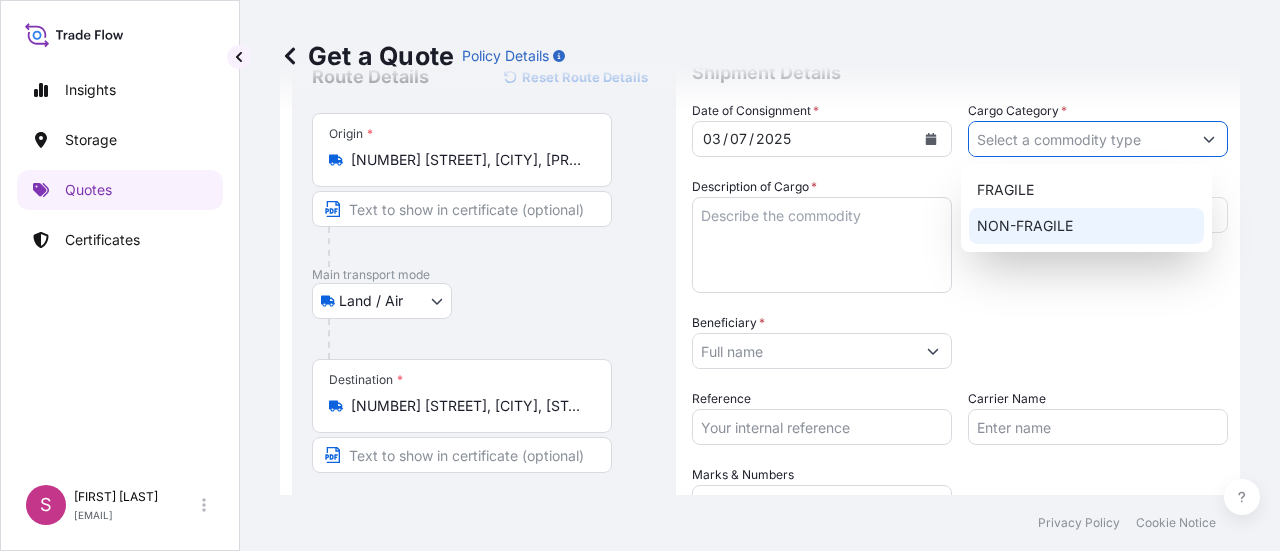 click on "NON-FRAGILE" at bounding box center (1086, 226) 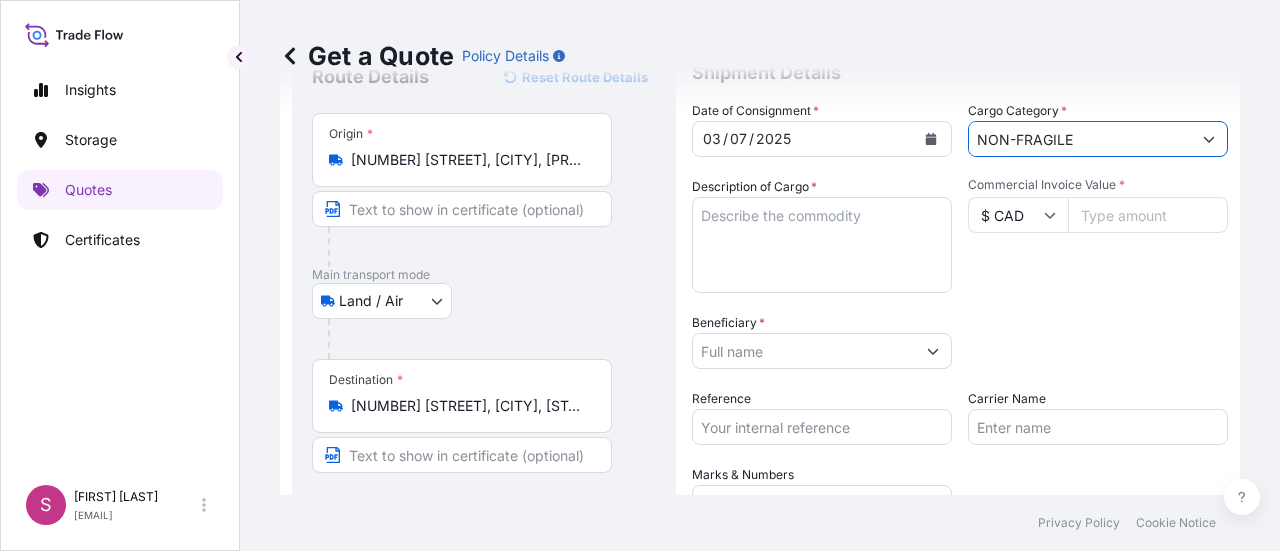 click on "Description of Cargo *" at bounding box center (822, 245) 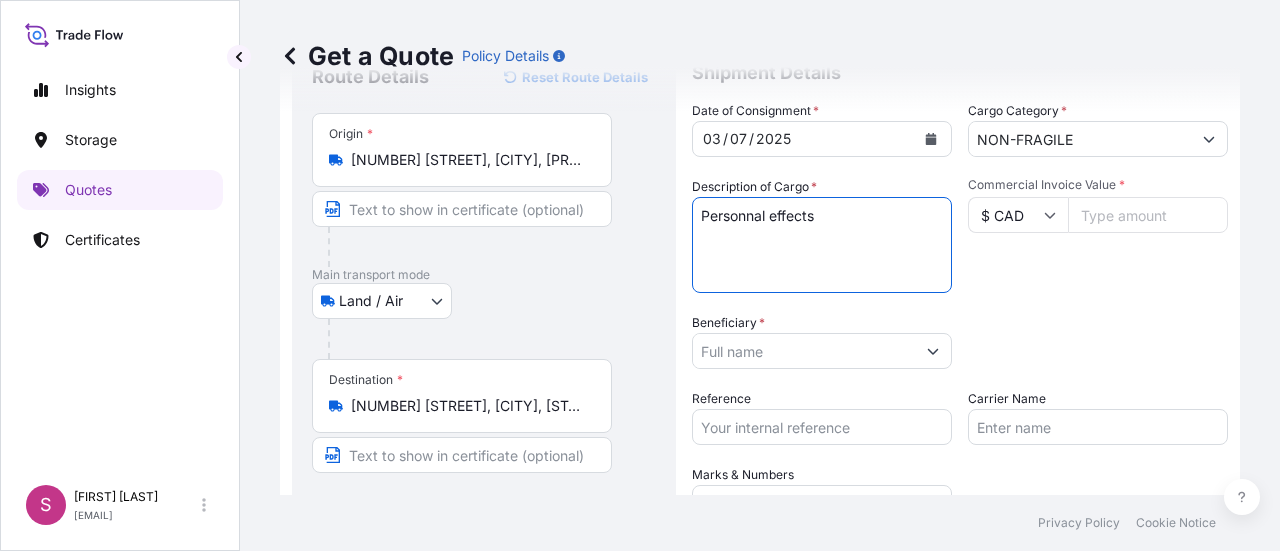 type on "Personnal effects" 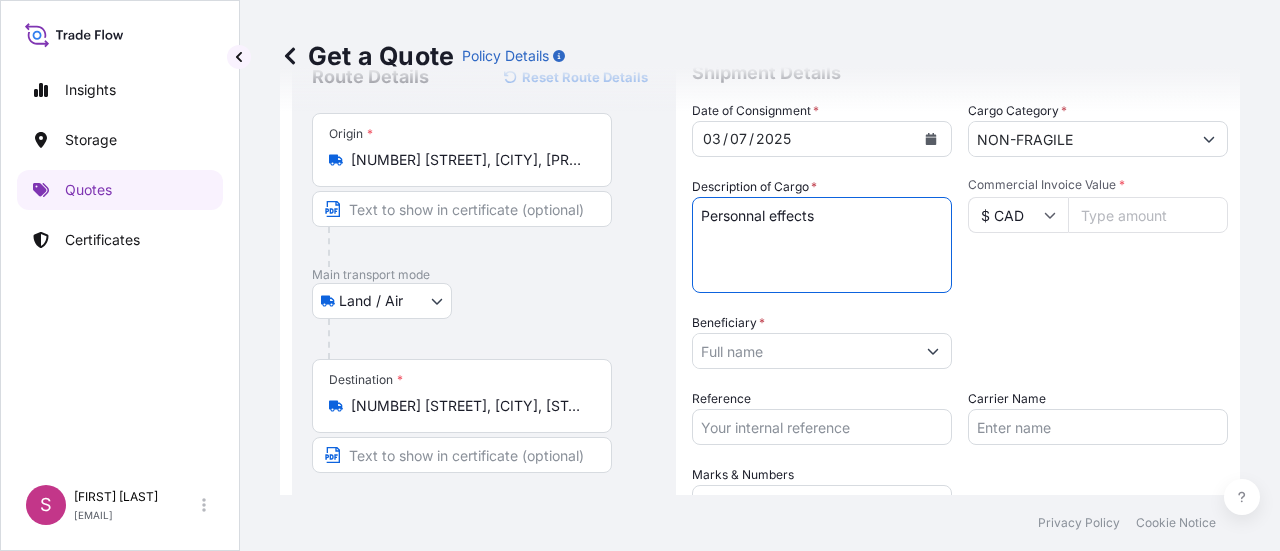 click on "Commercial Invoice Value   *" at bounding box center (1148, 215) 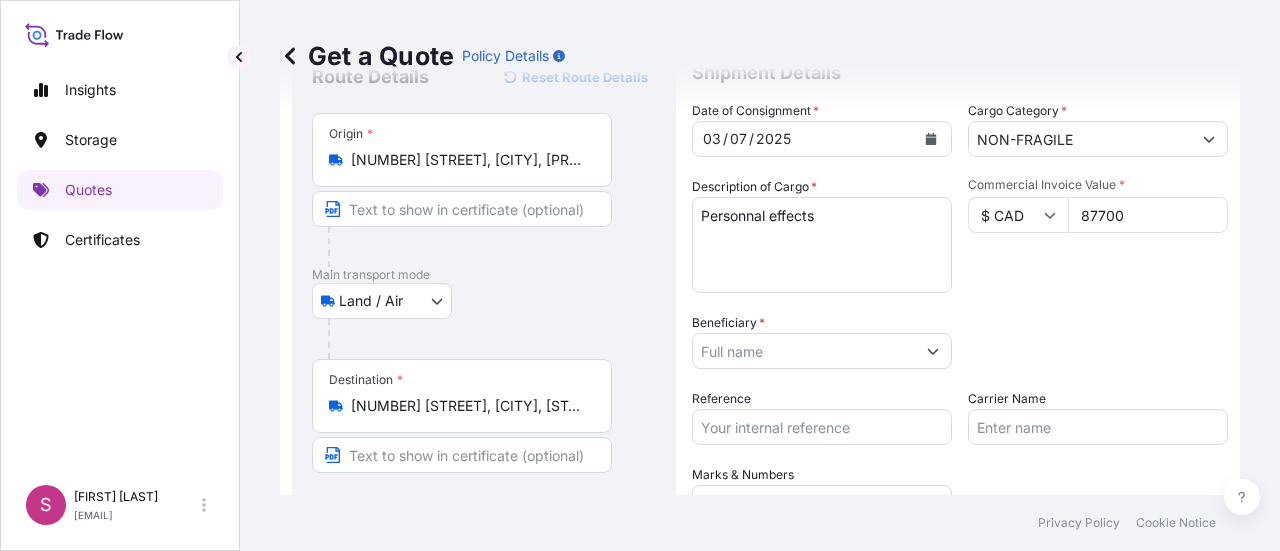 type on "87700" 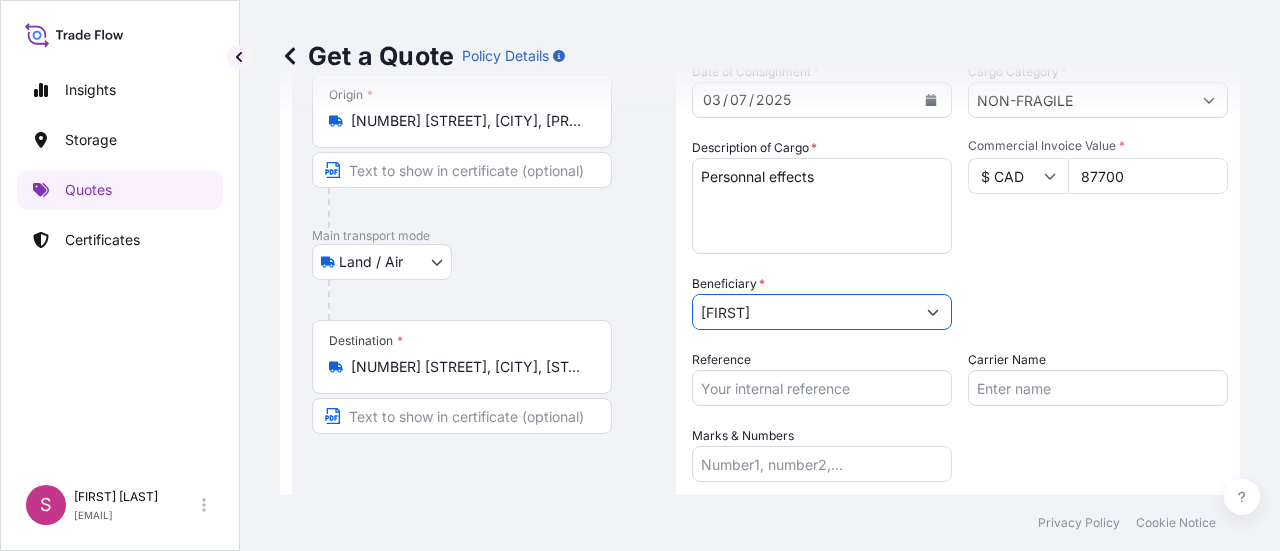 scroll, scrollTop: 123, scrollLeft: 0, axis: vertical 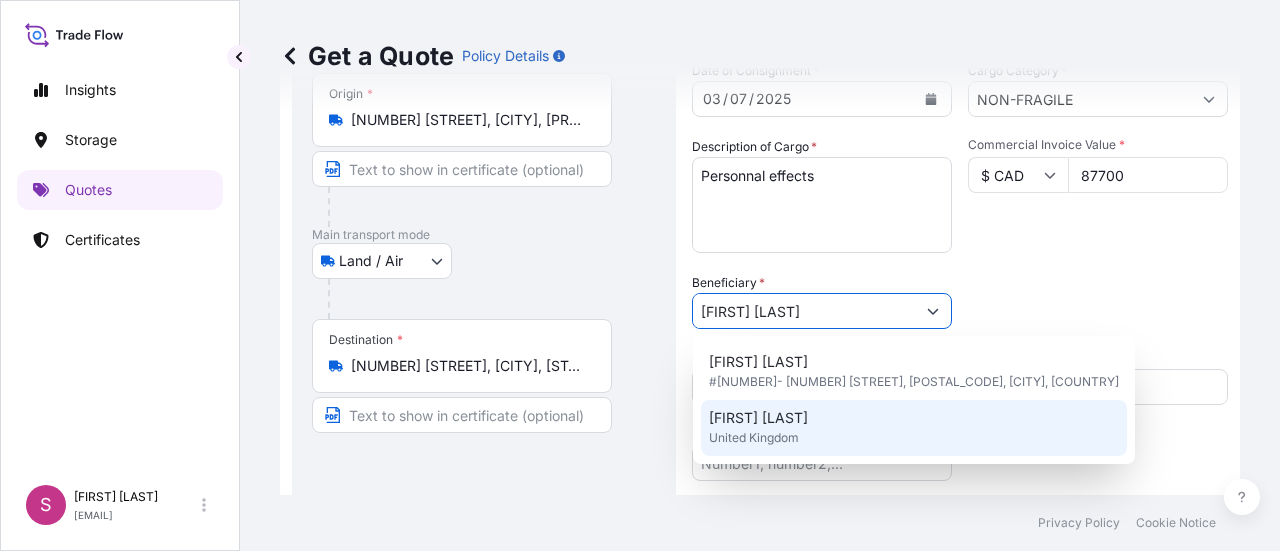 click on "[FIRST] [LAST]" at bounding box center [758, 418] 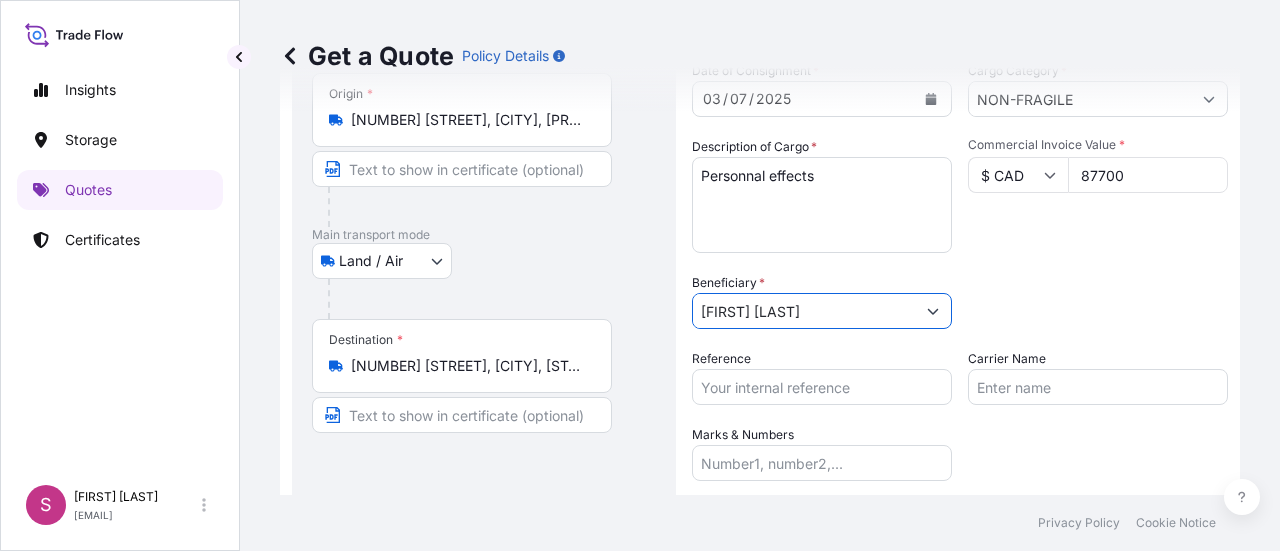 scroll, scrollTop: 176, scrollLeft: 0, axis: vertical 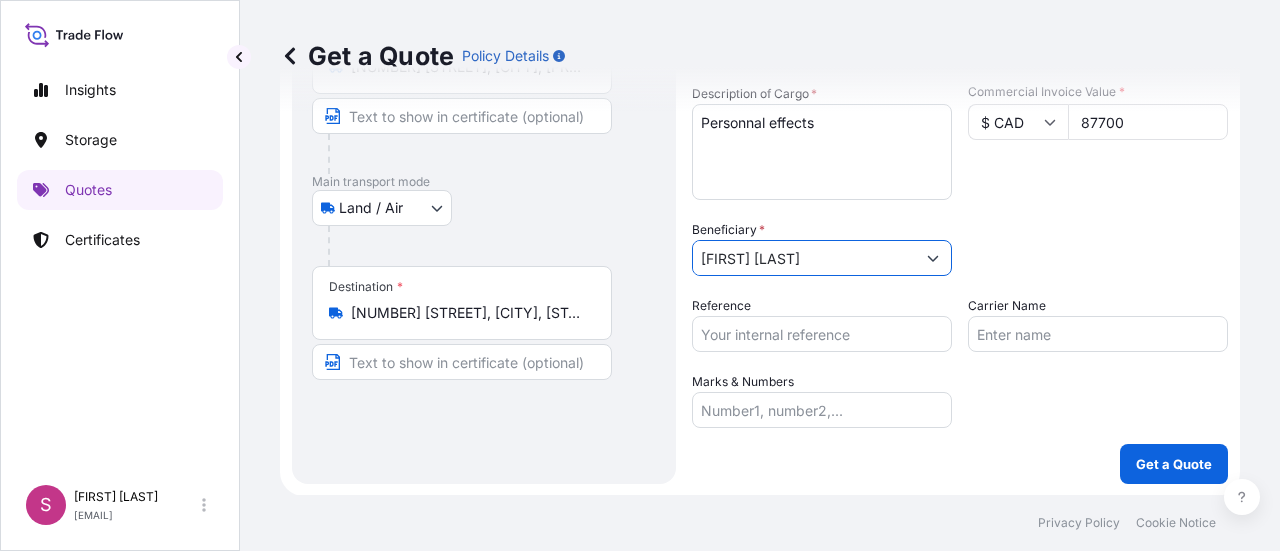 type on "[FIRST] [LAST]" 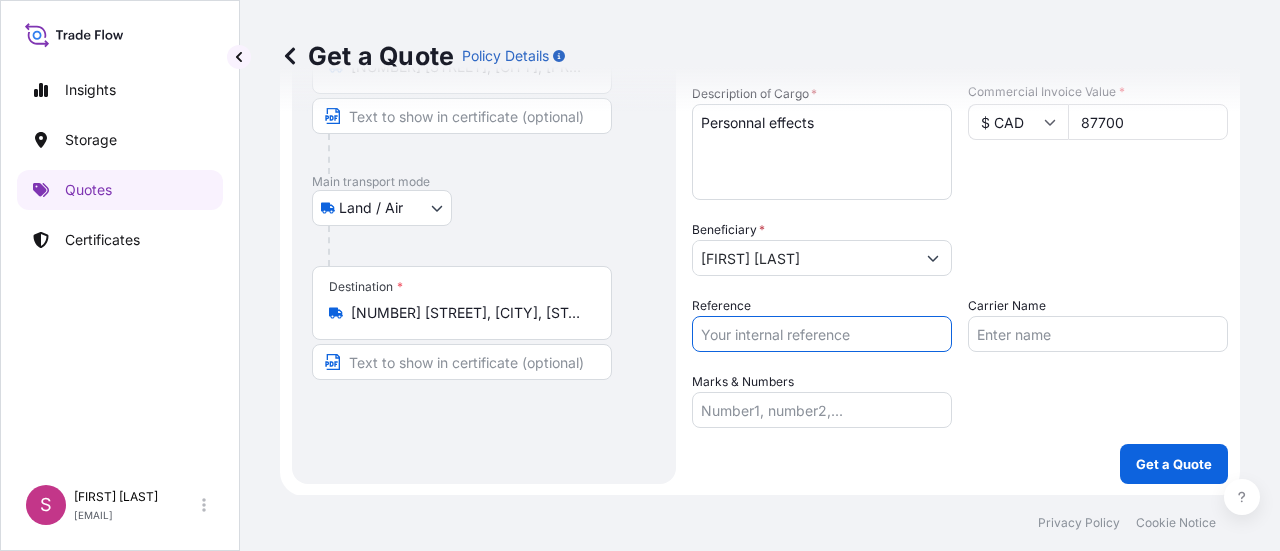 paste on "B-027051" 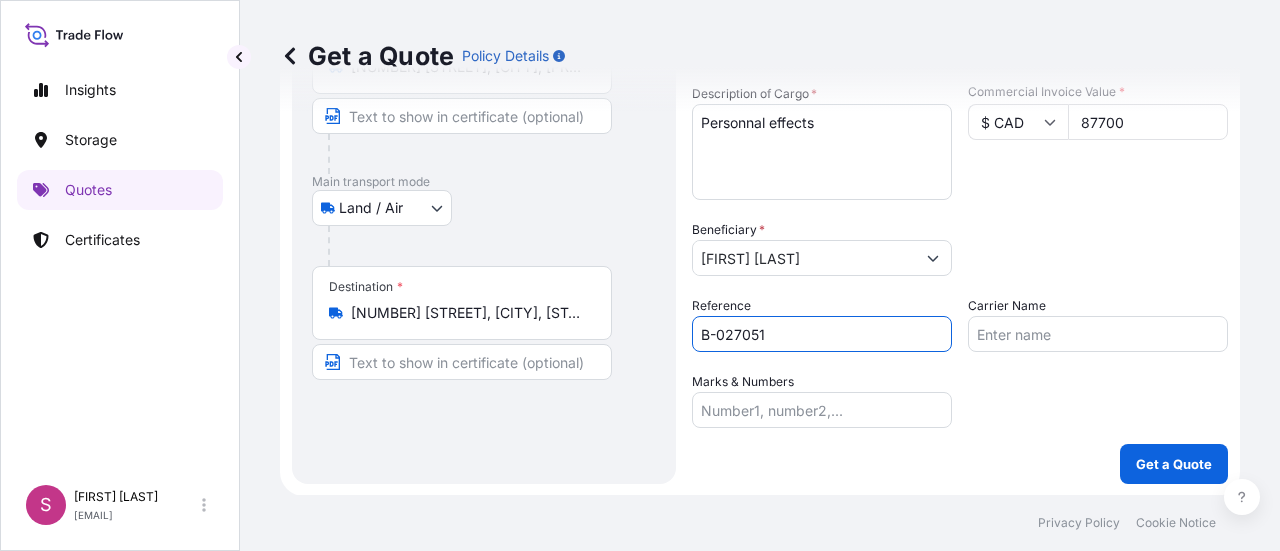 type on "B-027051" 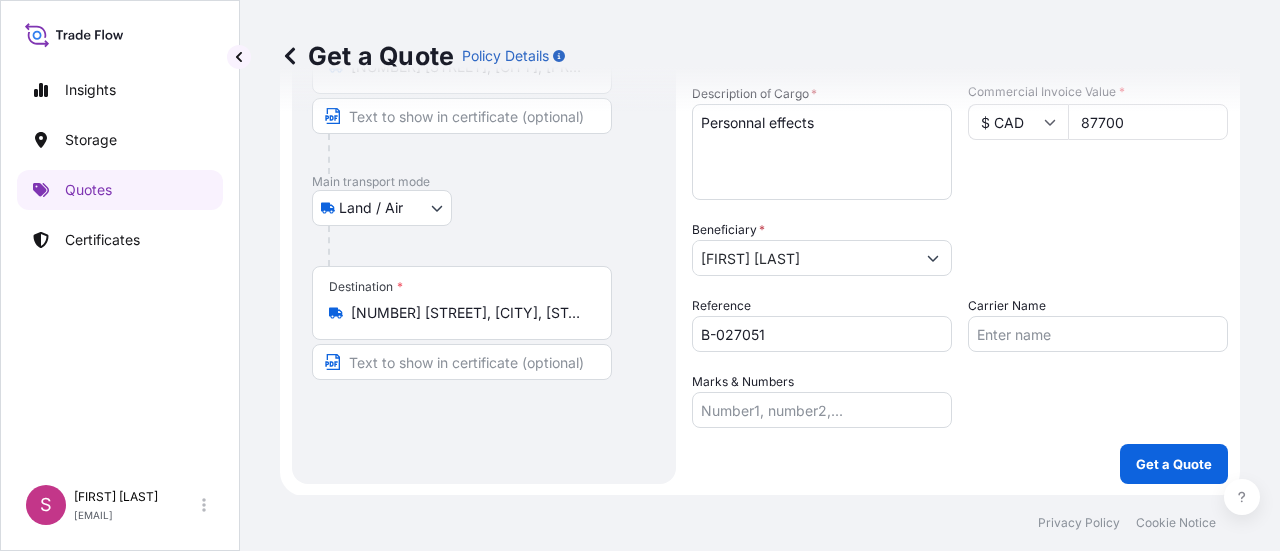 scroll, scrollTop: 142, scrollLeft: 0, axis: vertical 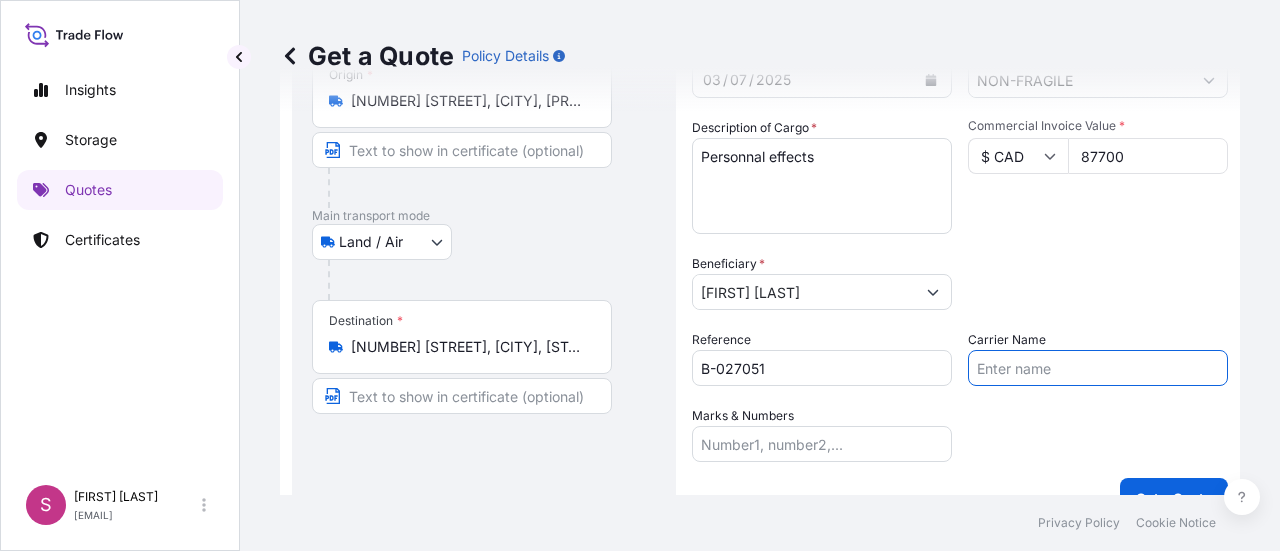 click on "Carrier Name" at bounding box center (1098, 368) 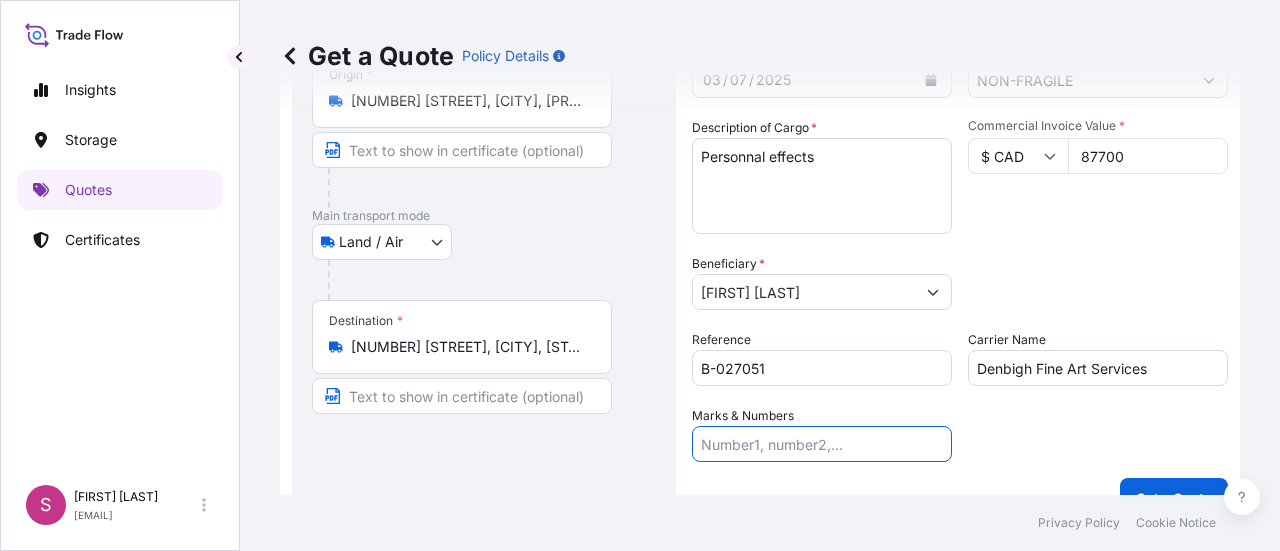 click on "Marks & Numbers" at bounding box center (822, 444) 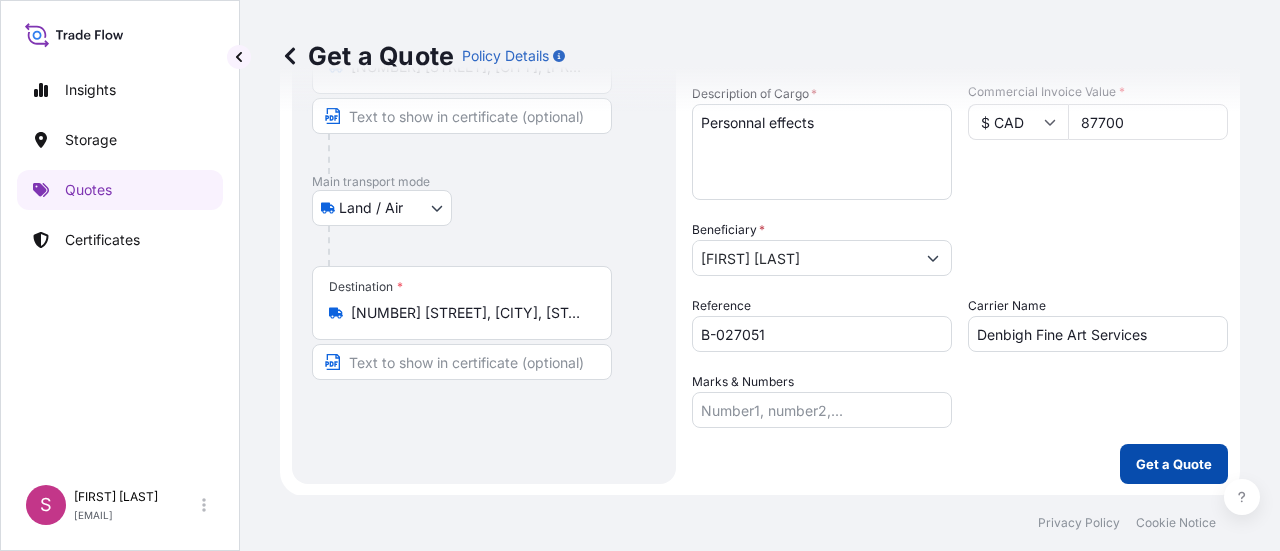click on "Get a Quote" at bounding box center (1174, 464) 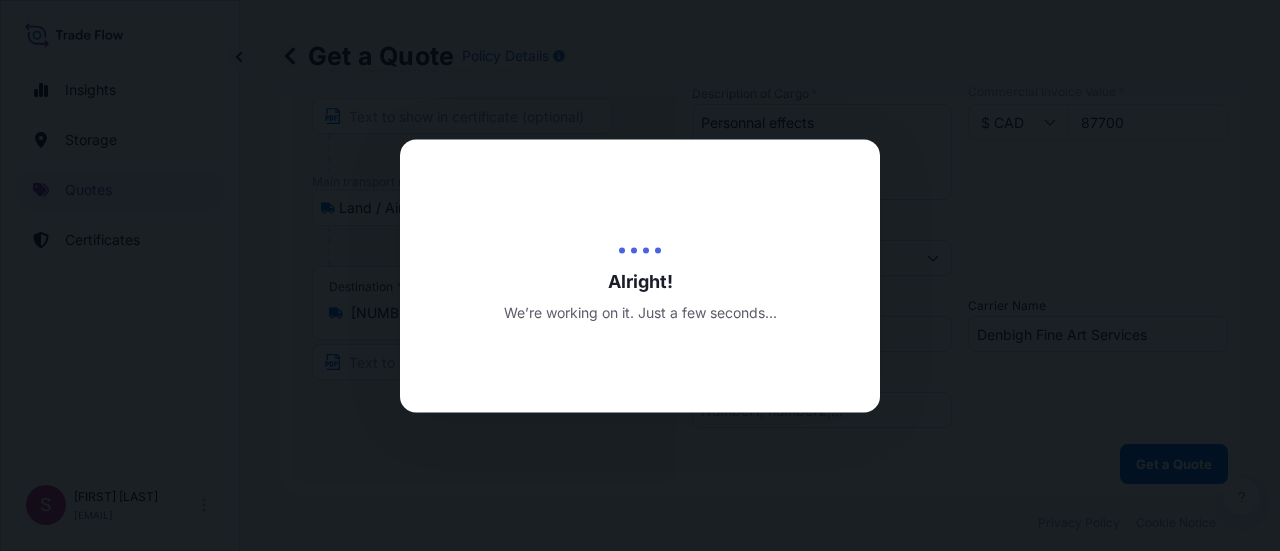 scroll, scrollTop: 0, scrollLeft: 0, axis: both 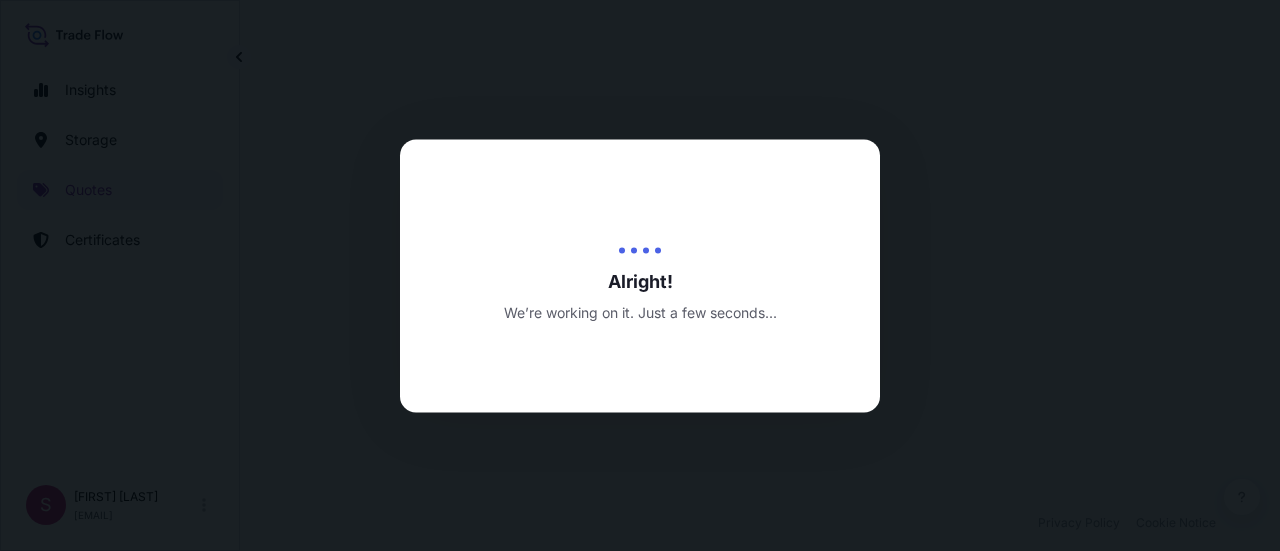 select on "Land / Air" 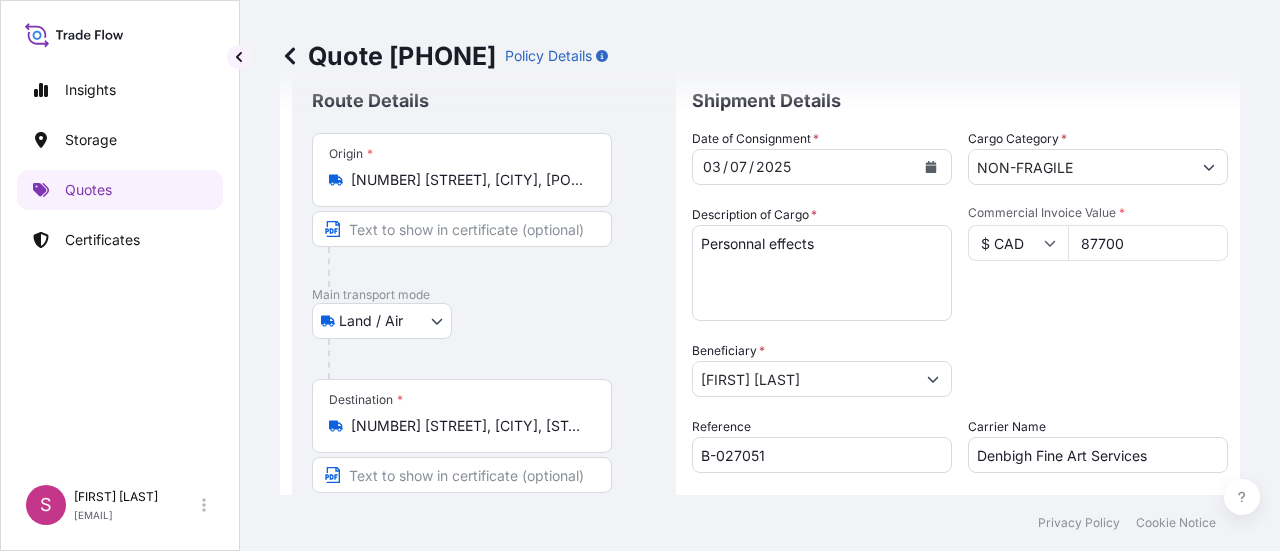 scroll, scrollTop: 0, scrollLeft: 0, axis: both 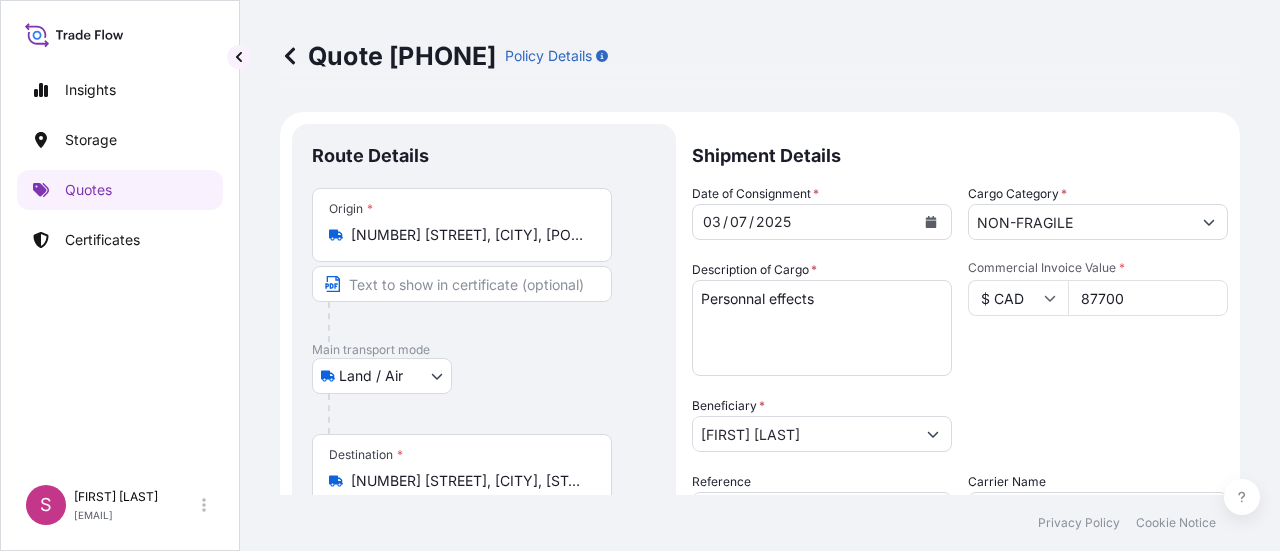 click 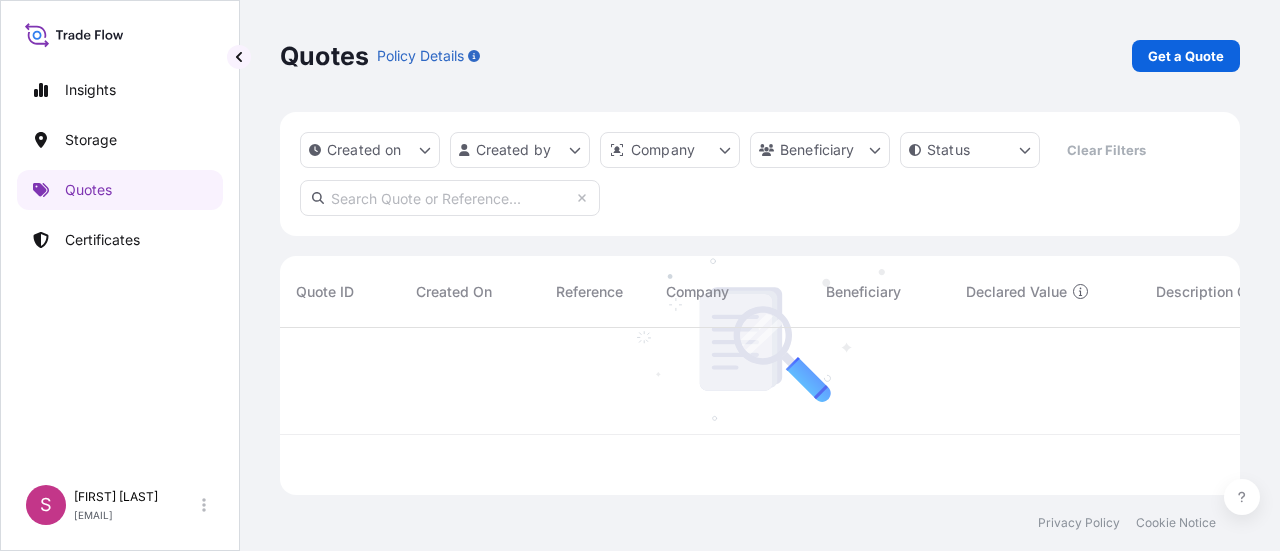 scroll, scrollTop: 16, scrollLeft: 16, axis: both 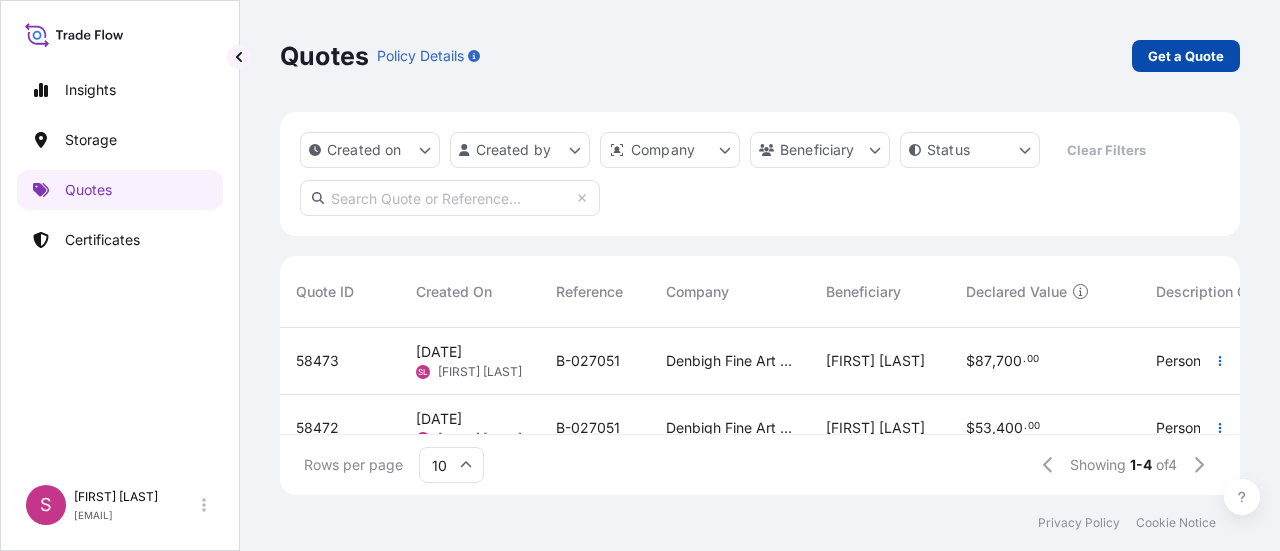 click on "Get a Quote" at bounding box center [1186, 56] 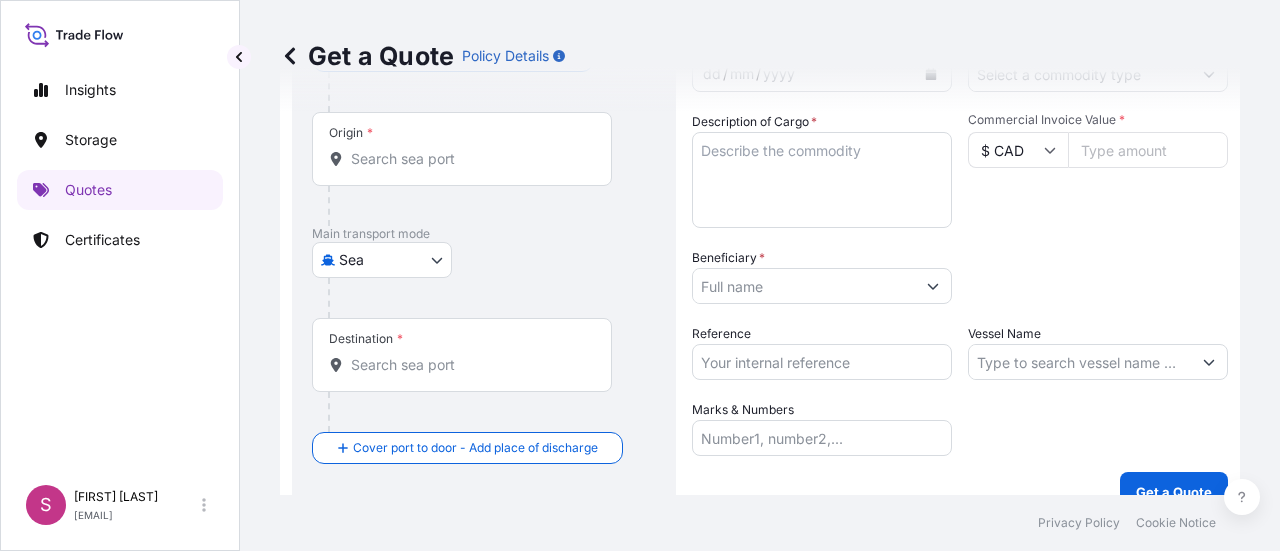 scroll, scrollTop: 155, scrollLeft: 0, axis: vertical 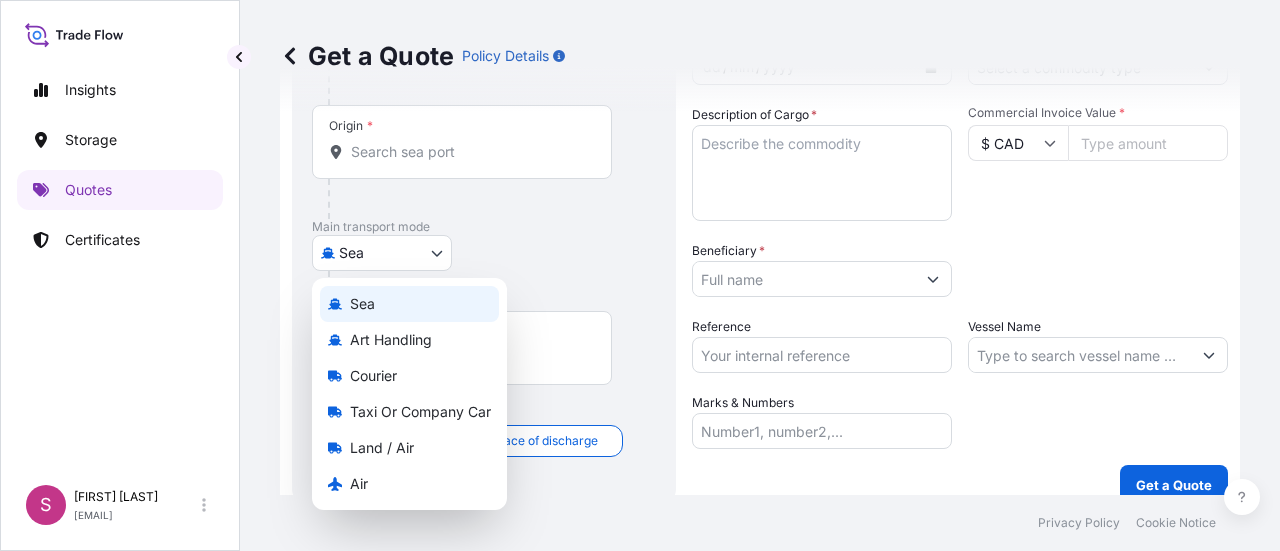 click on "Insights Storage Quotes Certificates S [FIRST]   [LAST] [EMAIL] Get a Quote Policy Details Route Details   Cover door to port - Add loading place Place of loading Road / Inland Road / Inland Origin * Main transport mode Sea Sea Art Handling Courier Taxi or Company Car Land / Air Air Destination * Cover port to door - Add place of discharge Road / Inland Road / Inland Place of Discharge Shipment Details Date of Consignment * dd / mm / yyyy Cargo Category * Description of Cargo * Commercial Invoice Value   * $ CAD Beneficiary * Packing Category Select a packing category Please select a primary mode of transportation first. Reference Vessel Name Marks & Numbers Get a Quote Privacy Policy Cookie Notice
0 Sea Art Handling Courier Taxi or Company Car Land / Air Air" at bounding box center [640, 275] 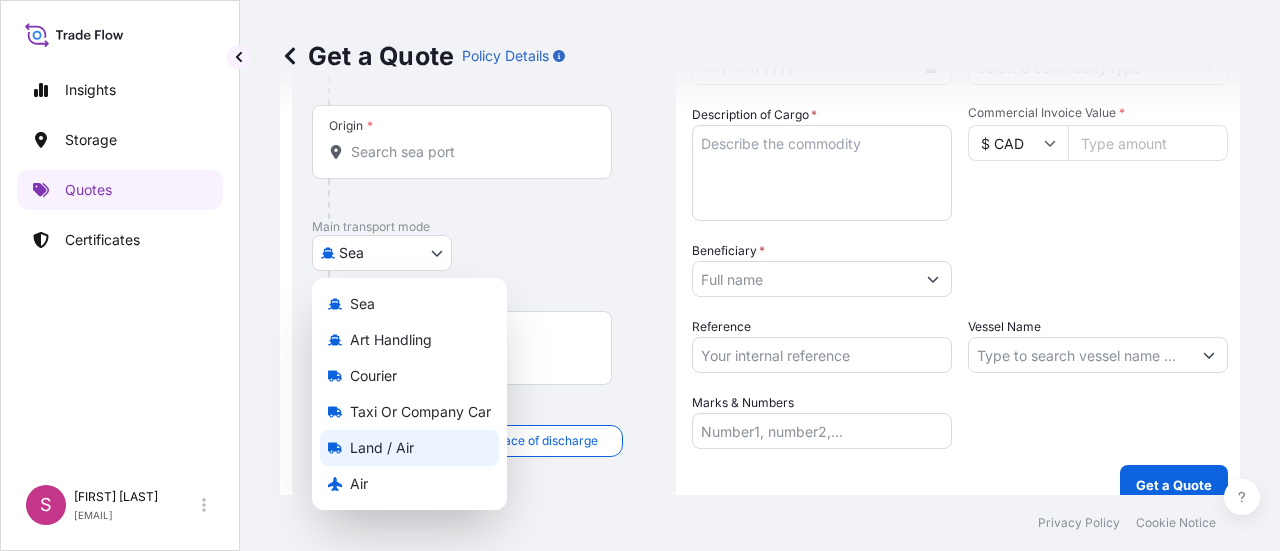 click on "Land / Air" at bounding box center [382, 448] 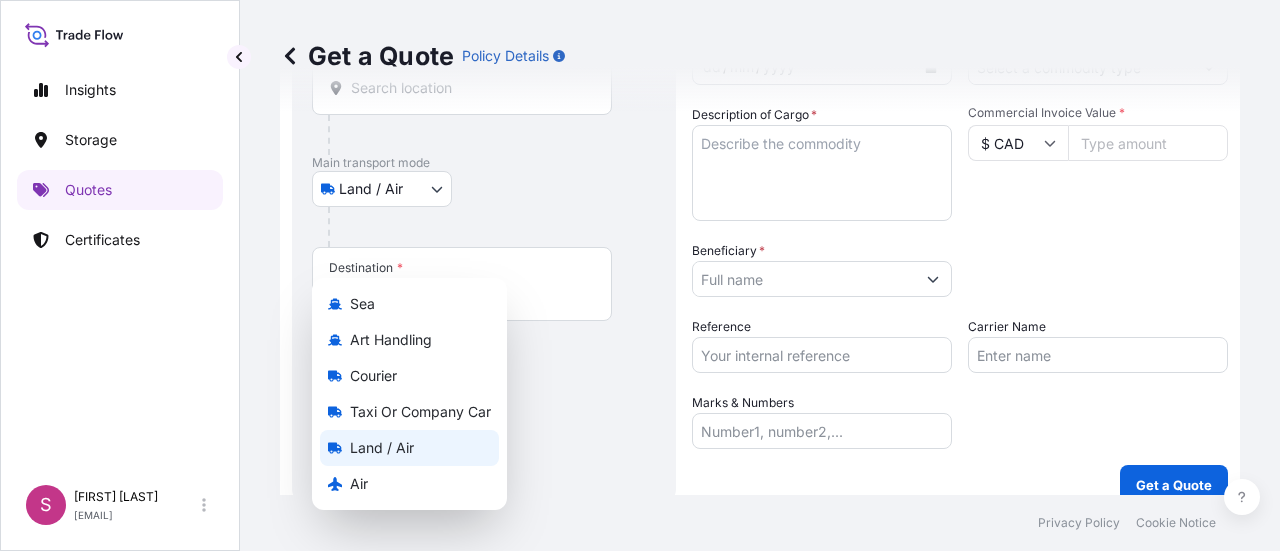 scroll, scrollTop: 159, scrollLeft: 0, axis: vertical 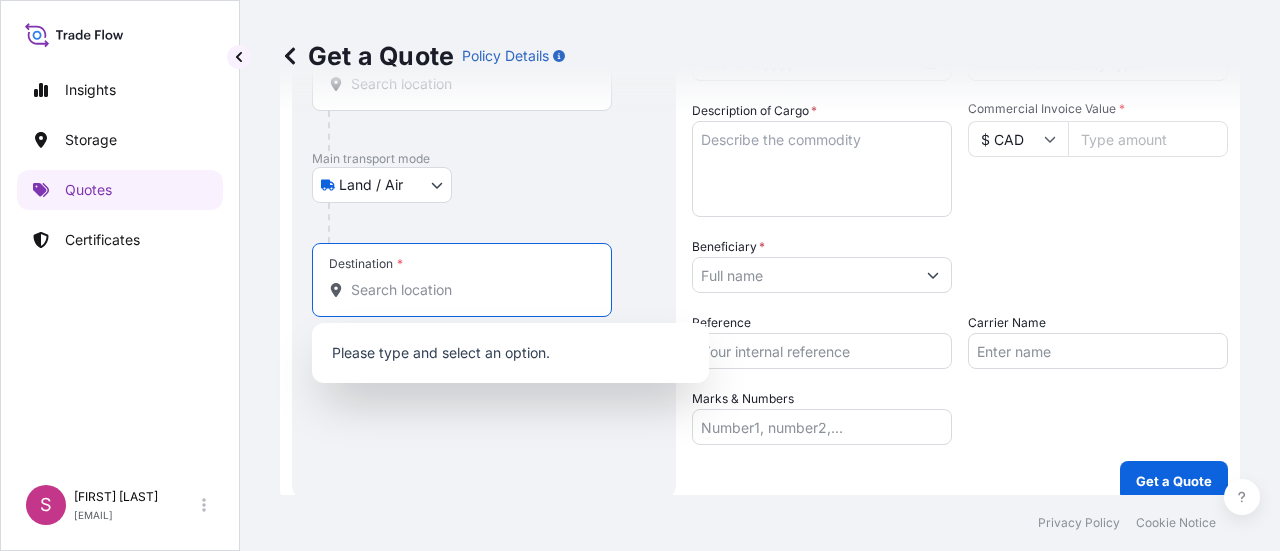 click on "Destination *" at bounding box center (469, 290) 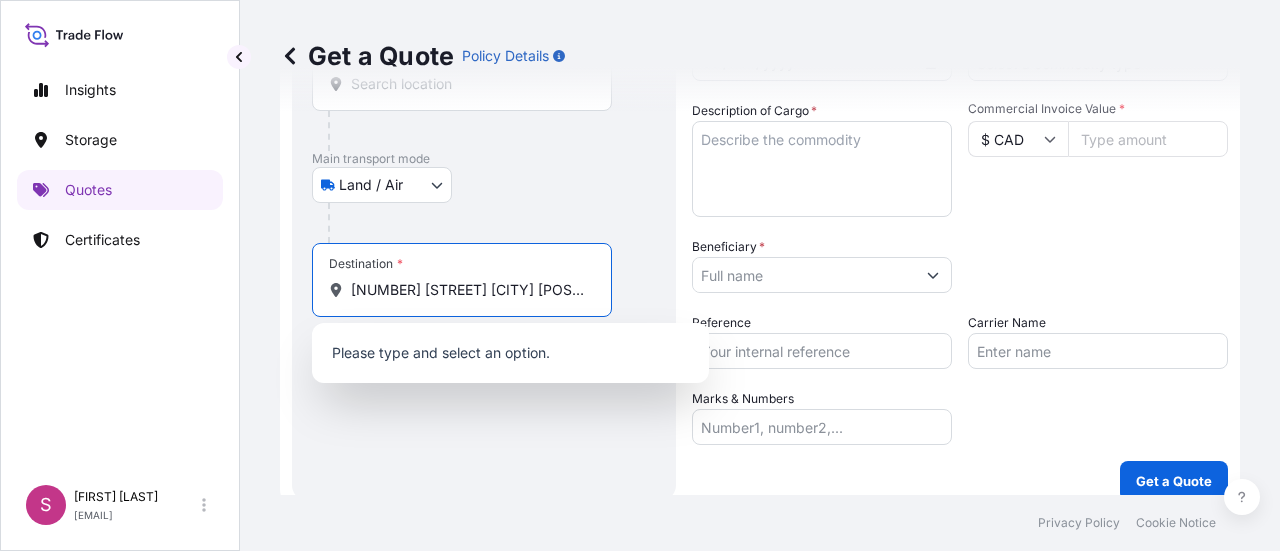 scroll, scrollTop: 0, scrollLeft: 78, axis: horizontal 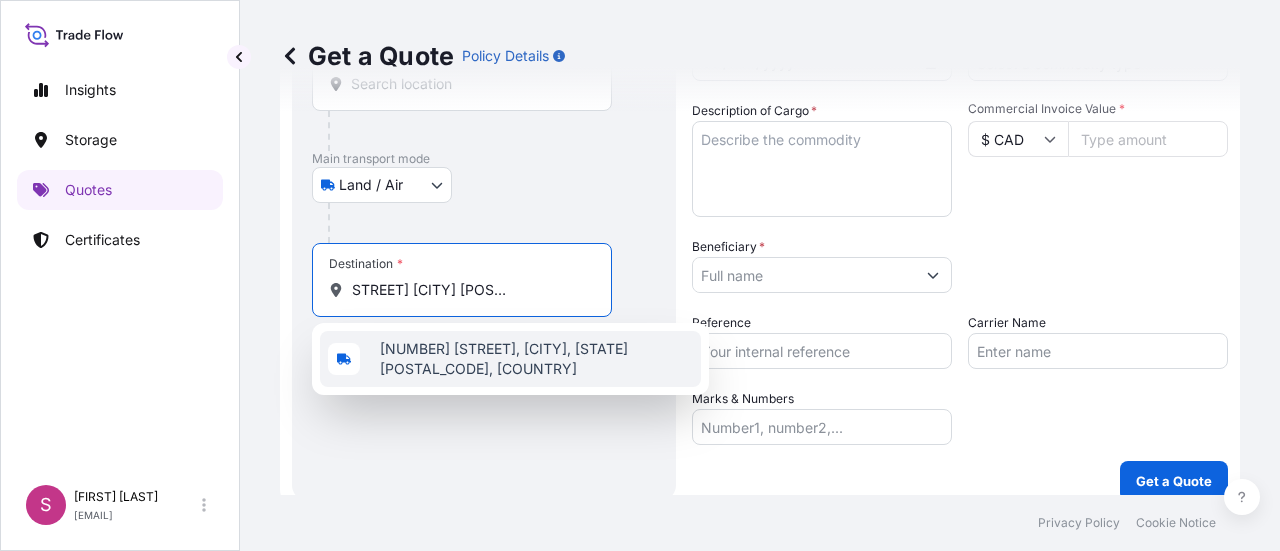 click on "[NUMBER] [STREET], [CITY], [STATE] [POSTAL_CODE], [COUNTRY]" at bounding box center [536, 359] 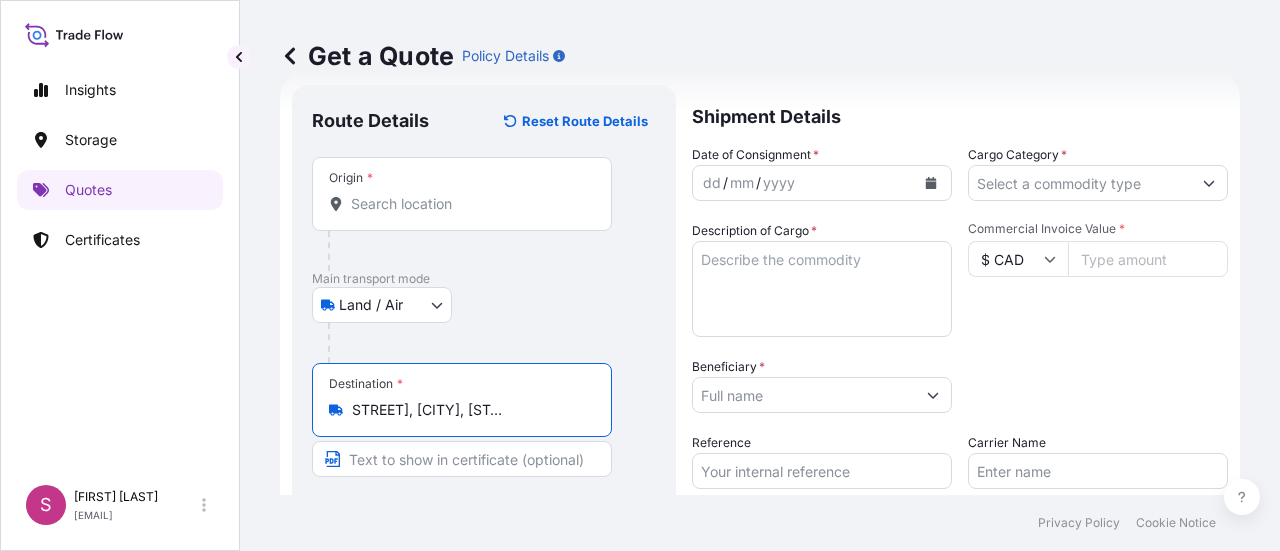 scroll, scrollTop: 38, scrollLeft: 0, axis: vertical 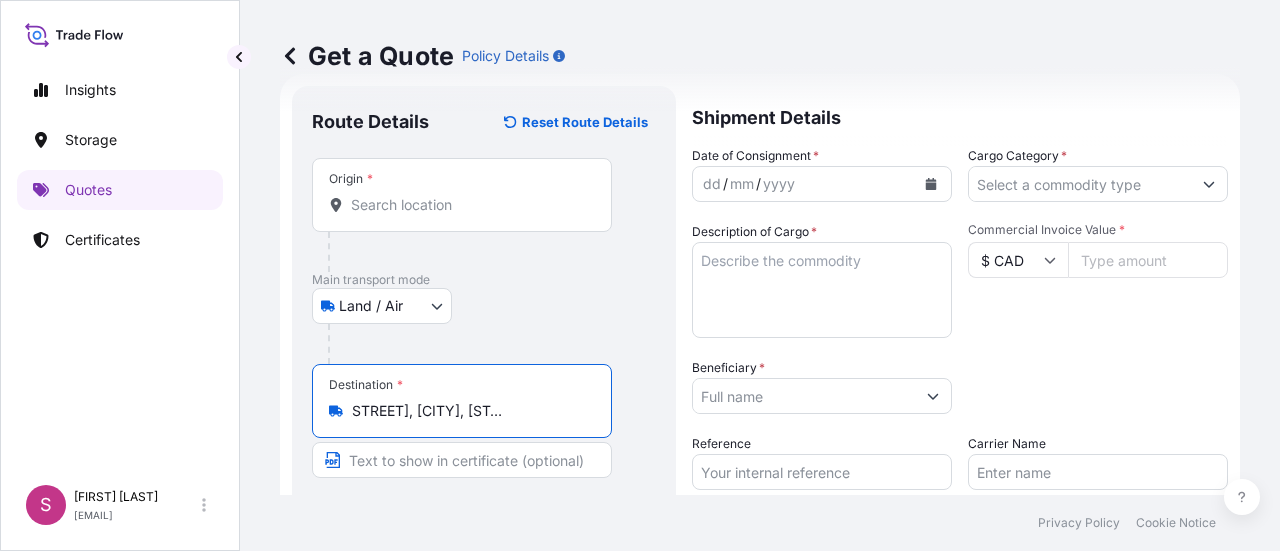 type on "[NUMBER] [STREET], [CITY], [STATE] [POSTAL_CODE], [COUNTRY]" 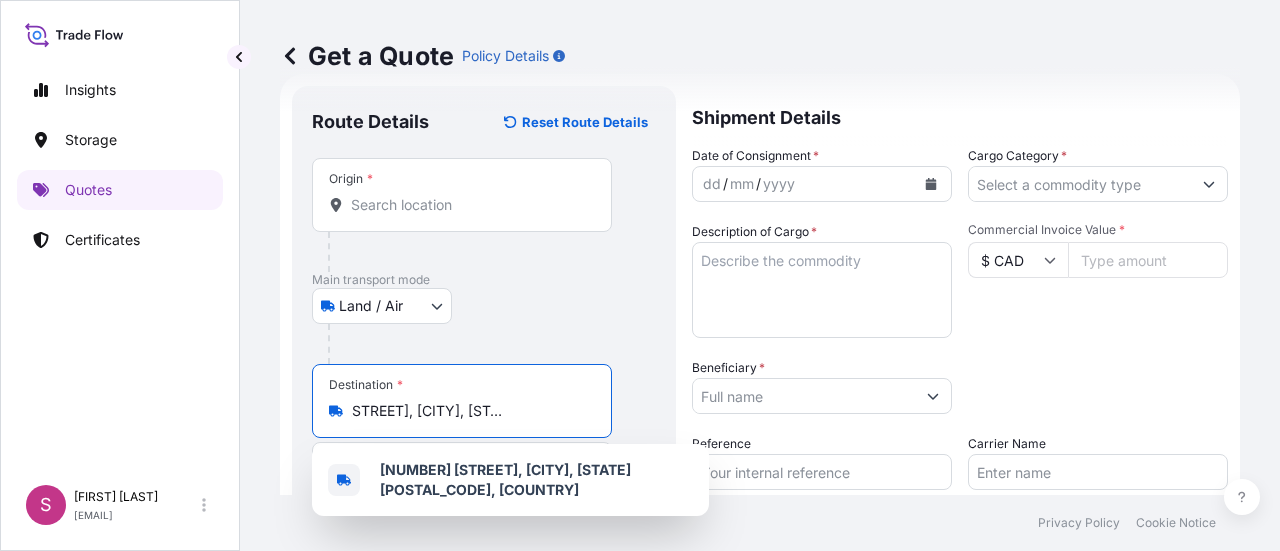 scroll, scrollTop: 0, scrollLeft: 0, axis: both 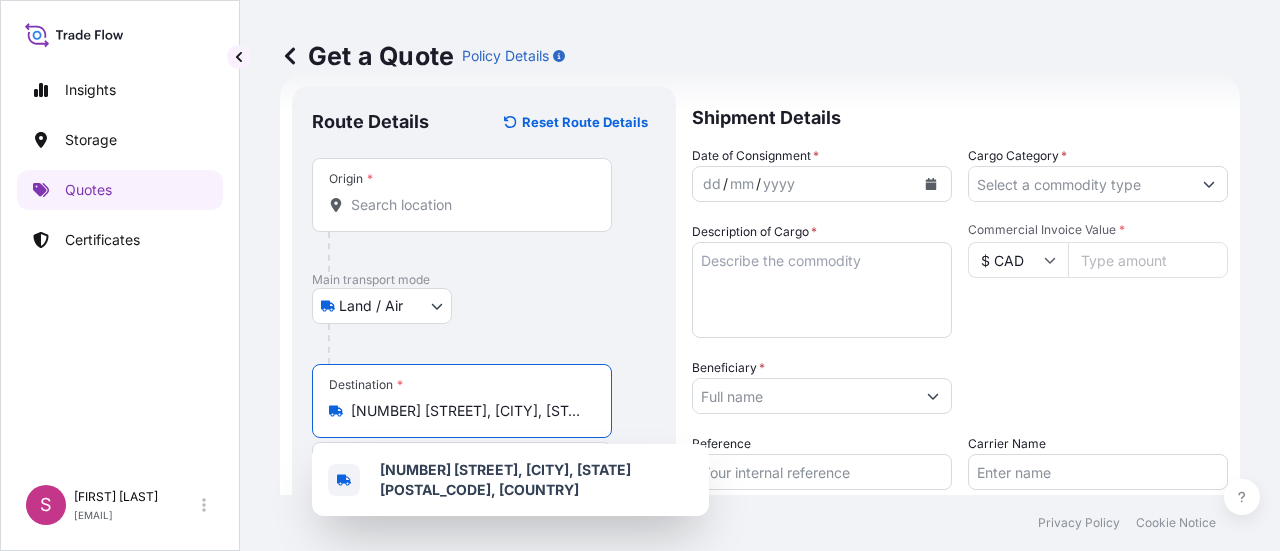 click on "Origin *" at bounding box center (469, 205) 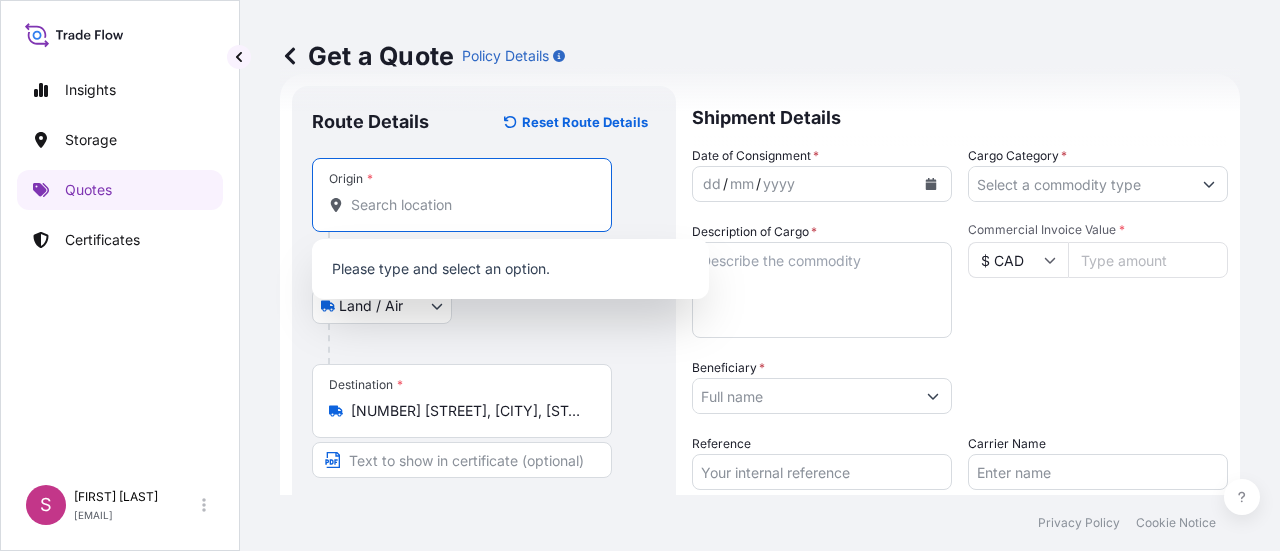 paste on "[NUMBER] [STREET]" 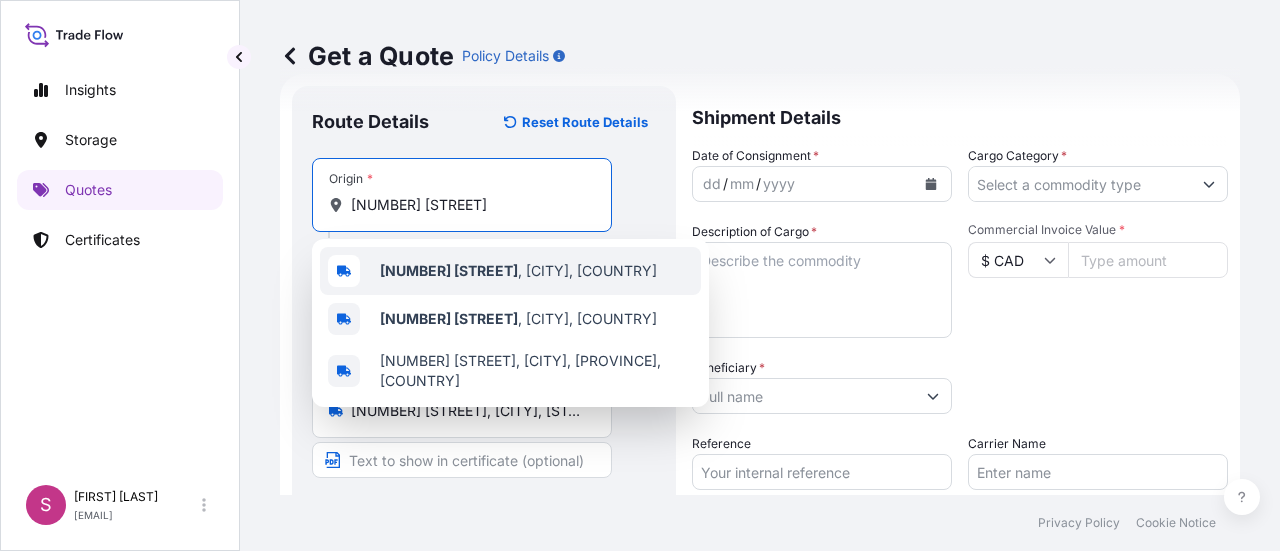 click on "[NUMBER] [STREET]" at bounding box center (449, 270) 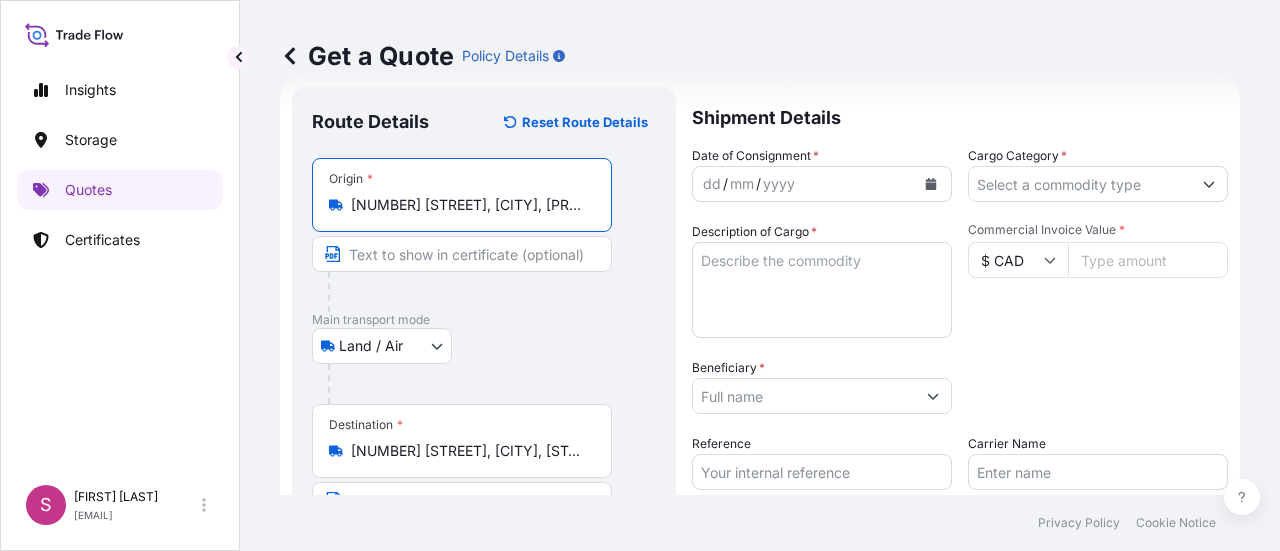 type on "[NUMBER] [STREET], [CITY], [PROVINCE], [COUNTRY]" 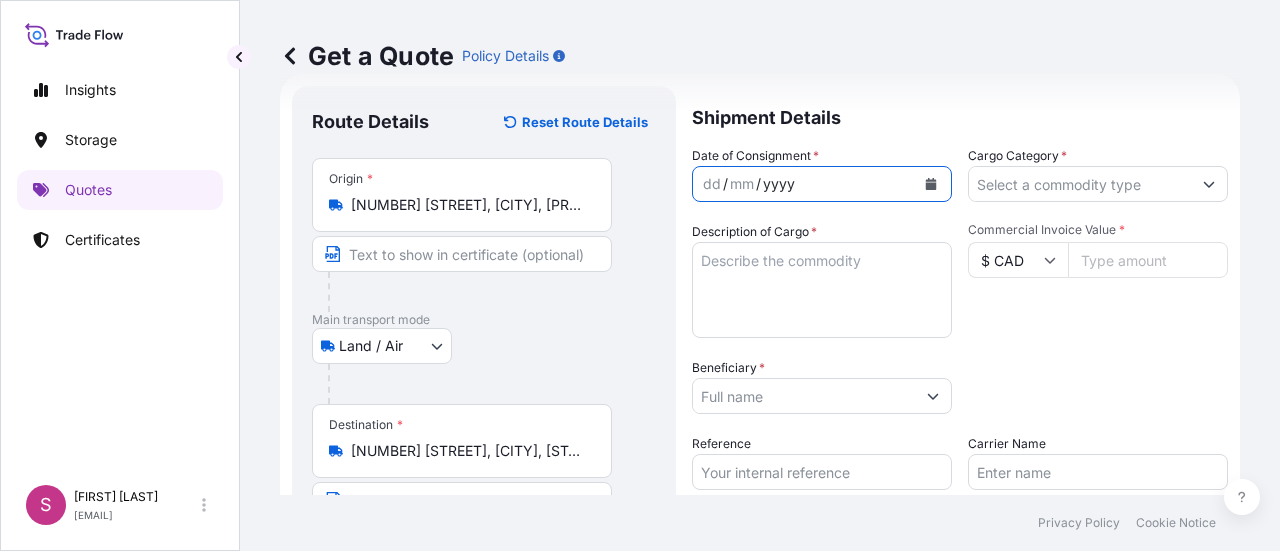 click on "yyyy" at bounding box center (779, 184) 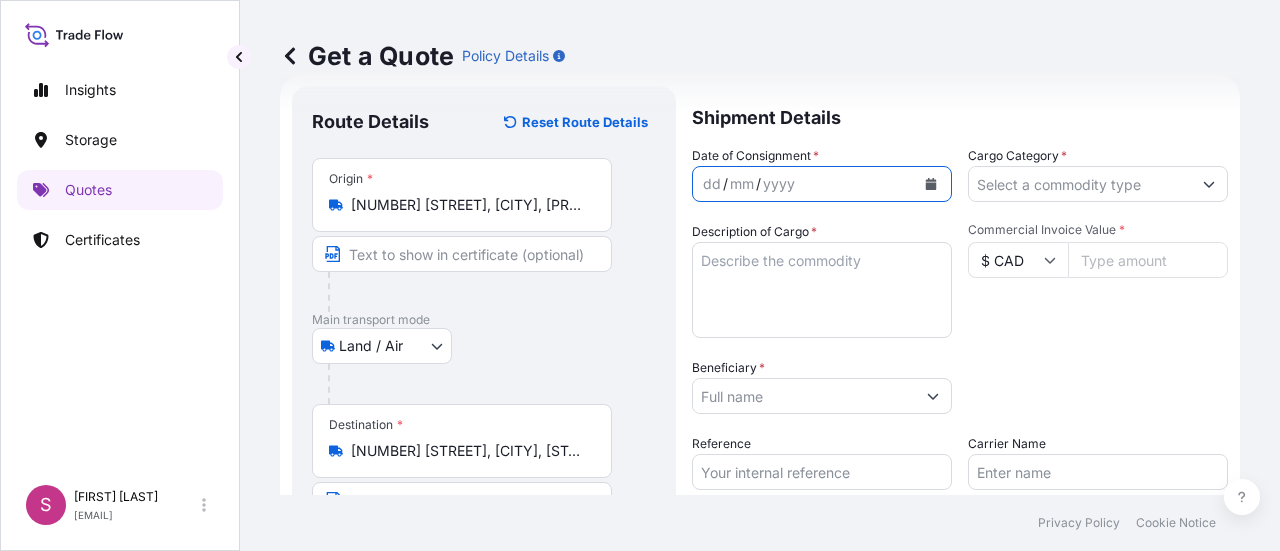 click 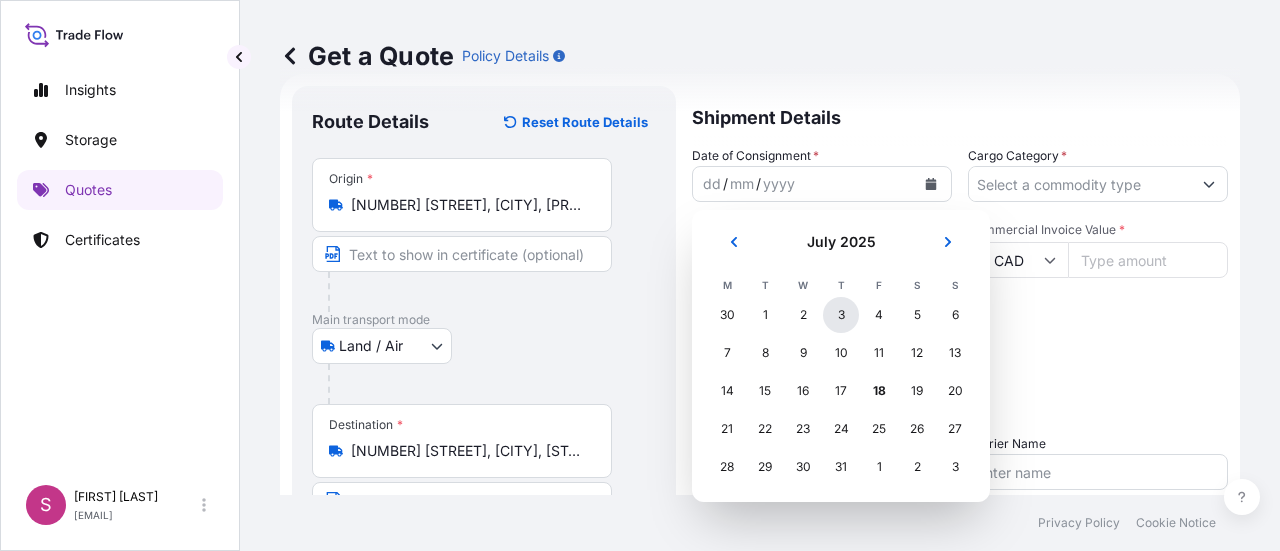 click on "3" at bounding box center (841, 315) 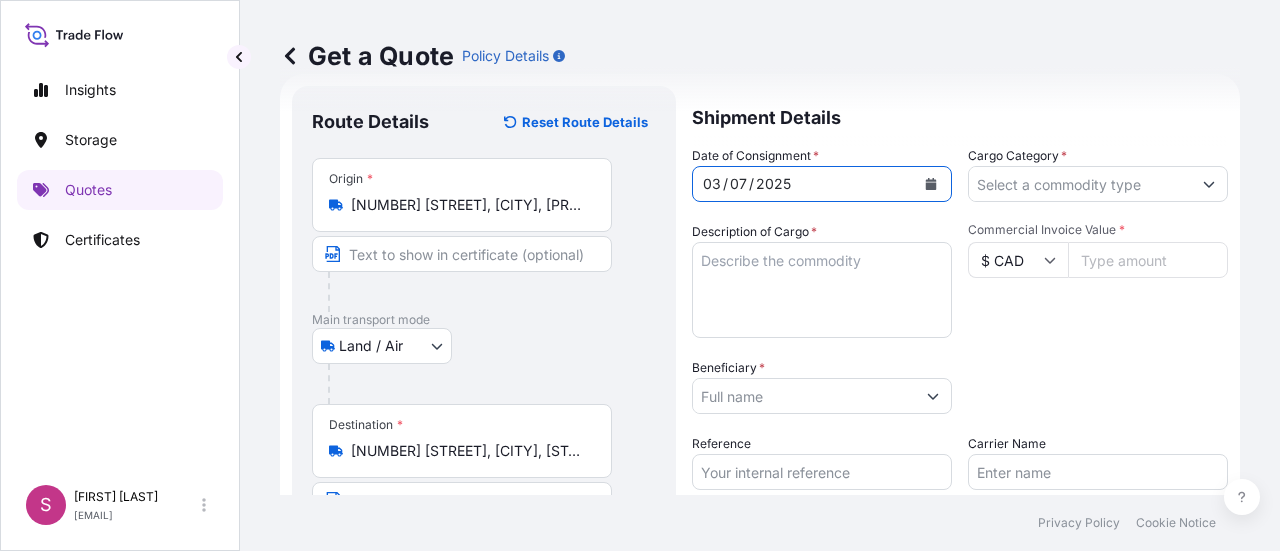 click on "Cargo Category *" at bounding box center (1080, 184) 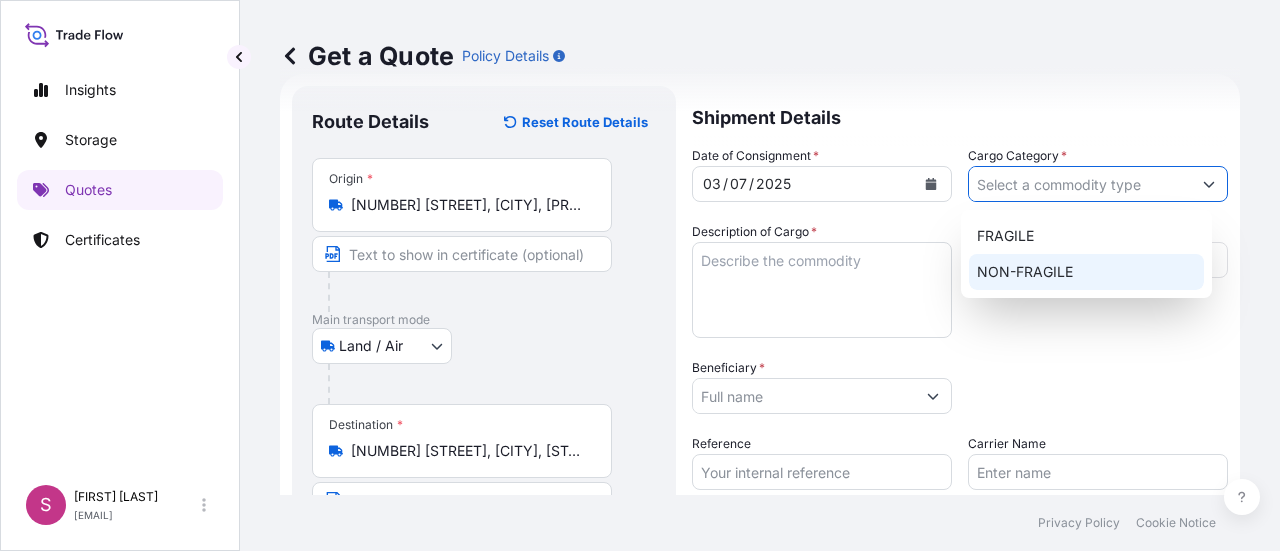 click on "NON-FRAGILE" at bounding box center (1086, 272) 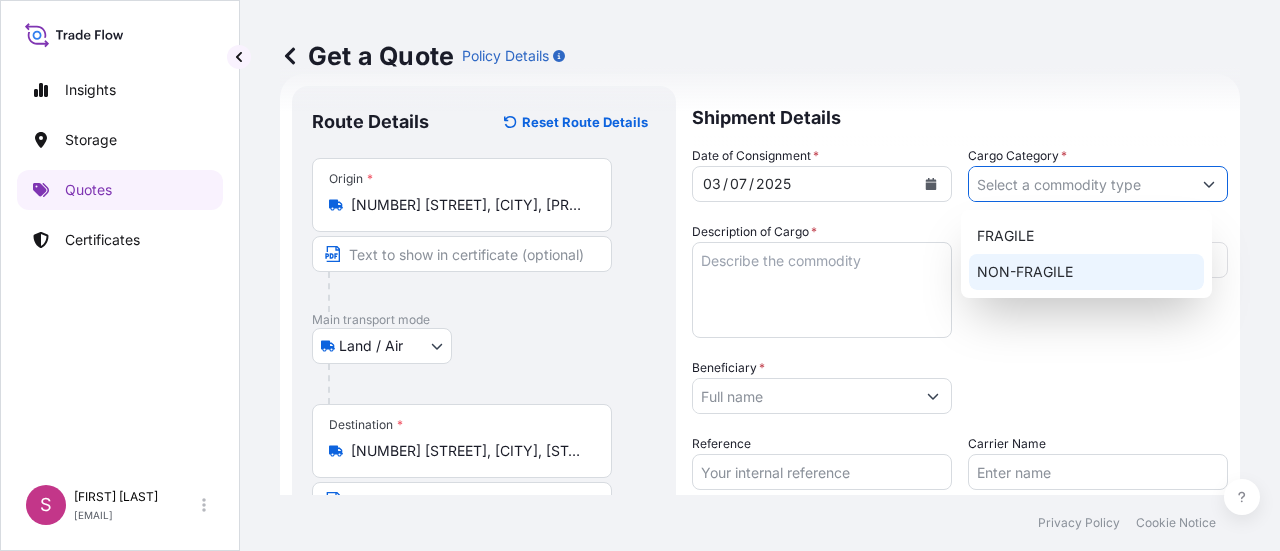 type on "NON-FRAGILE" 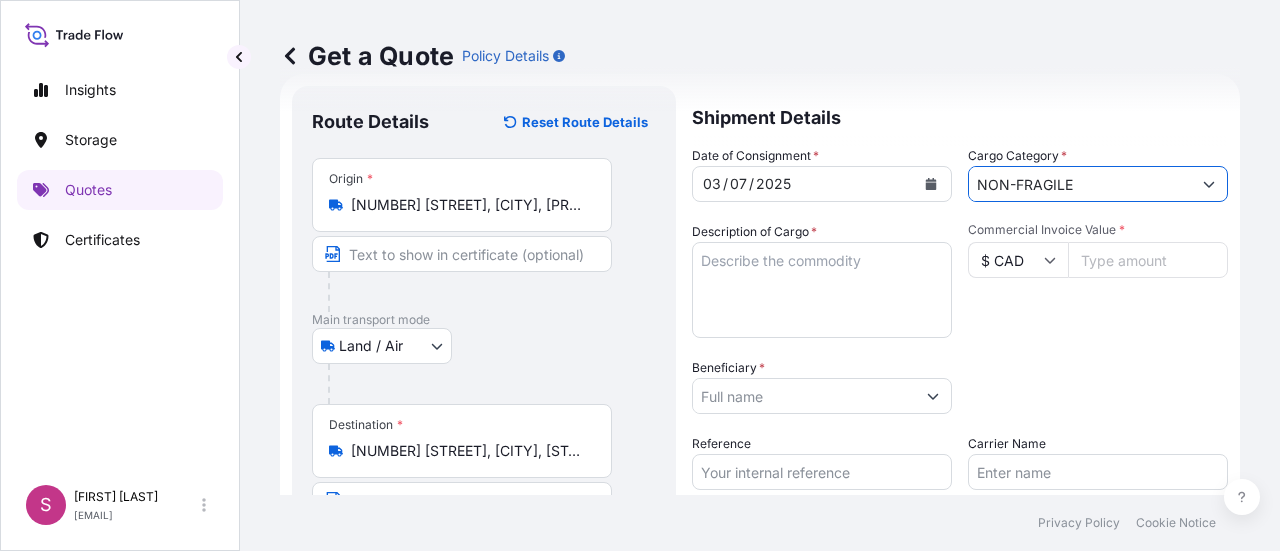click on "Description of Cargo *" at bounding box center (822, 290) 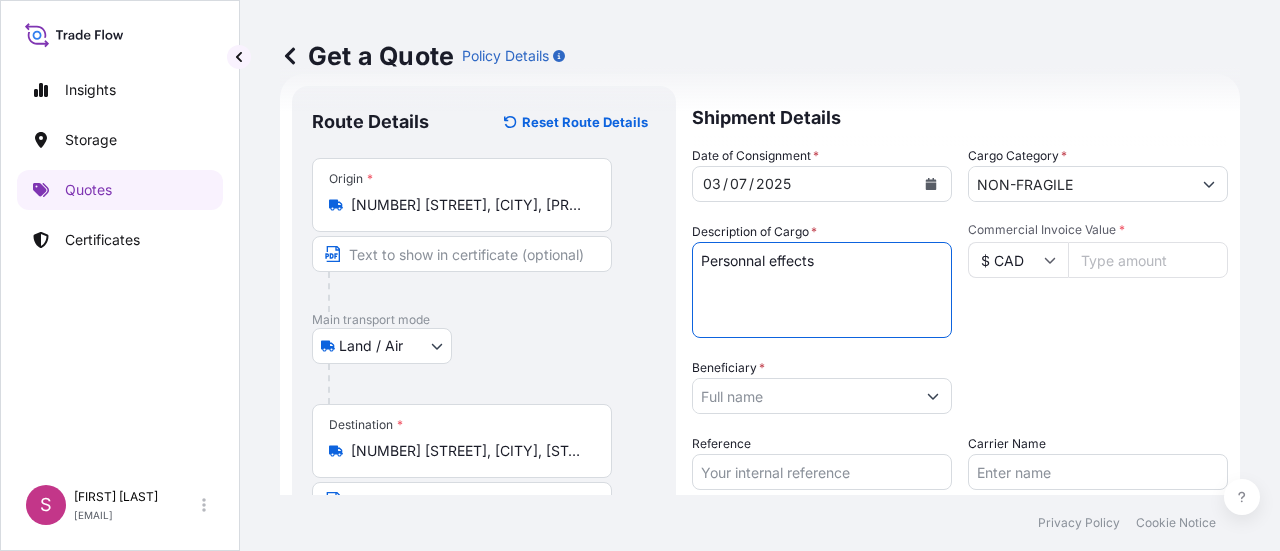 type on "Personnal effects" 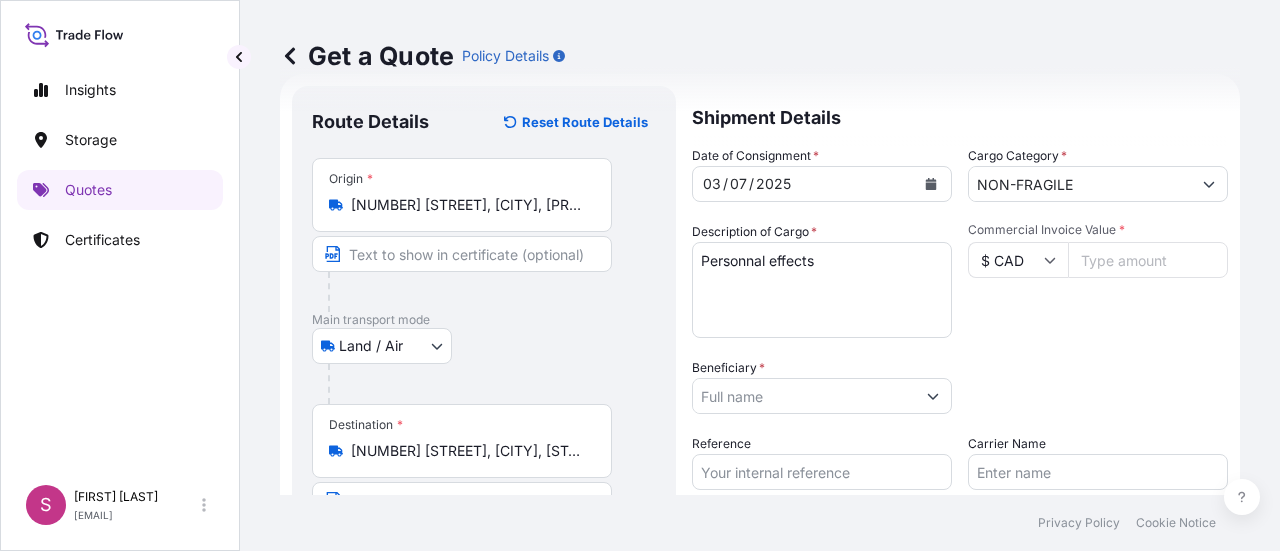 click on "Commercial Invoice Value   * $ CAD" at bounding box center [1098, 280] 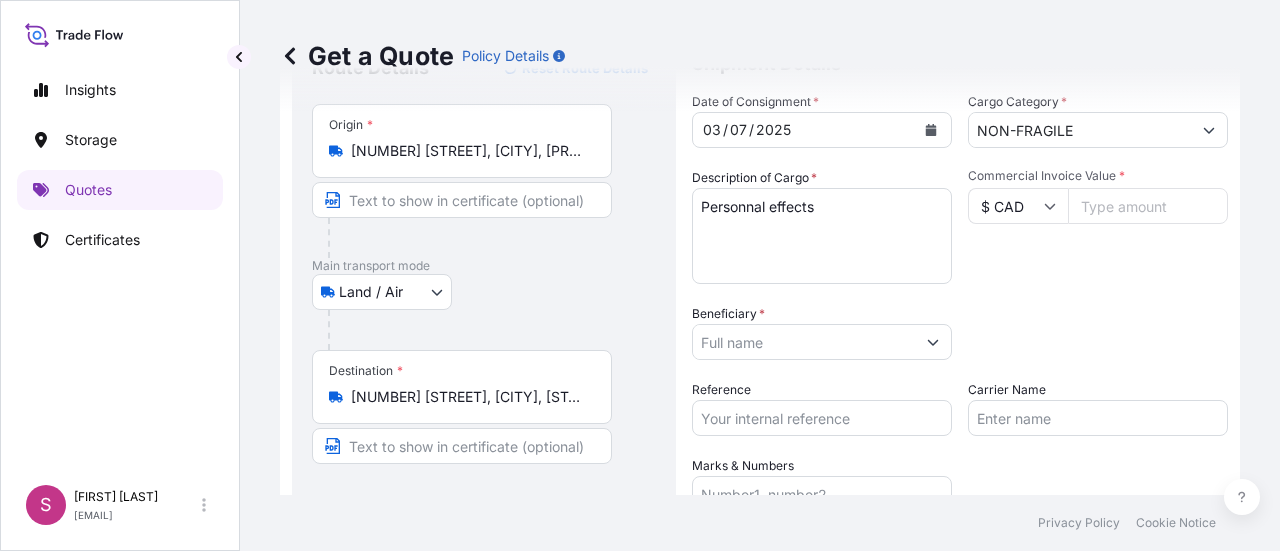 click on "Commercial Invoice Value   *" at bounding box center (1148, 206) 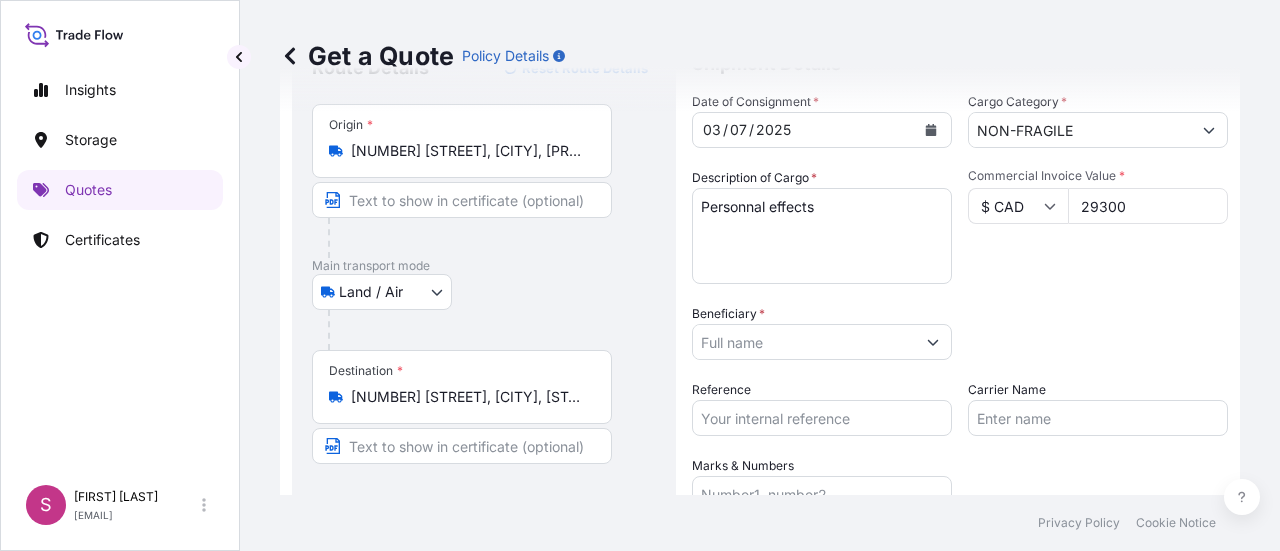type on "29300" 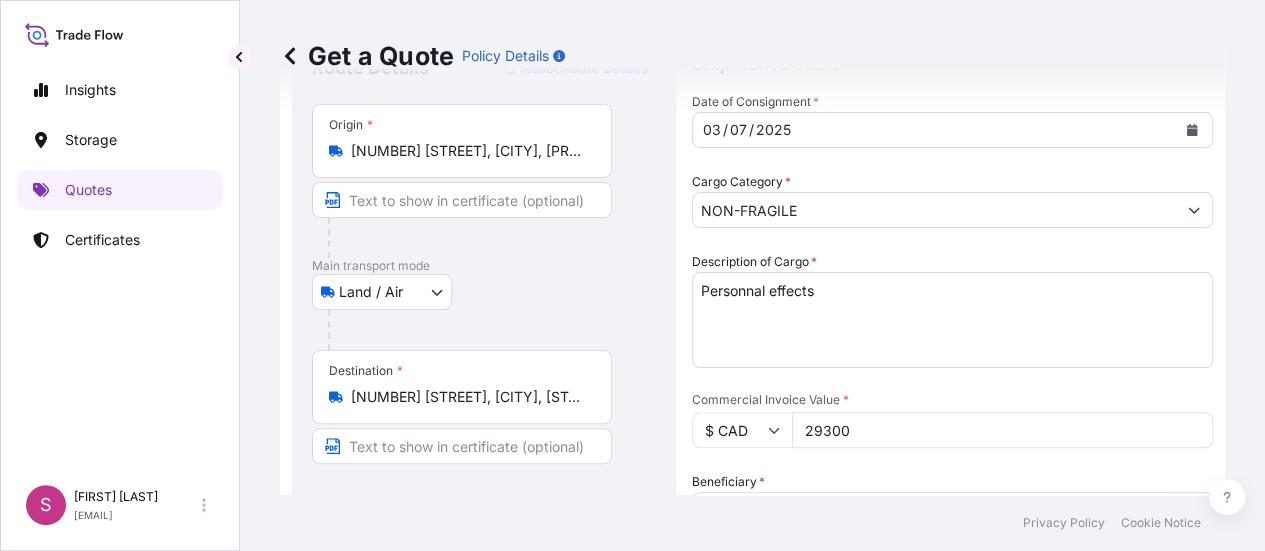 click on "Beneficiary *" at bounding box center (934, 510) 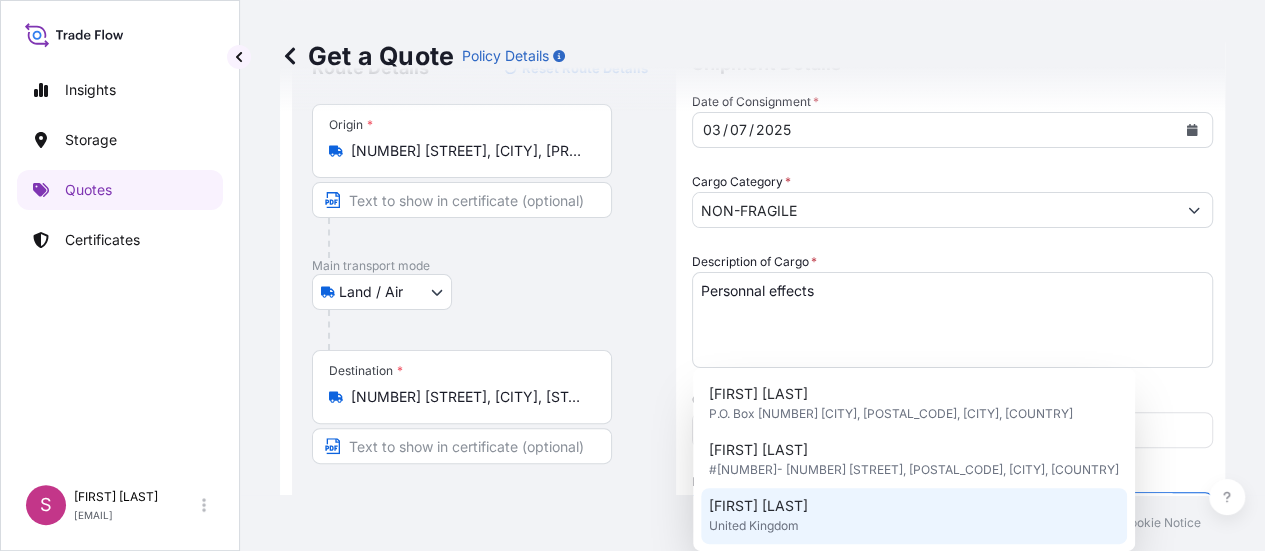 click on "[FIRST] [LAST] [COUNTRY]" at bounding box center [914, 516] 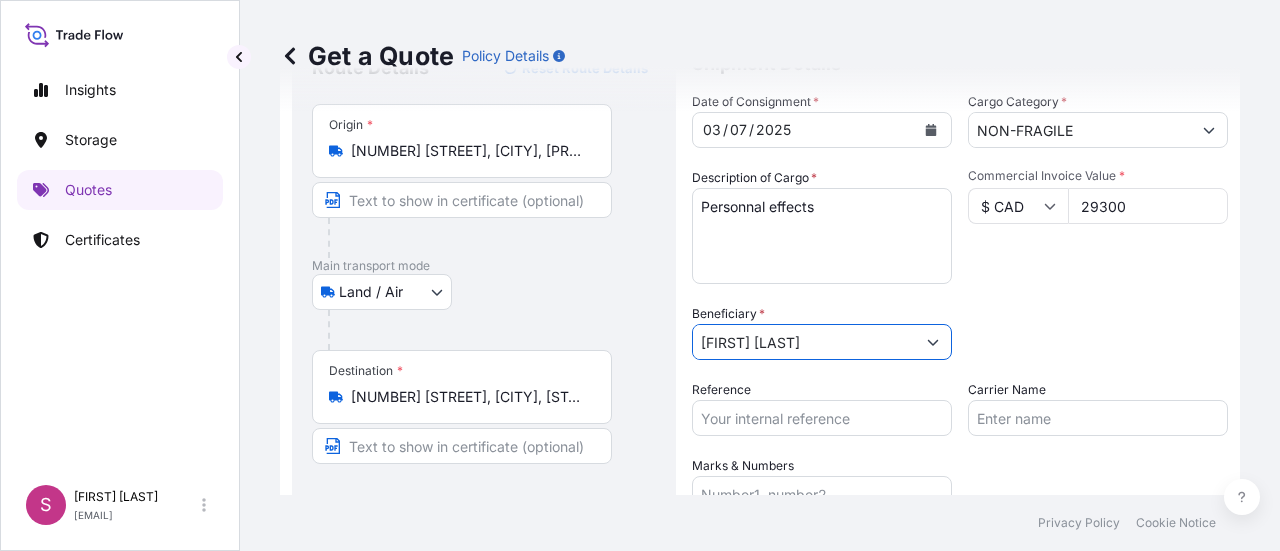 scroll, scrollTop: 176, scrollLeft: 0, axis: vertical 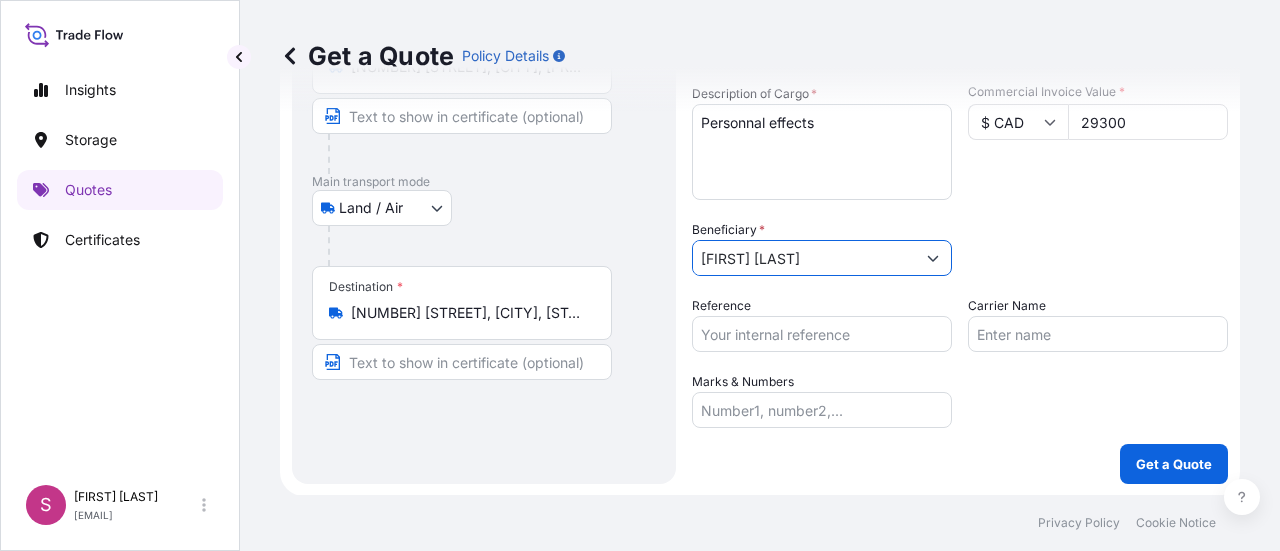 type on "[FIRST] [LAST]" 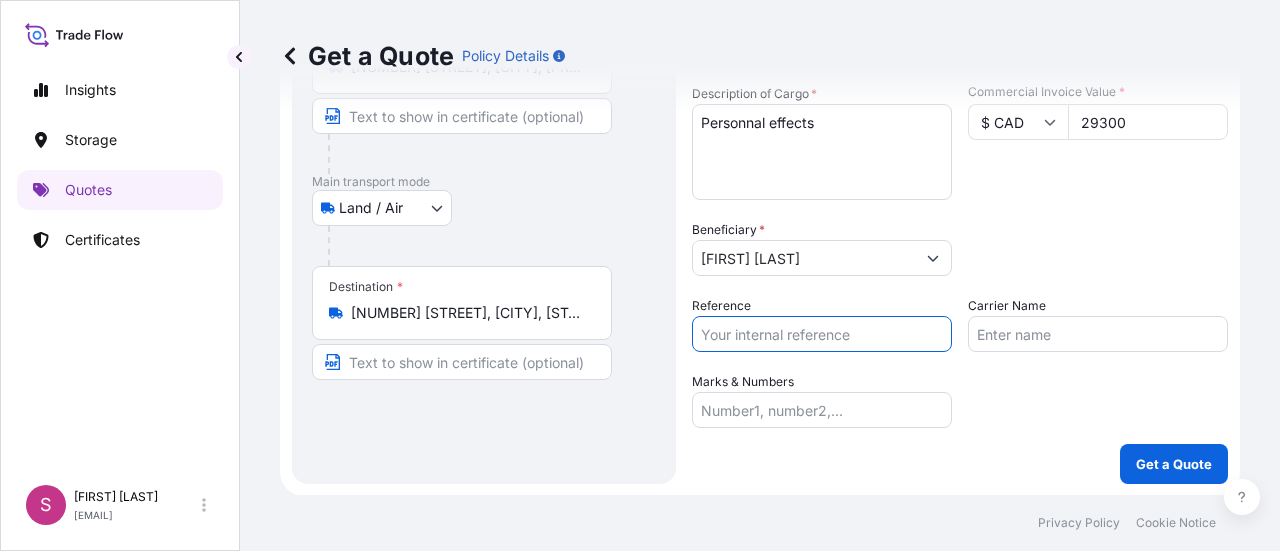 click on "Reference" at bounding box center [822, 334] 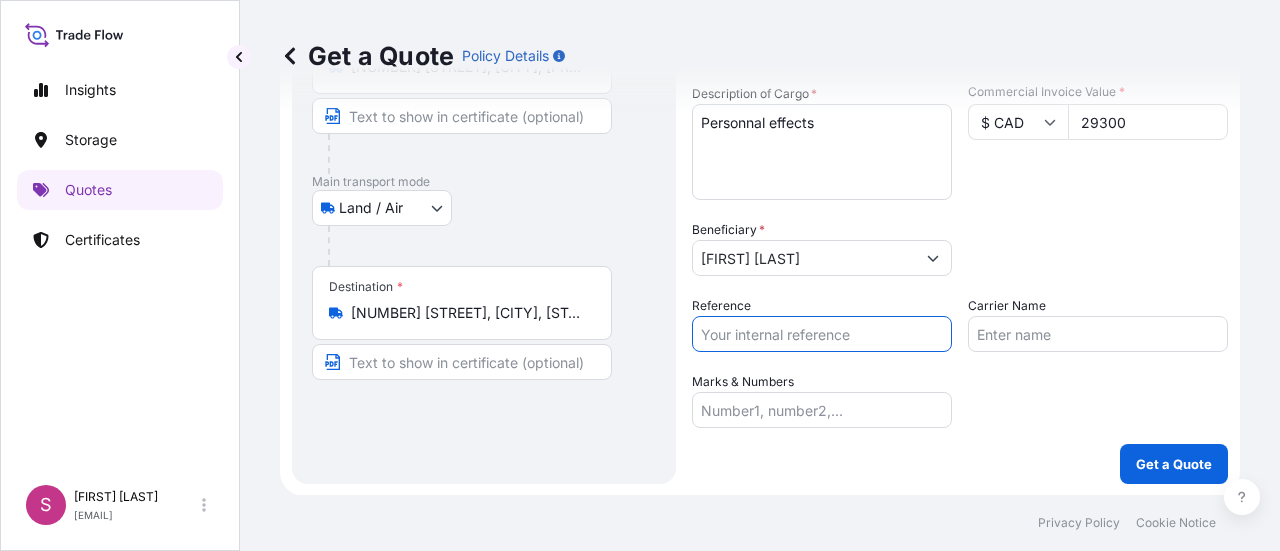 paste on "B-027051" 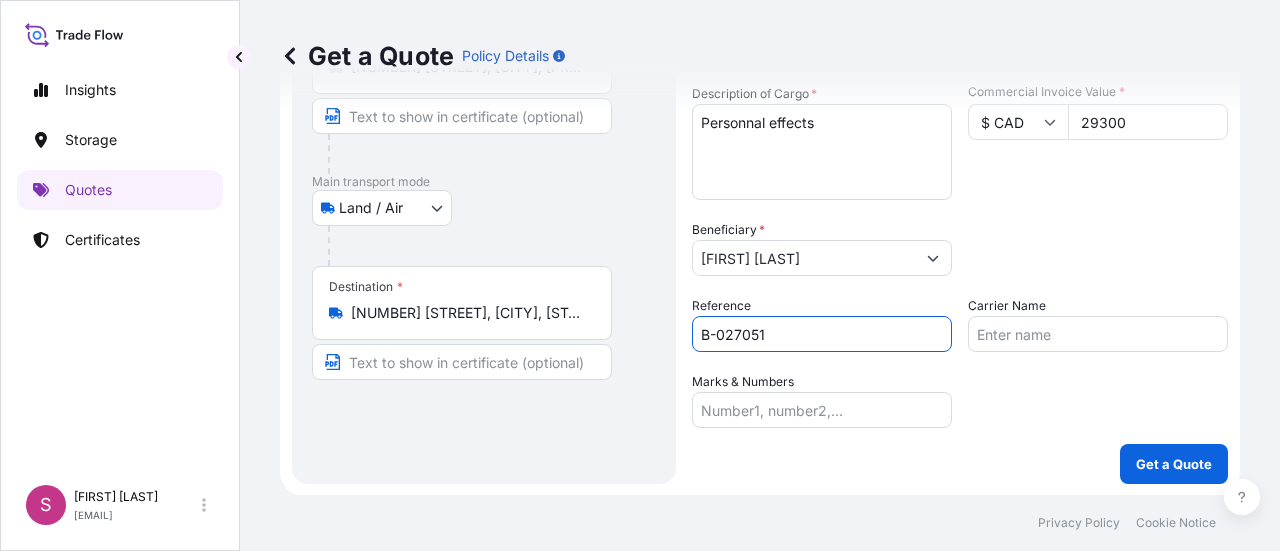 type on "B-027051" 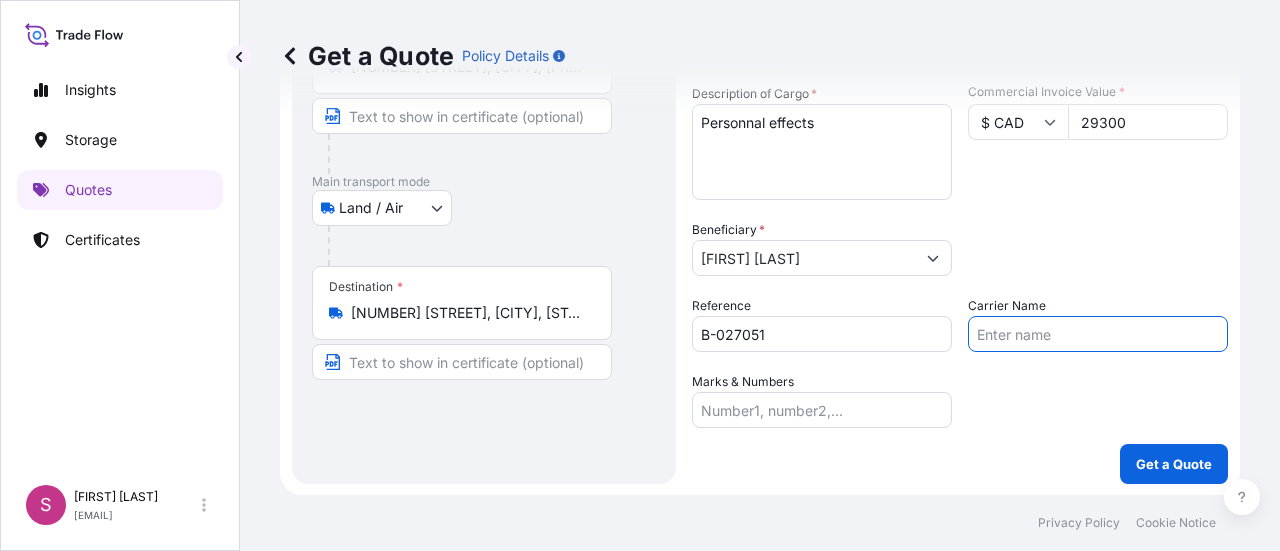 type on "Denbigh Fine Art Services" 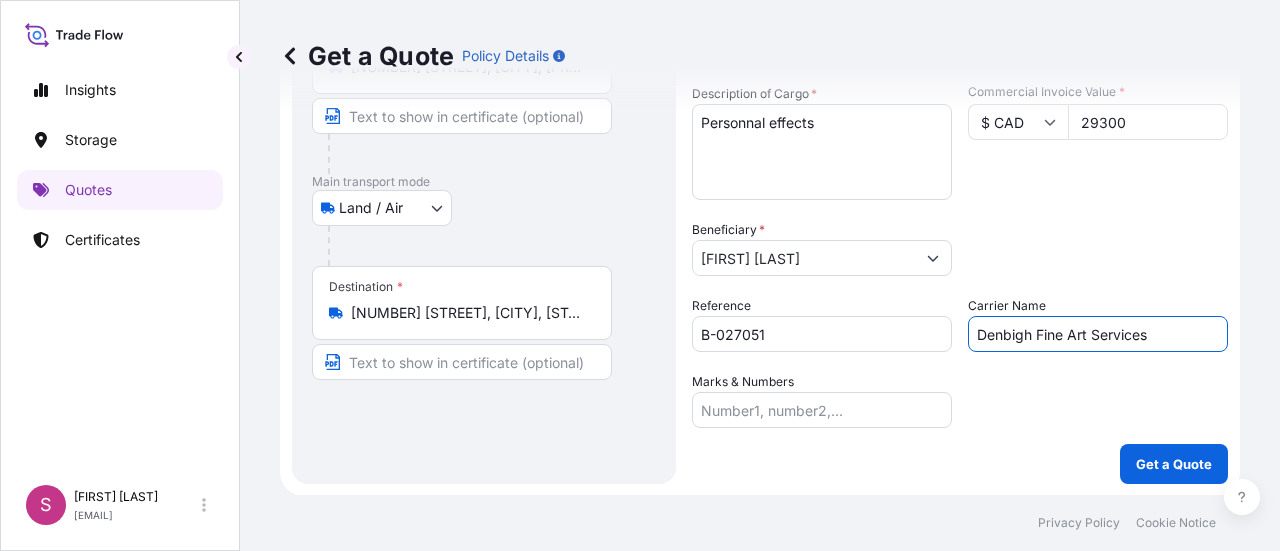 click on "Date of Consignment * [DATE] Cargo Category * NON-FRAGILE Description of Cargo * Personnal effects Commercial Invoice Value   * $ CAD [PRICE] Beneficiary * [FIRST] [LAST] Packing Category Select a packing category Please select a primary mode of transportation first. Reference B-027051 Carrier Name Denbigh Fine Art Services Marks & Numbers" at bounding box center [960, 218] 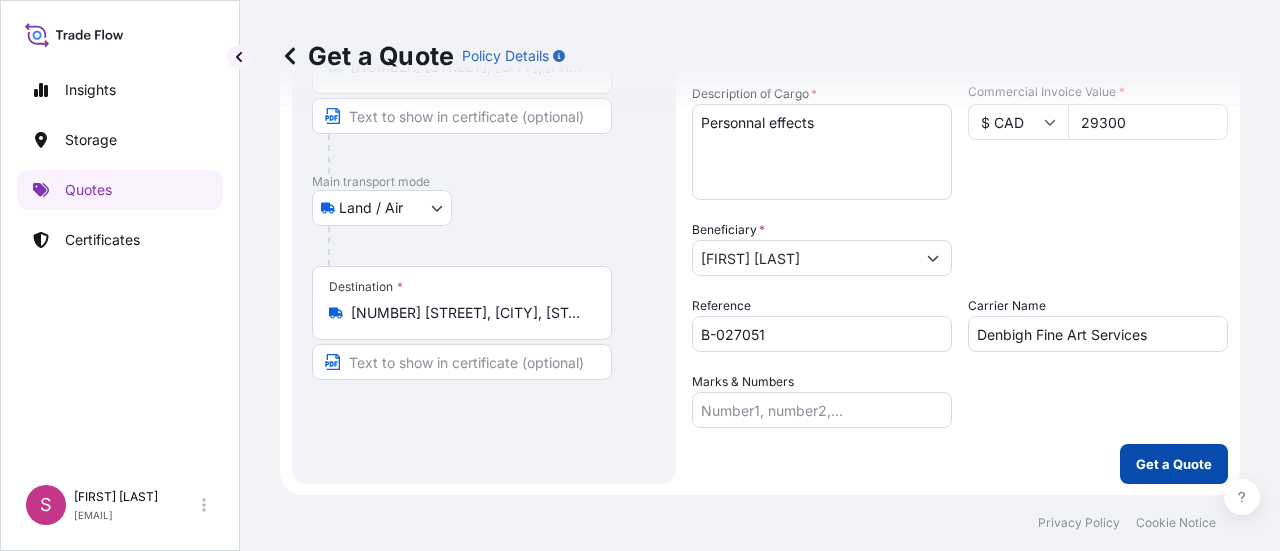 click on "Get a Quote" at bounding box center (1174, 464) 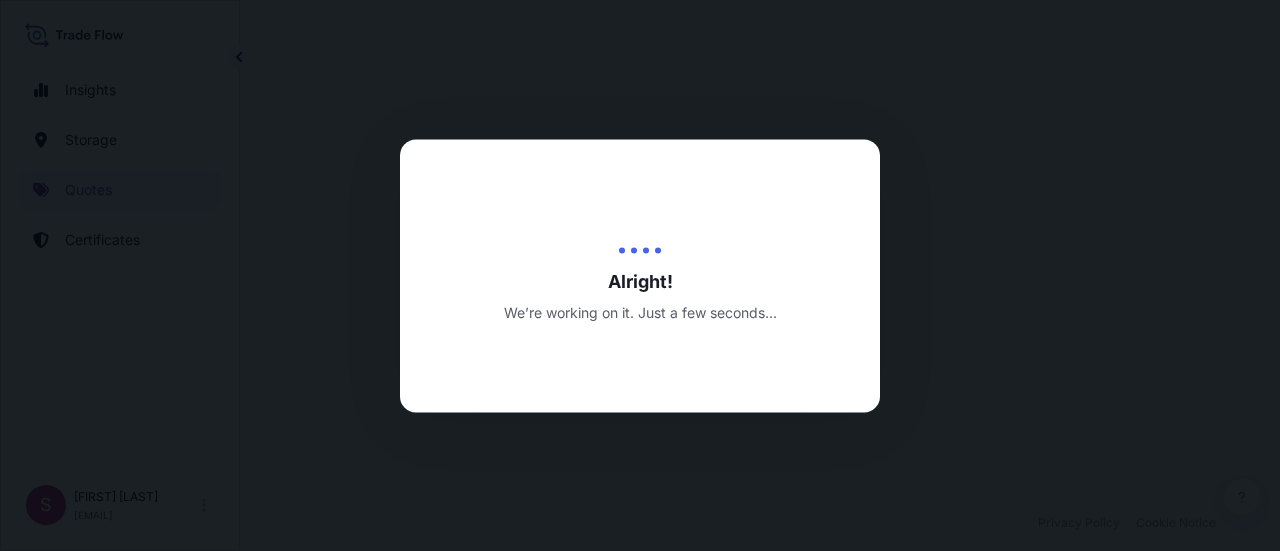 scroll, scrollTop: 0, scrollLeft: 0, axis: both 